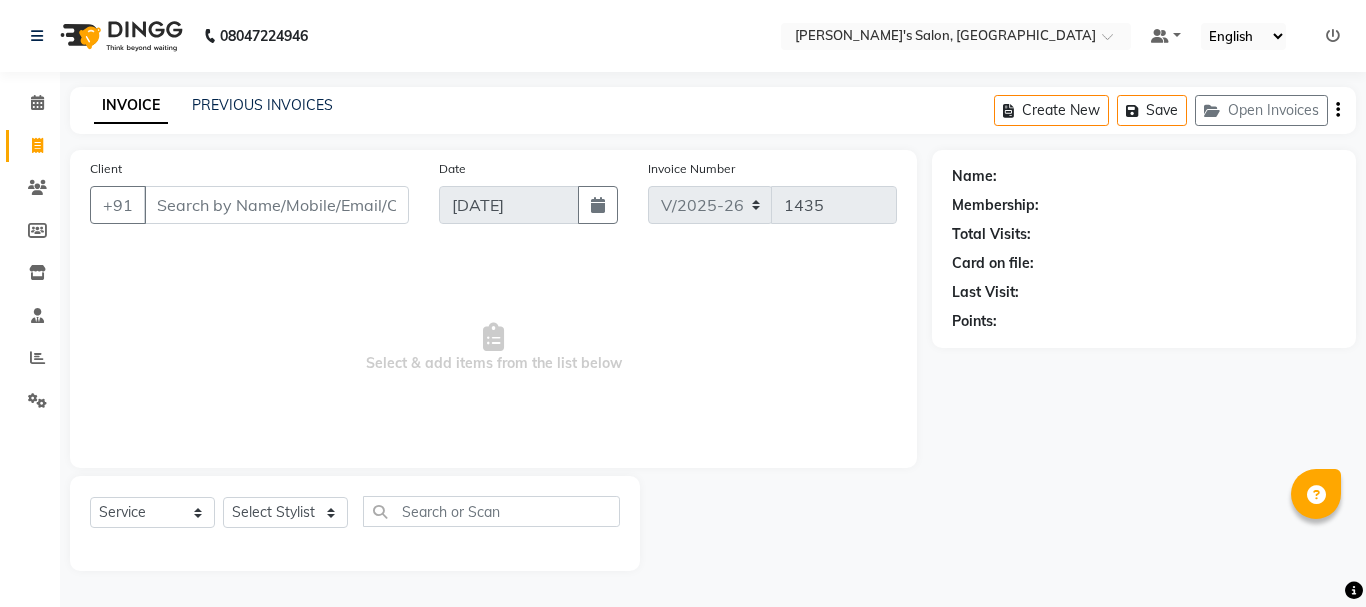 select on "3810" 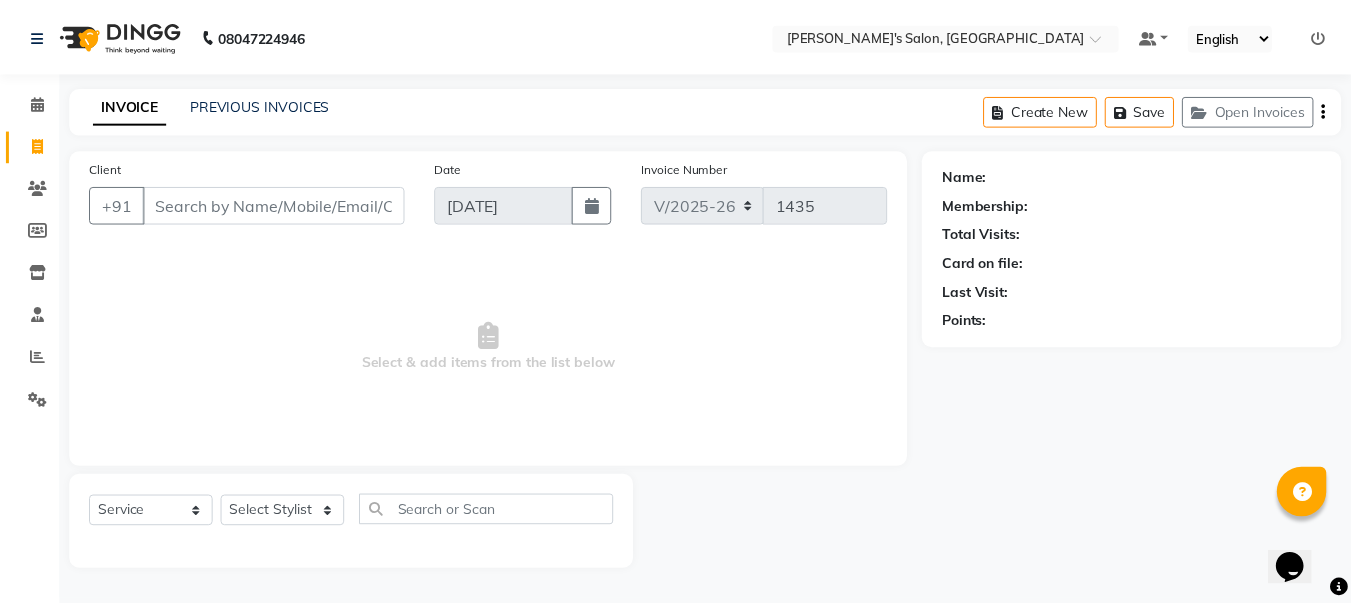 scroll, scrollTop: 0, scrollLeft: 0, axis: both 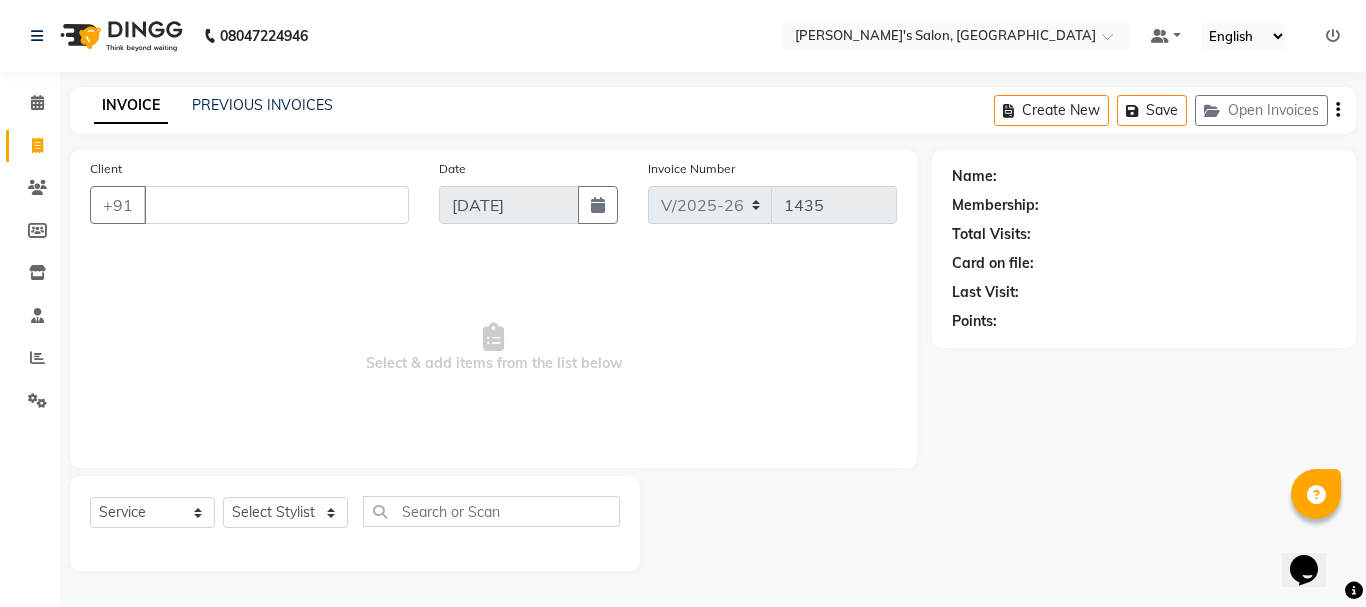 click on "Client" at bounding box center (276, 205) 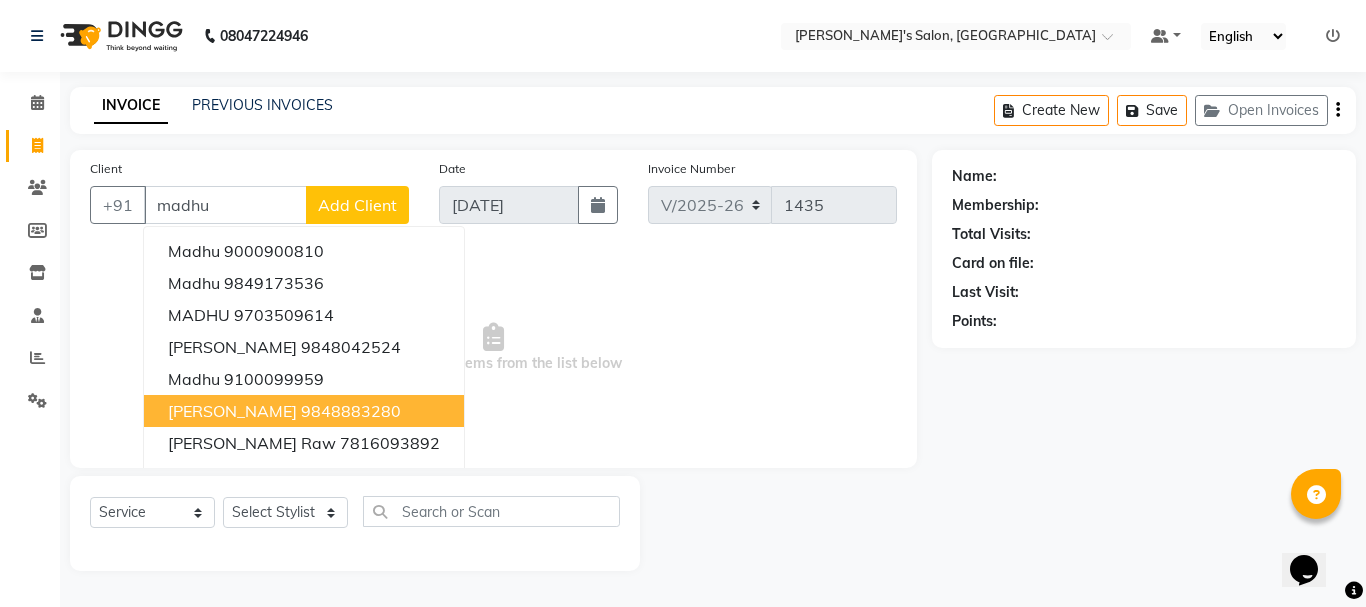 click on "[PERSON_NAME]" at bounding box center [232, 411] 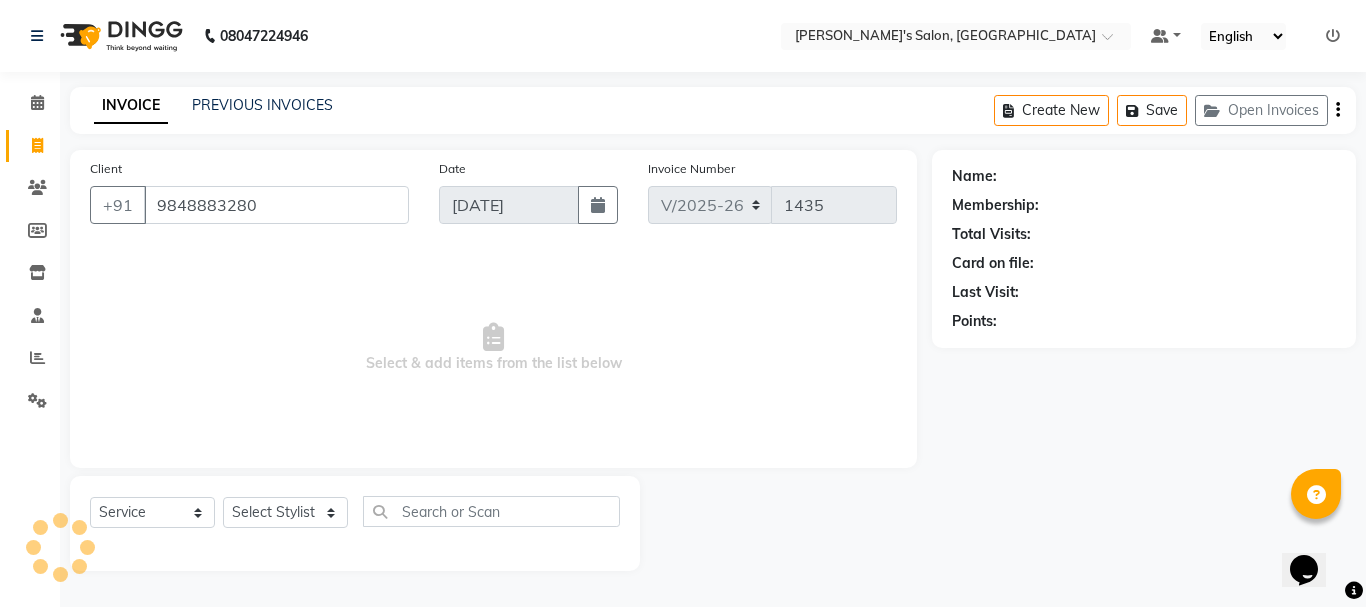 type on "9848883280" 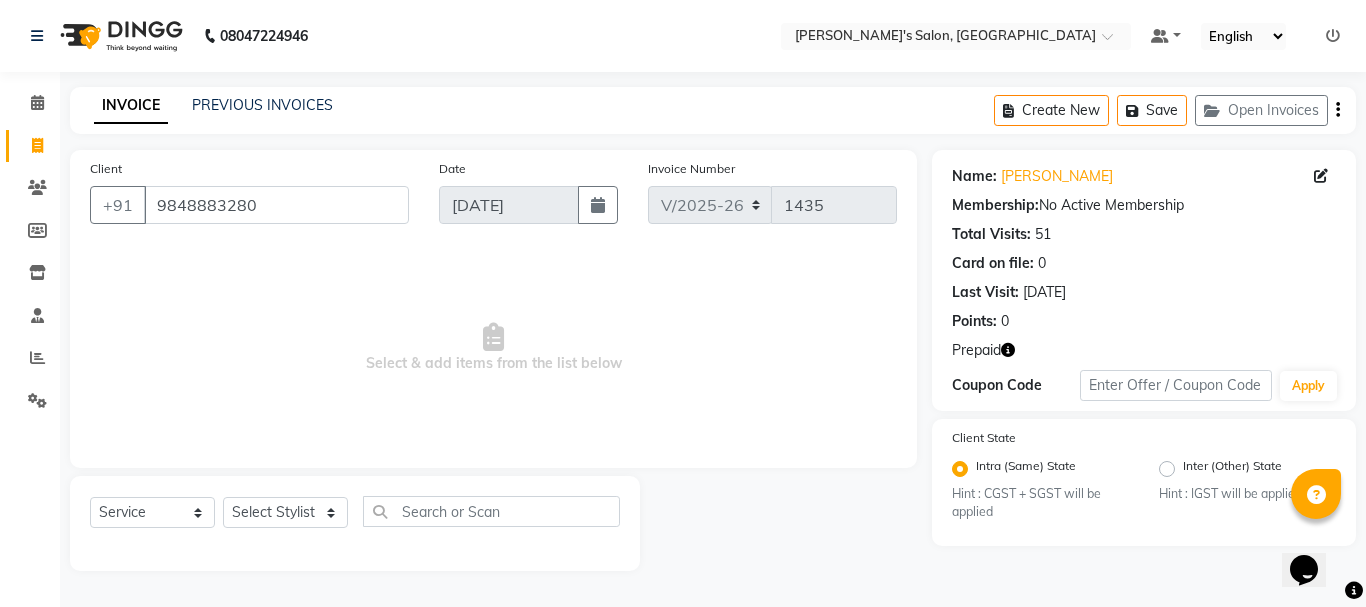 click 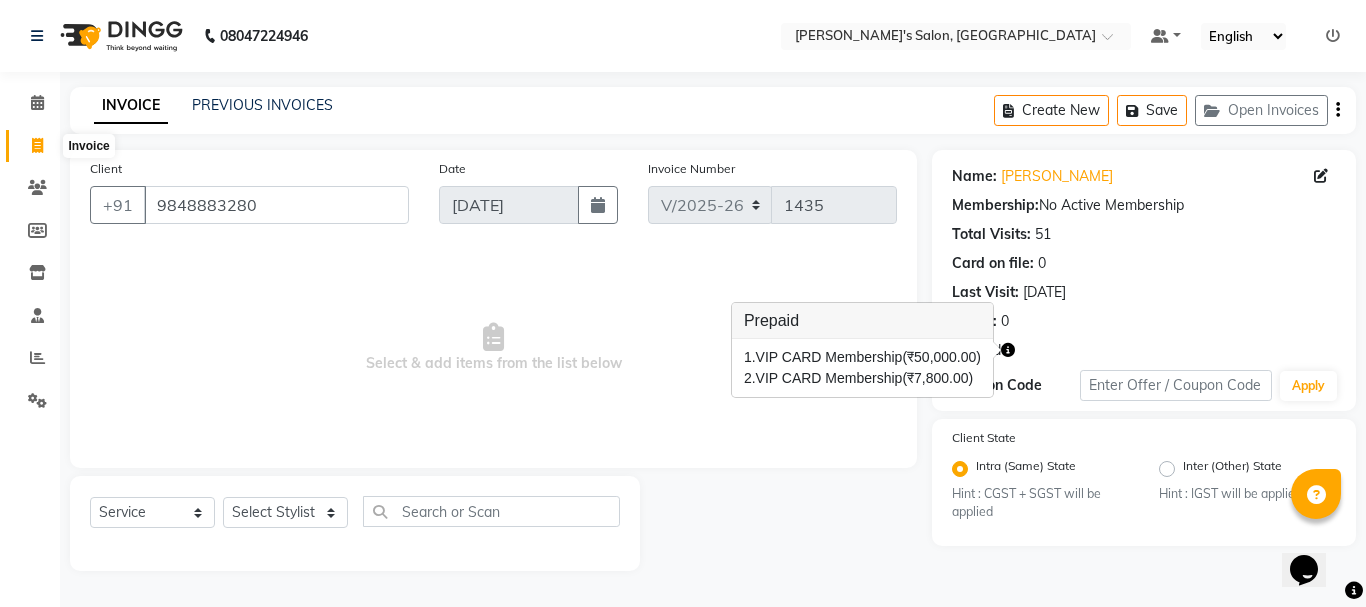 click 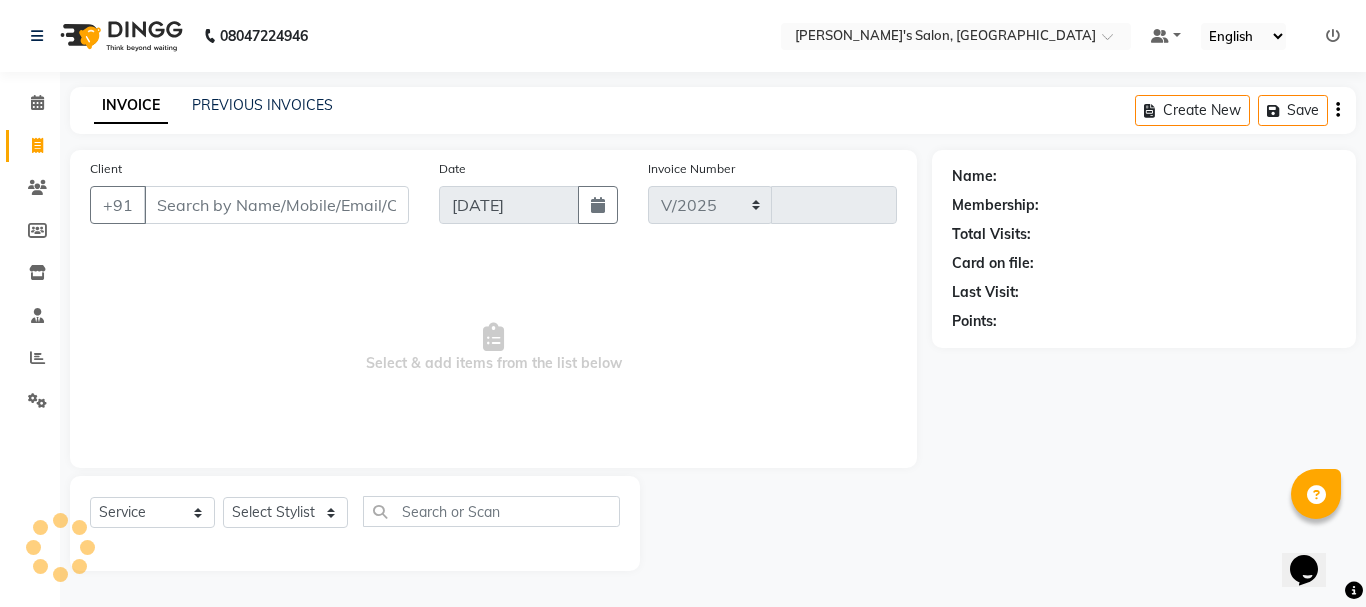 select on "3810" 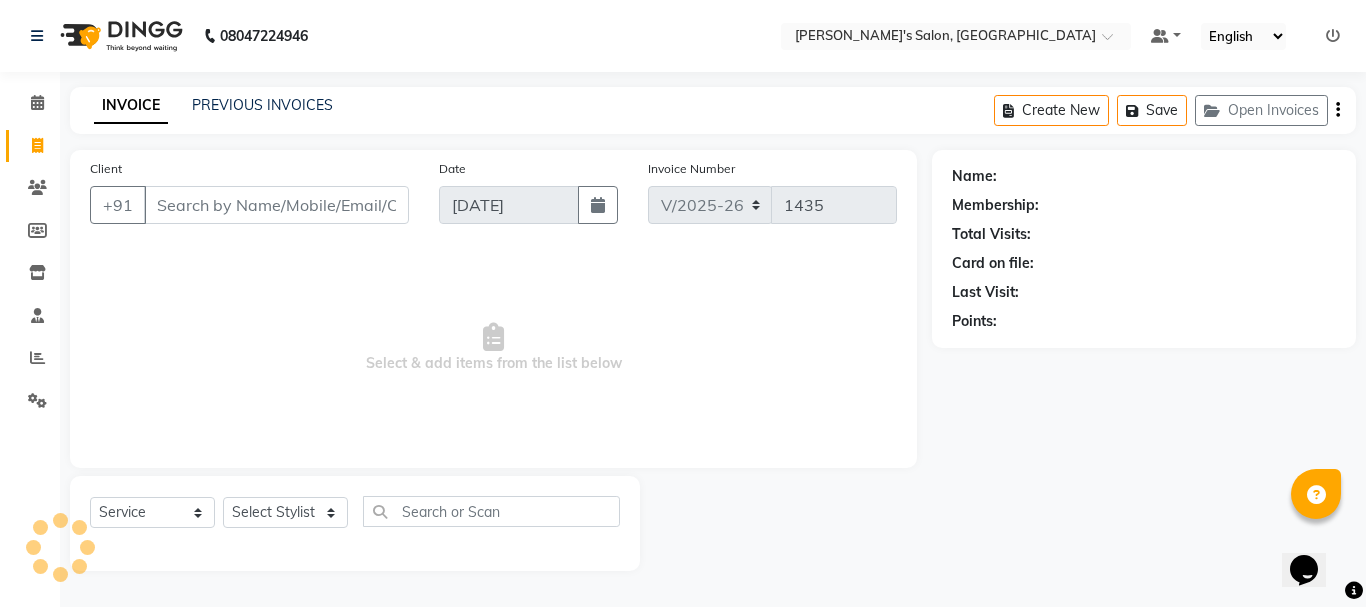 click on "Client" at bounding box center (276, 205) 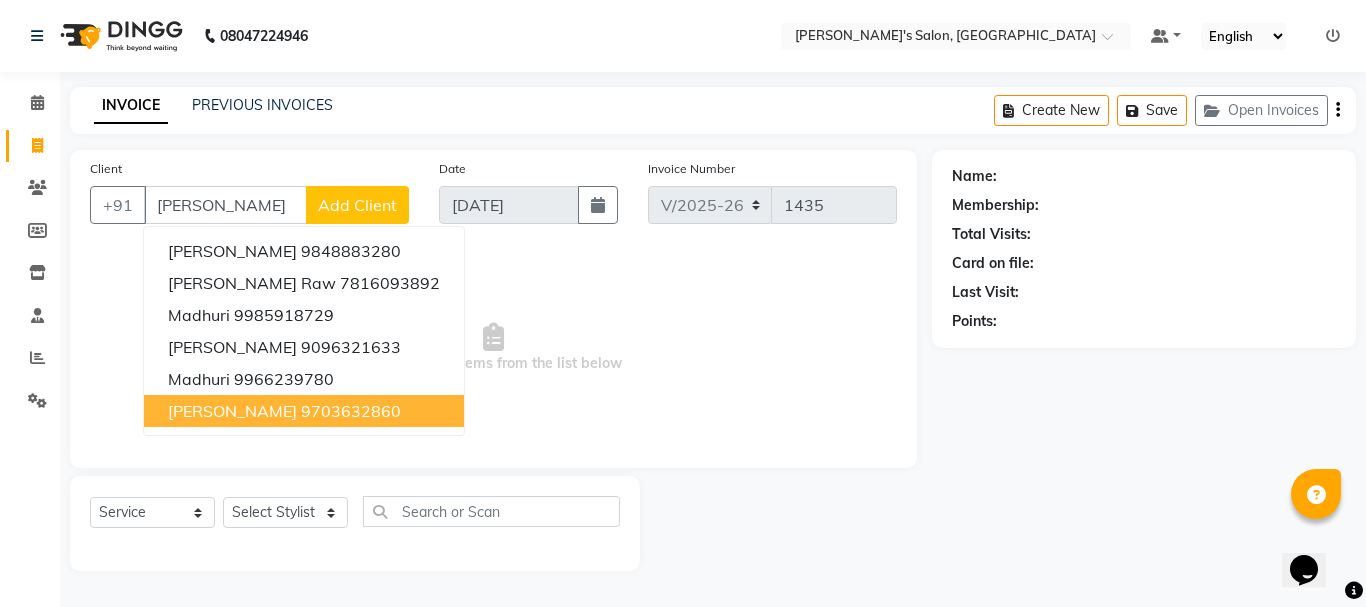 click on "[PERSON_NAME]" at bounding box center [232, 411] 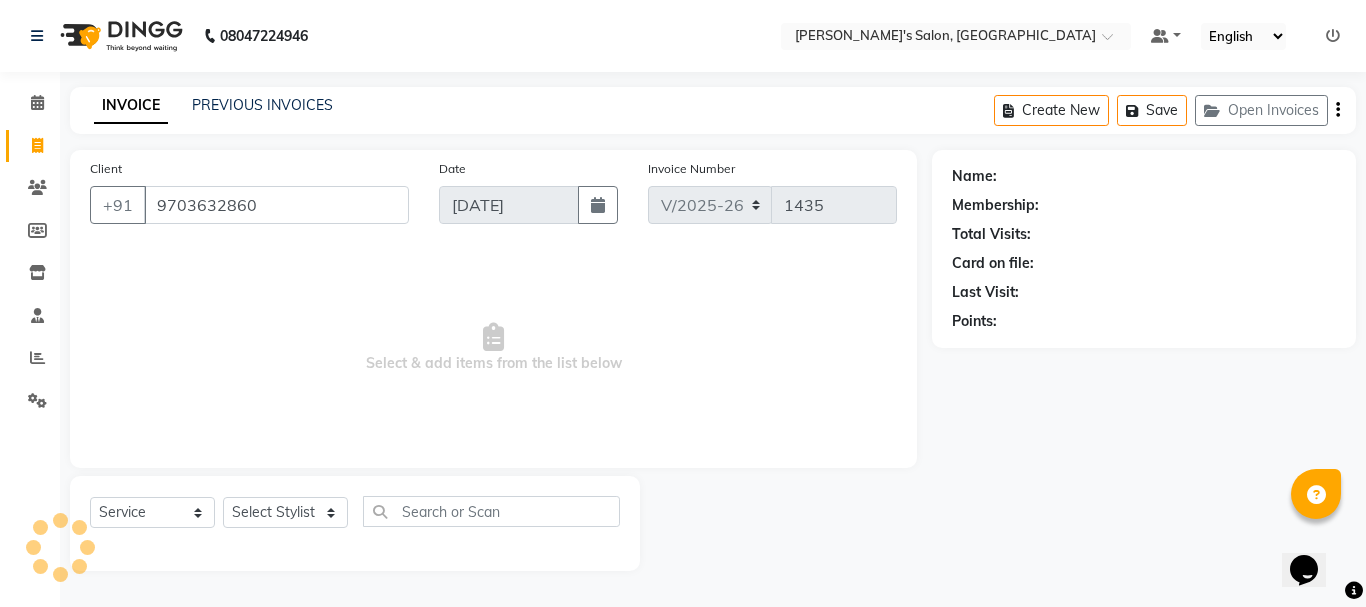 type on "9703632860" 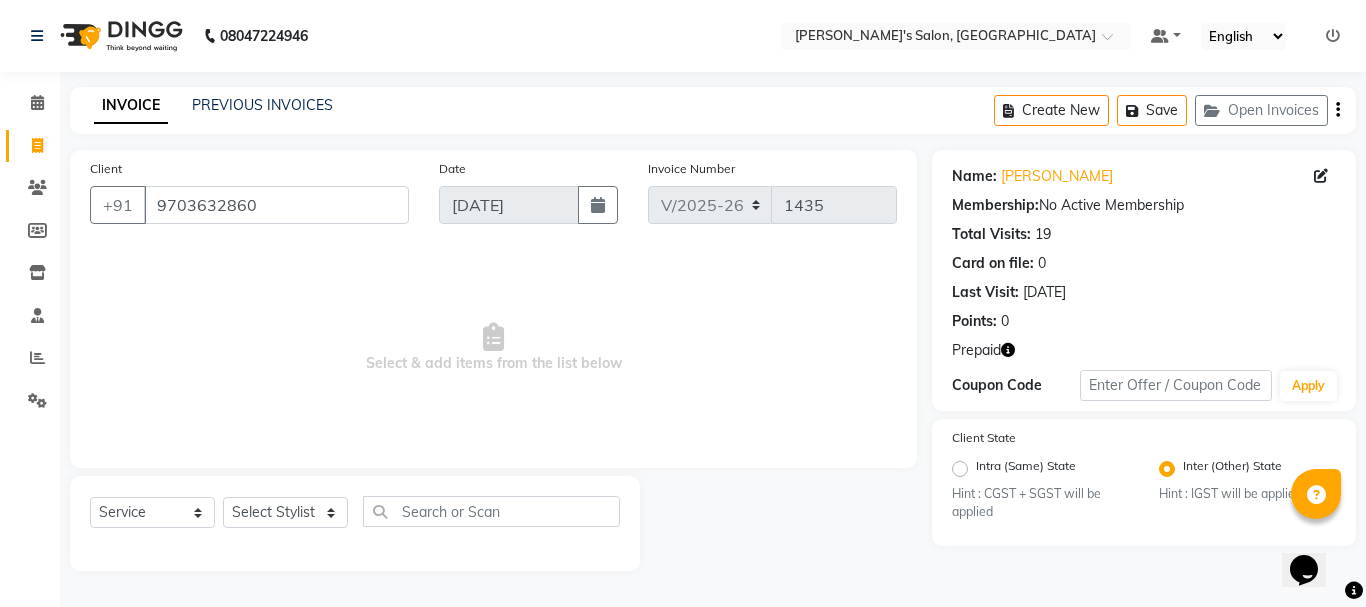 click 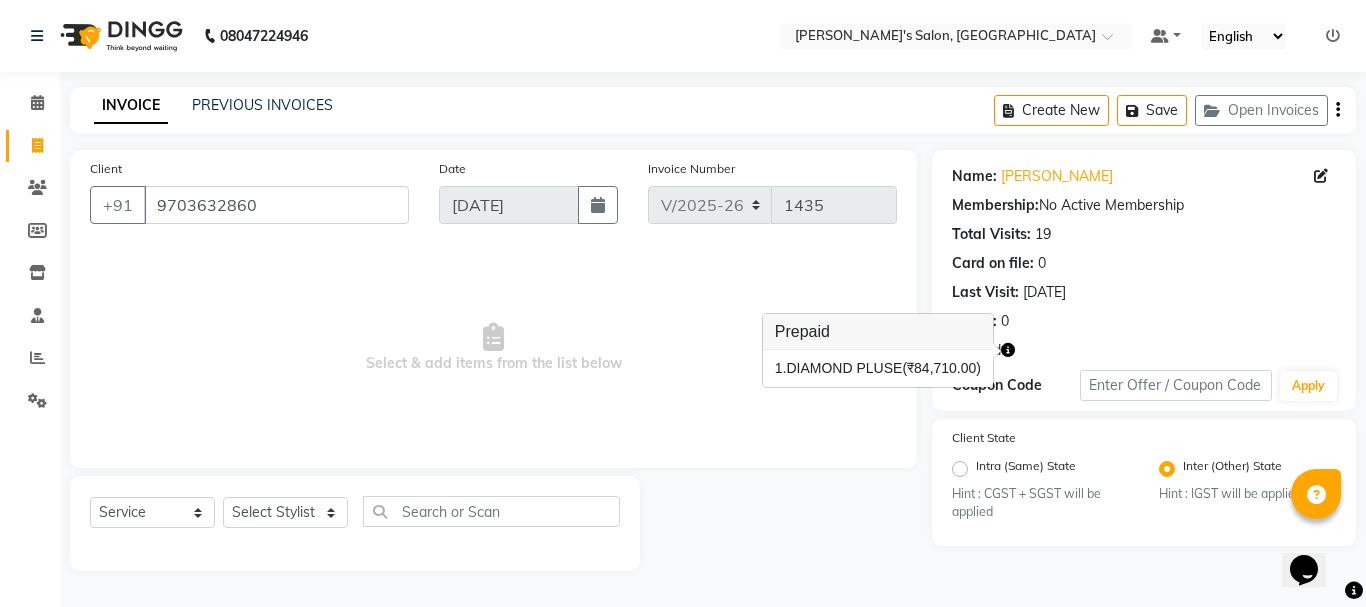 click on "Select & add items from the list below" at bounding box center (493, 348) 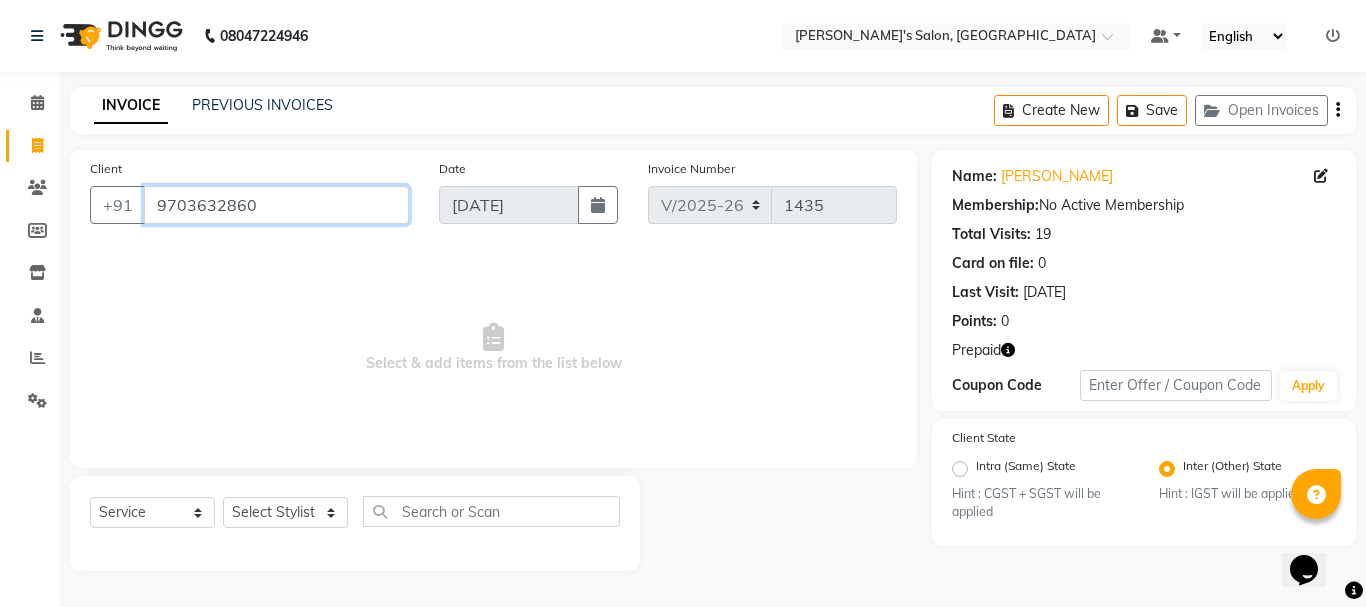 click on "9703632860" at bounding box center [276, 205] 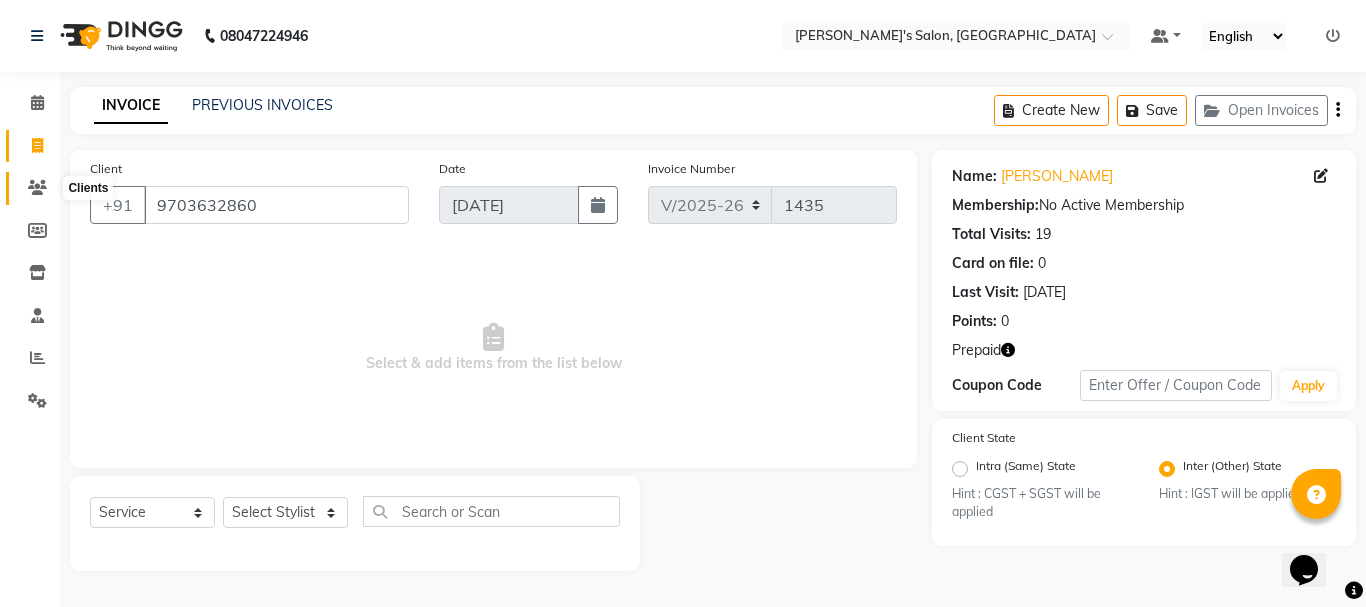 click 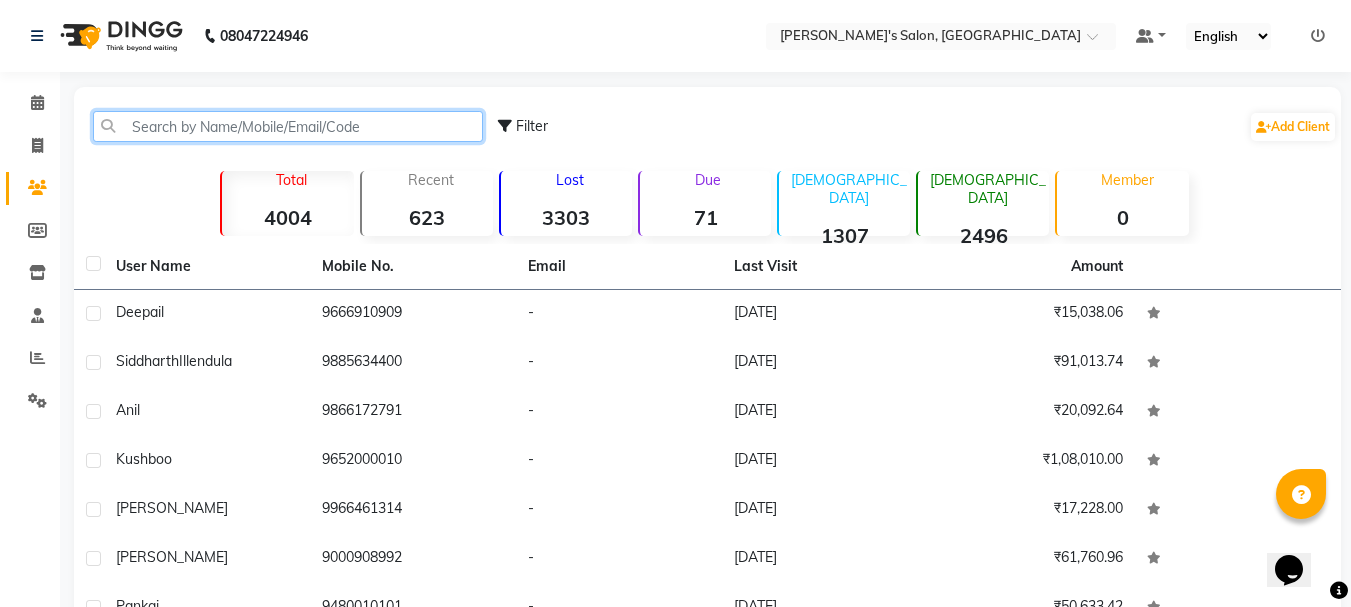 click 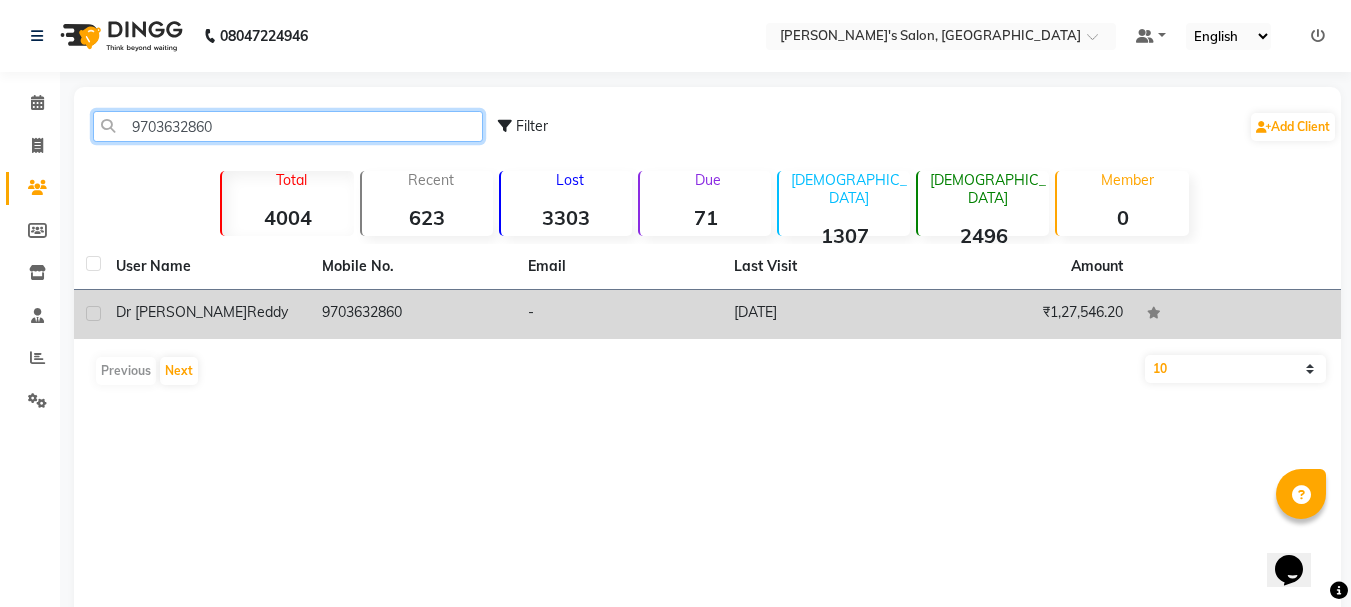 type on "9703632860" 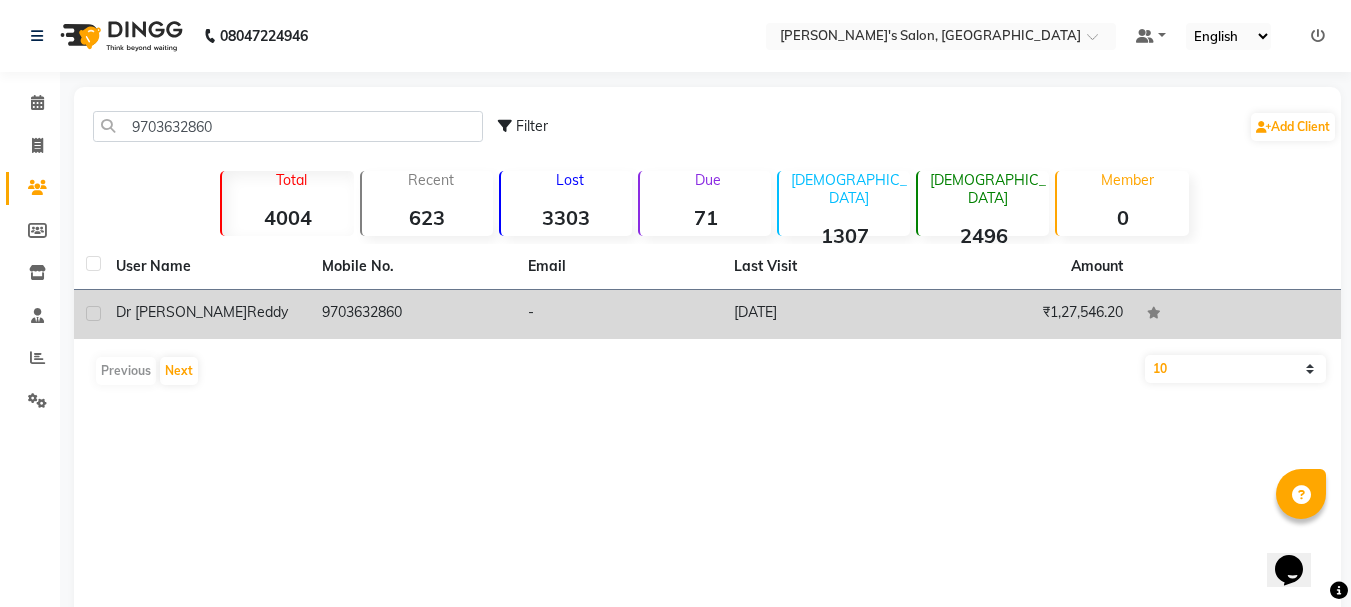 click on "[PERSON_NAME]" 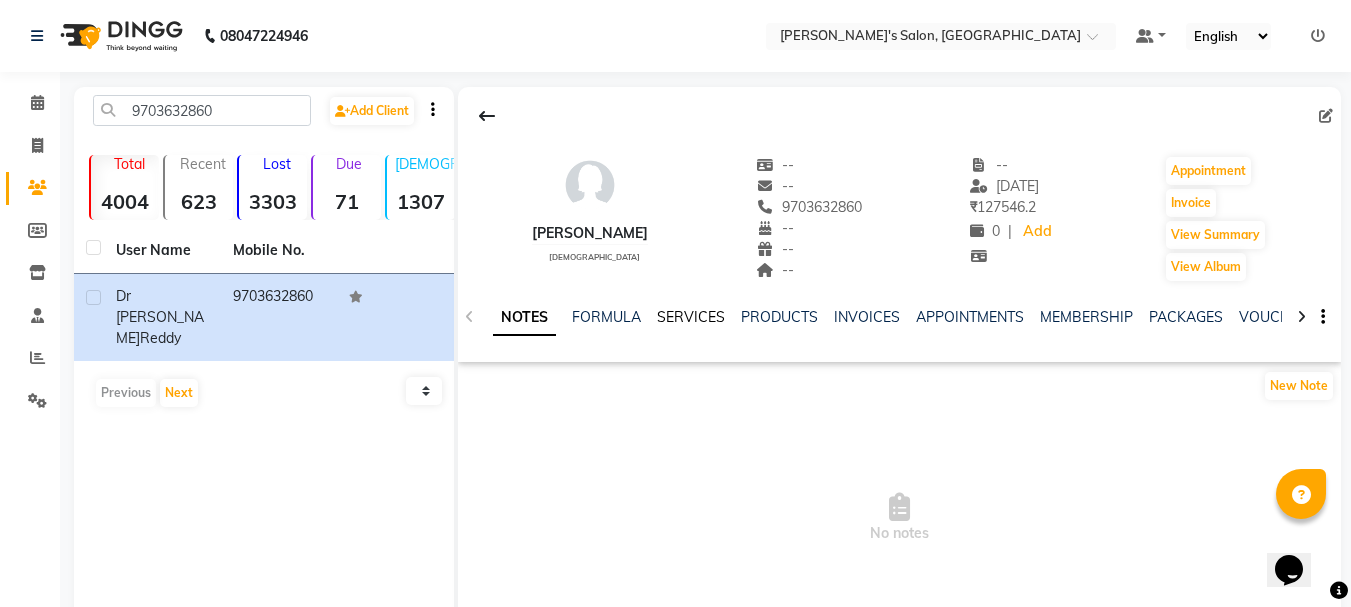 click on "SERVICES" 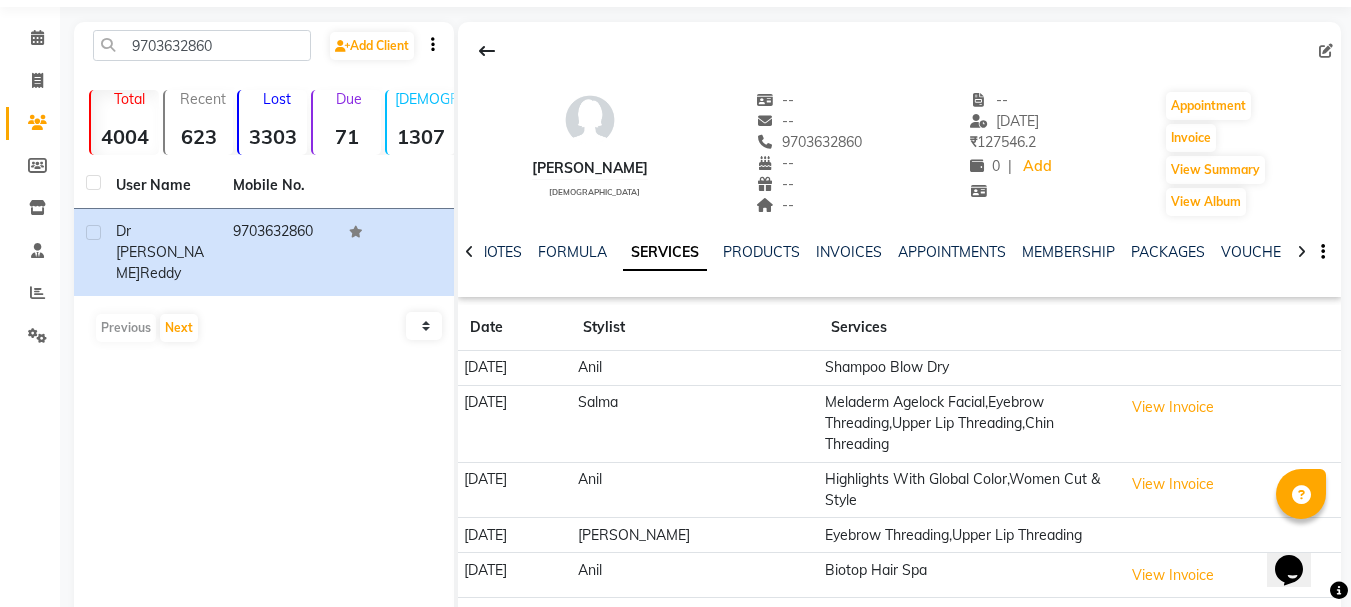 scroll, scrollTop: 100, scrollLeft: 0, axis: vertical 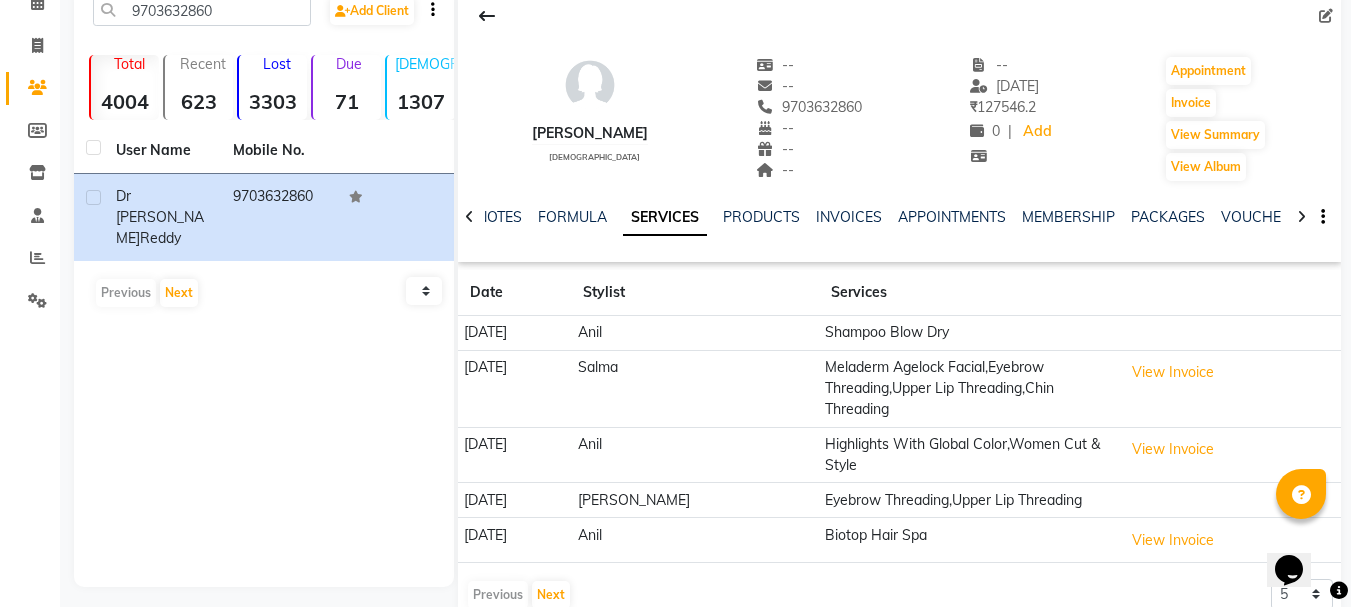 drag, startPoint x: 1287, startPoint y: 561, endPoint x: 1259, endPoint y: 417, distance: 146.69696 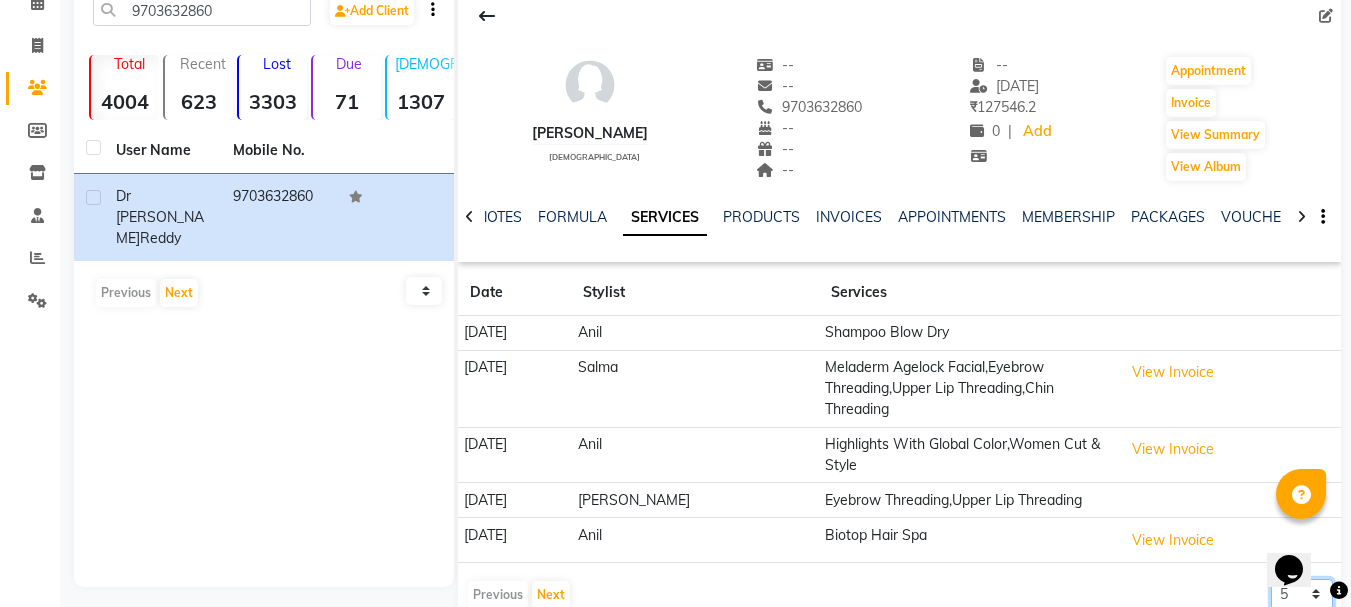 click on "5 10 50 100 500" 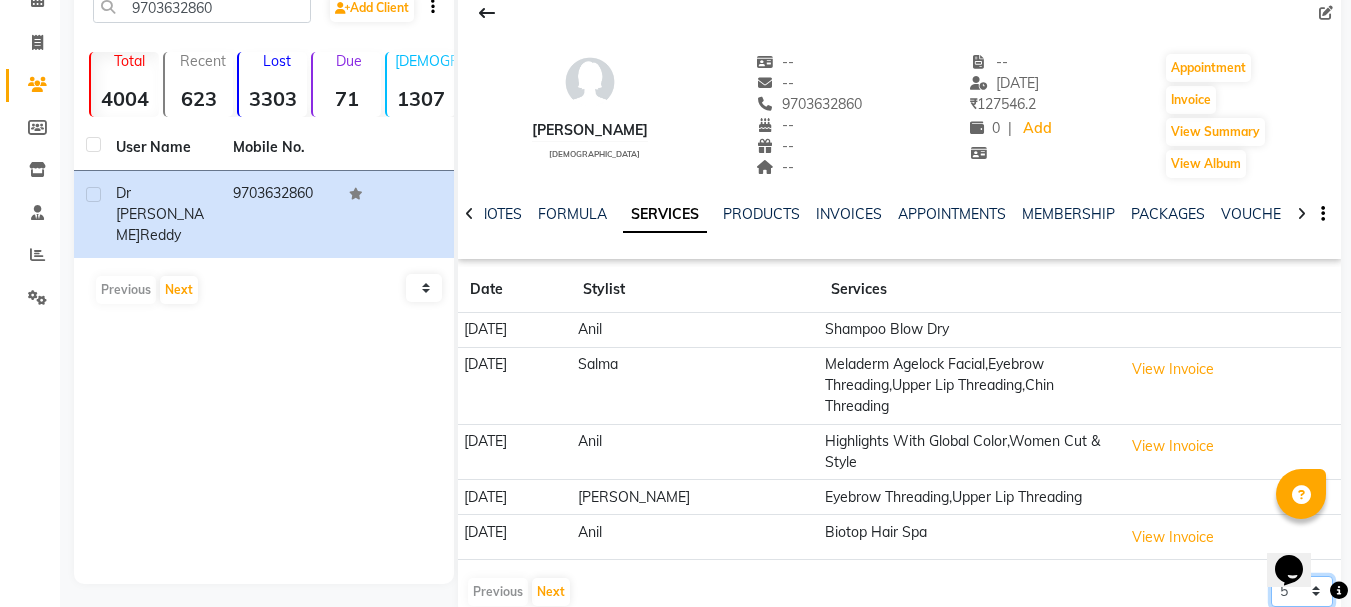 select on "50" 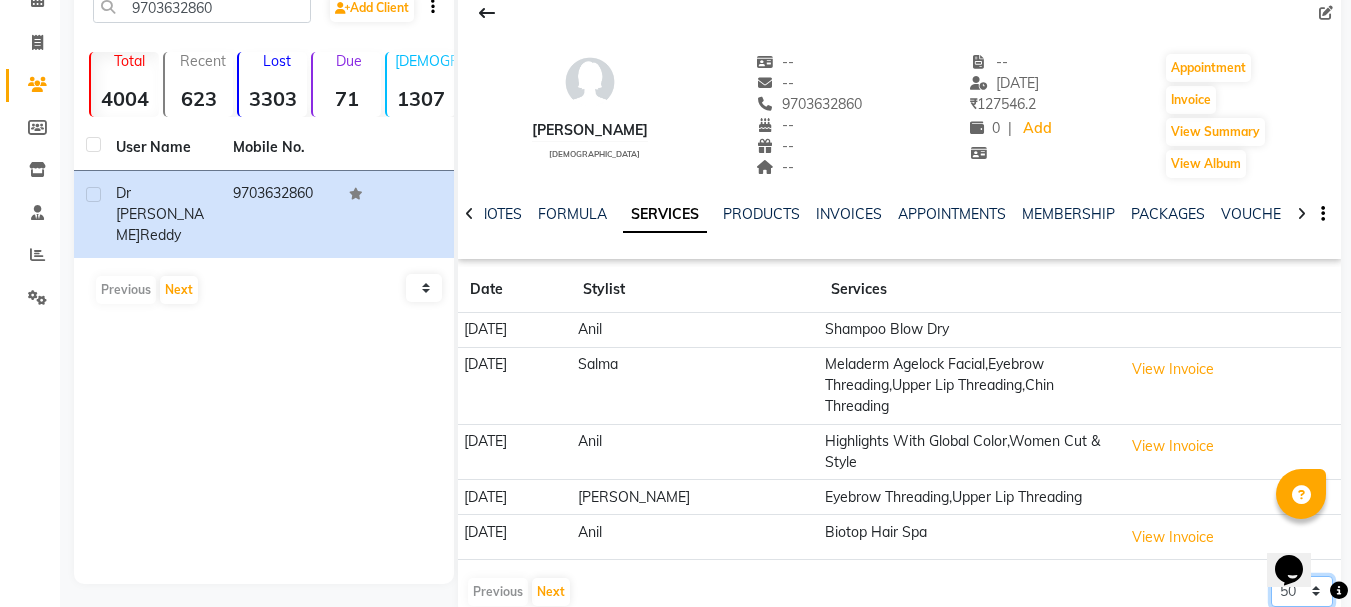 click on "5 10 50 100 500" 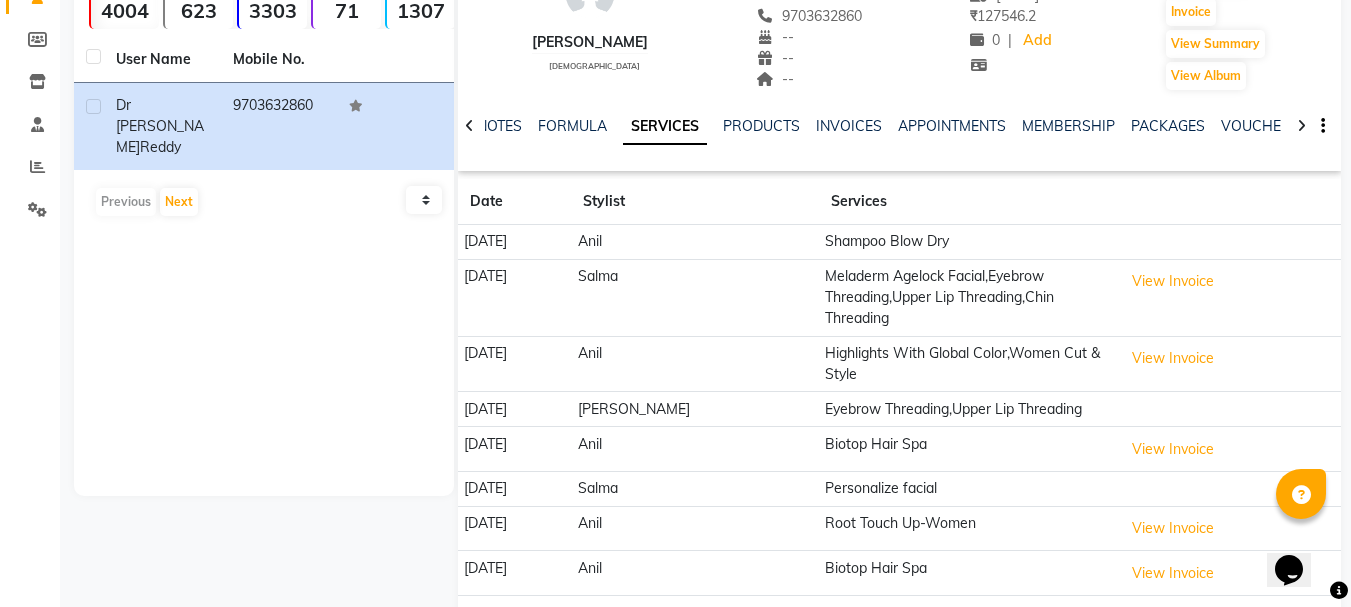scroll, scrollTop: 0, scrollLeft: 0, axis: both 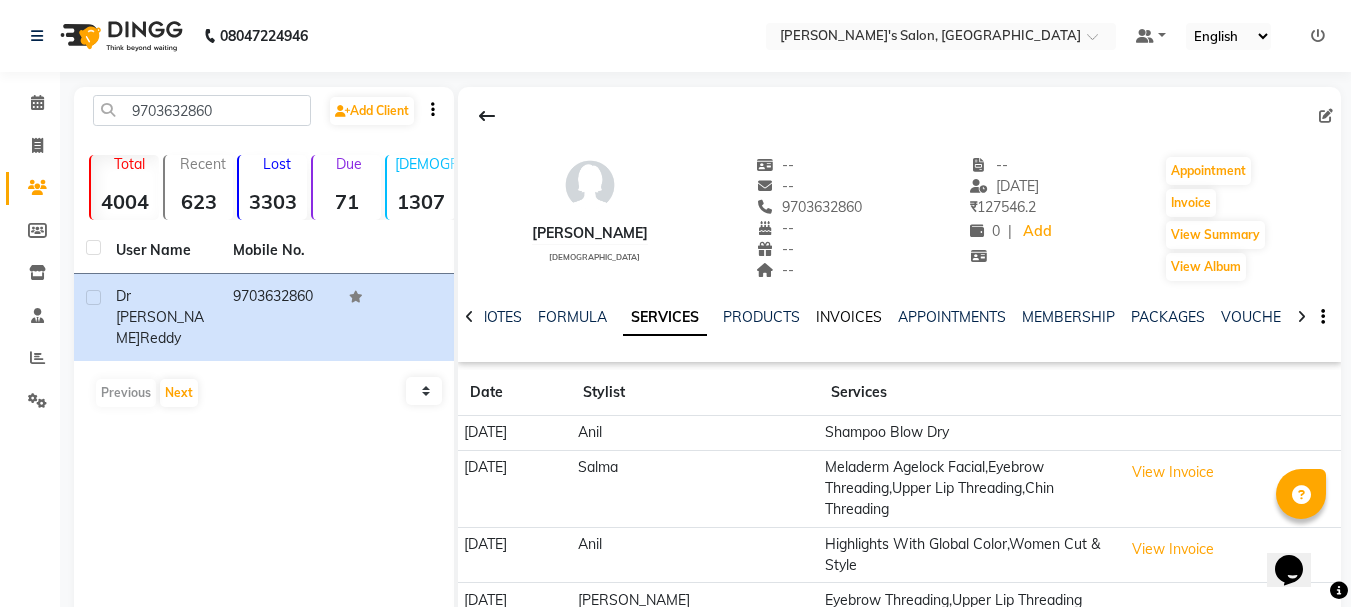 click on "INVOICES" 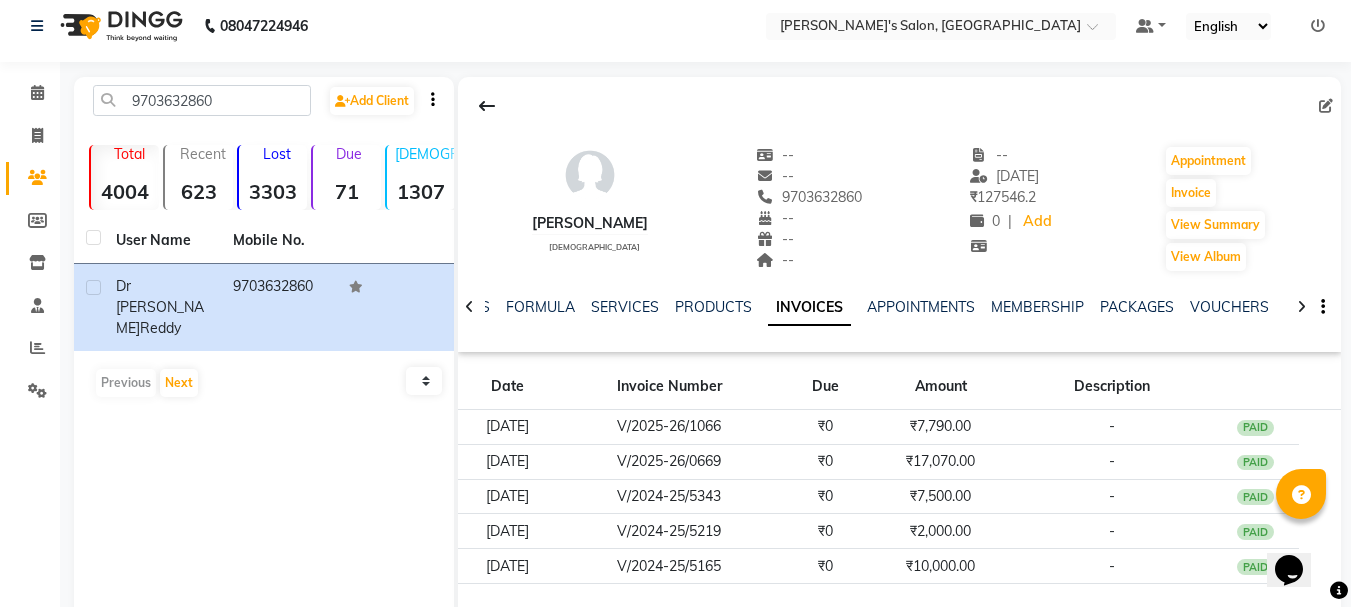 scroll, scrollTop: 110, scrollLeft: 0, axis: vertical 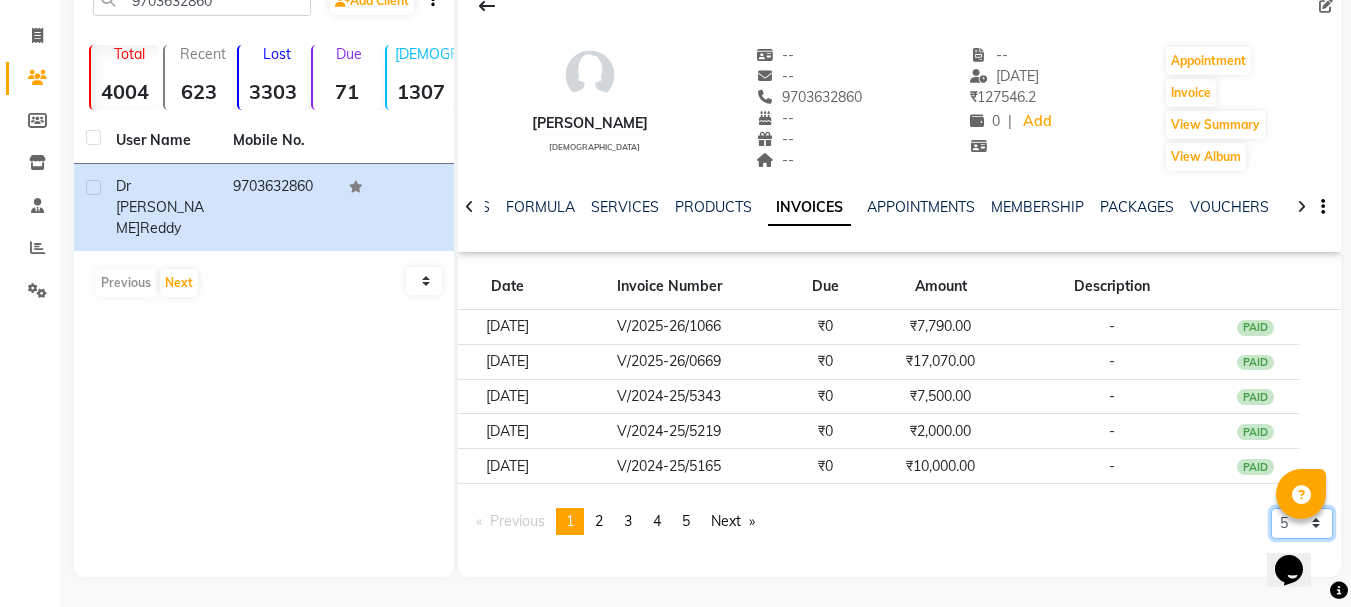 click on "5 10 50 100 500" 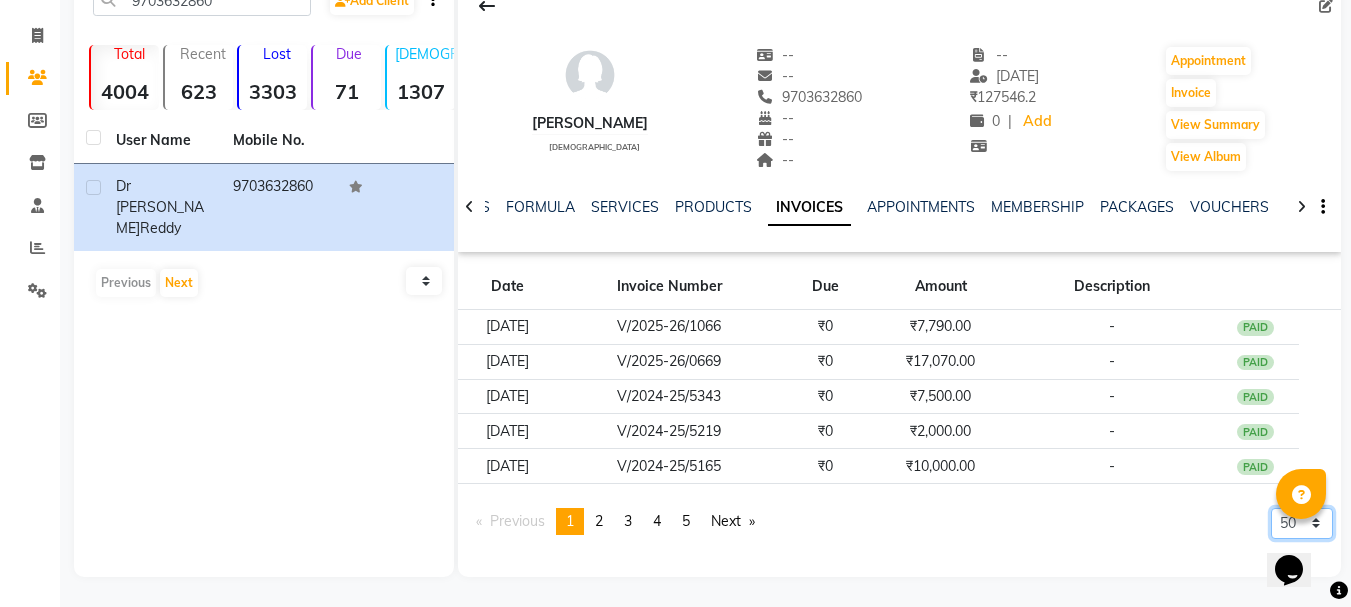 click on "5 10 50 100 500" 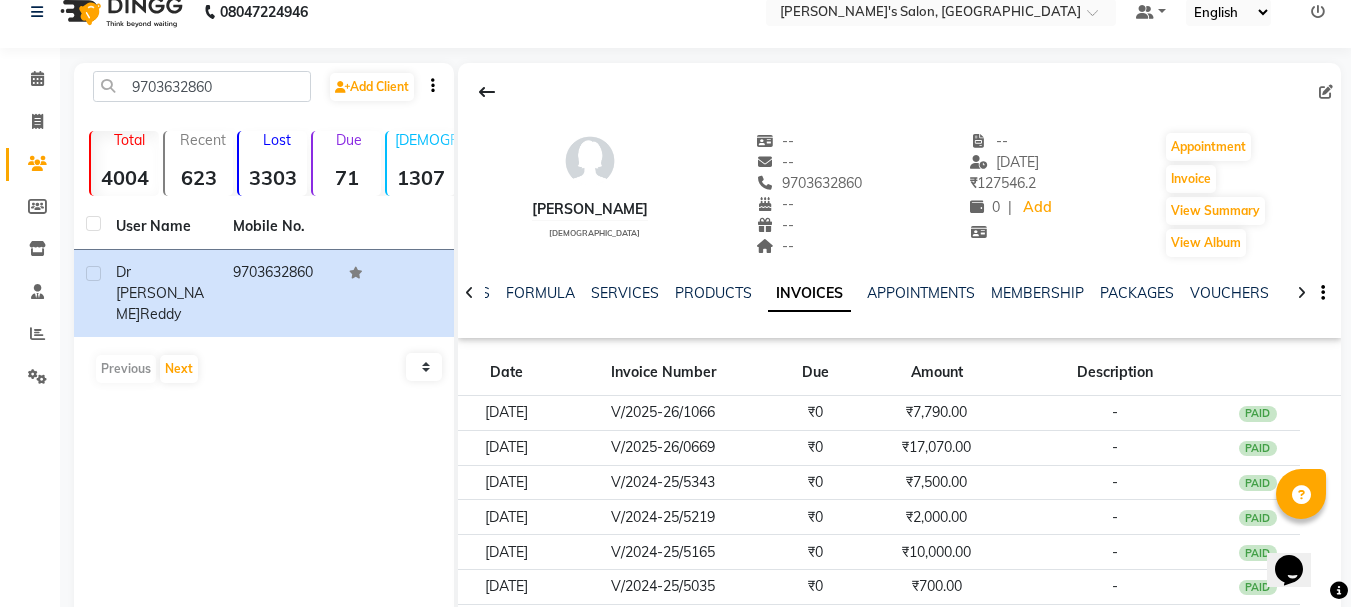 scroll, scrollTop: 0, scrollLeft: 0, axis: both 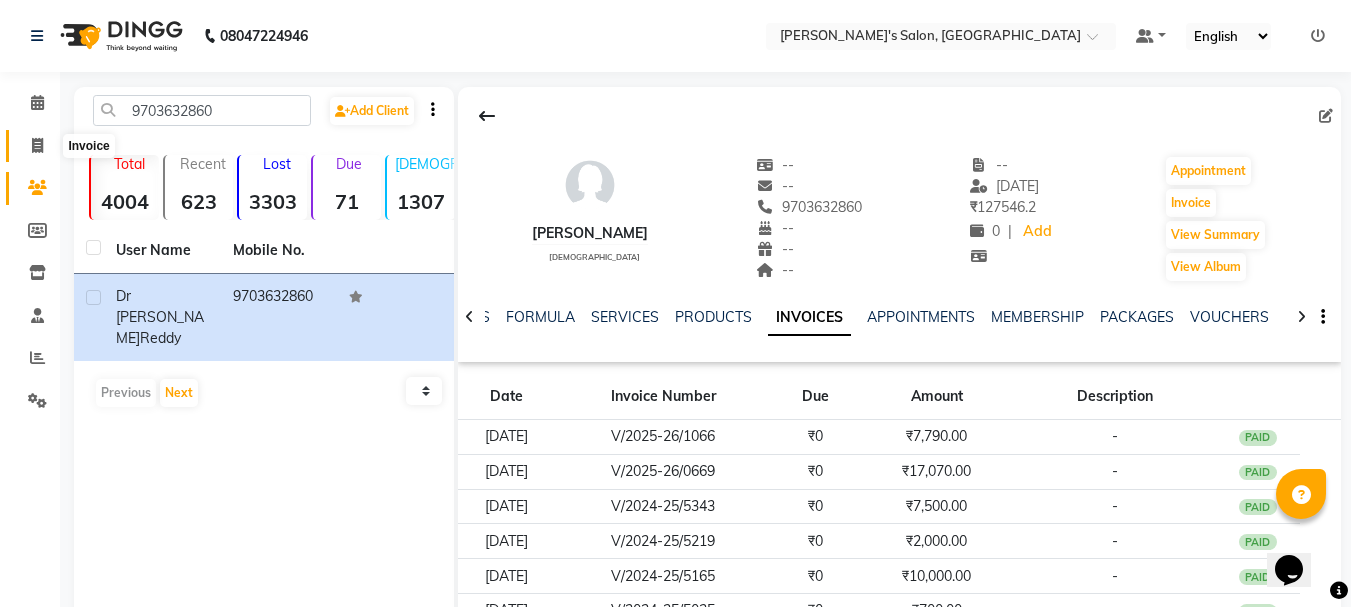 click 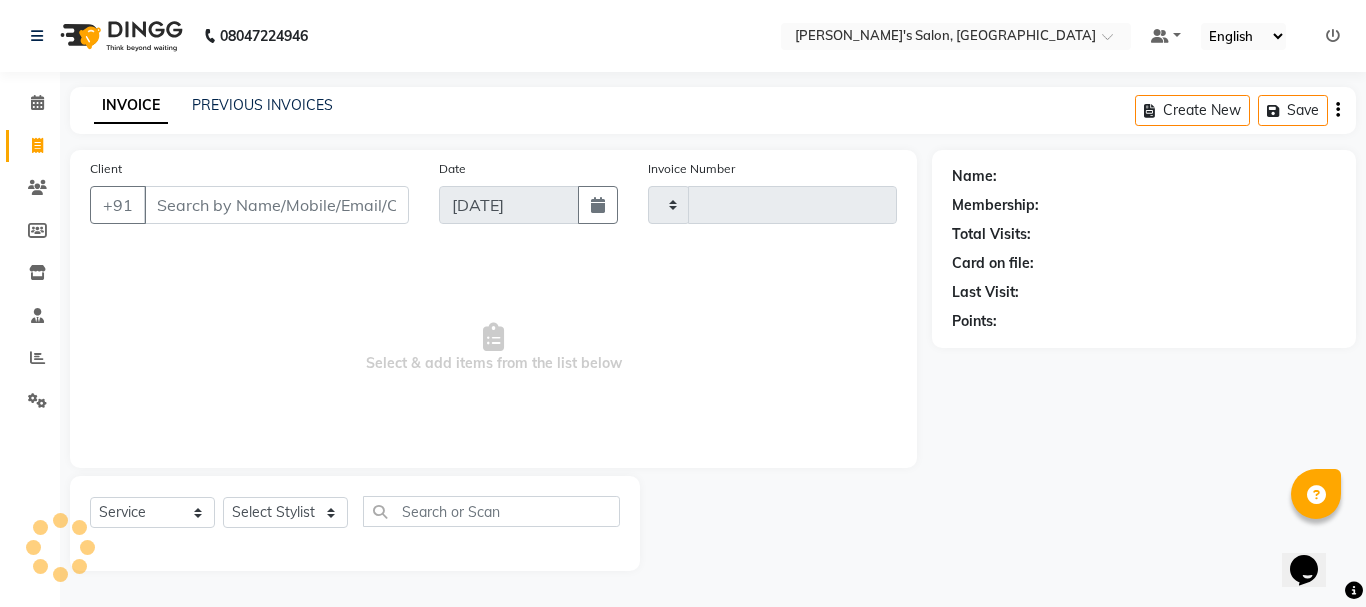type on "1435" 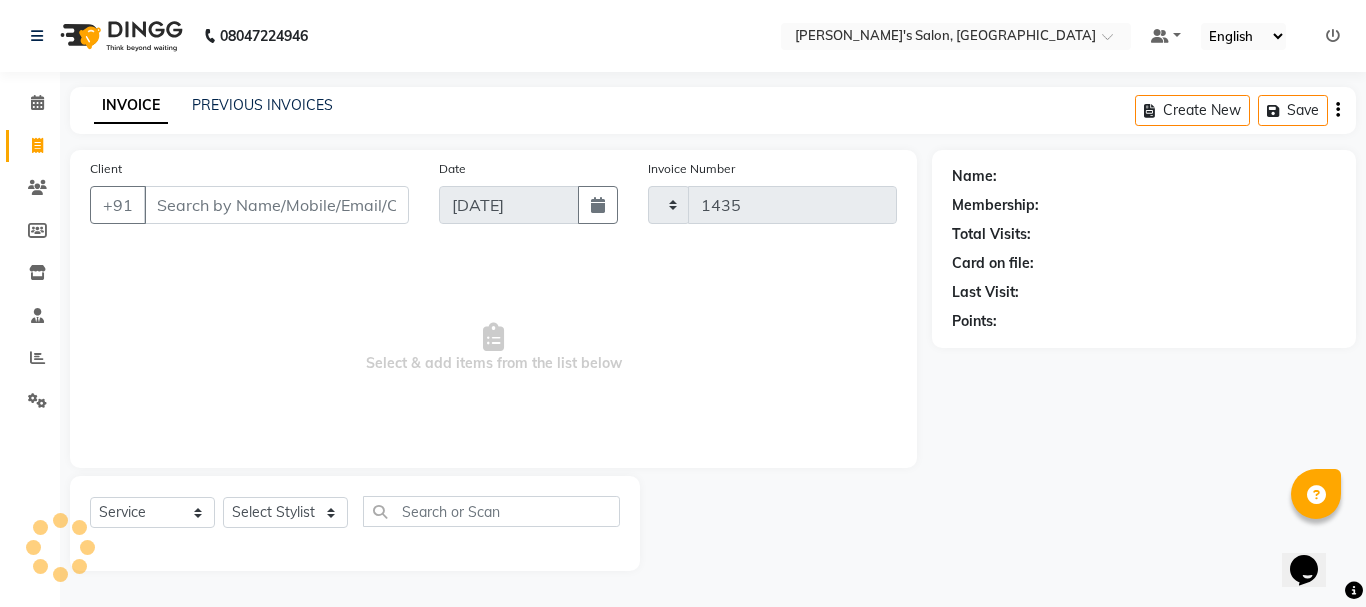 select on "3810" 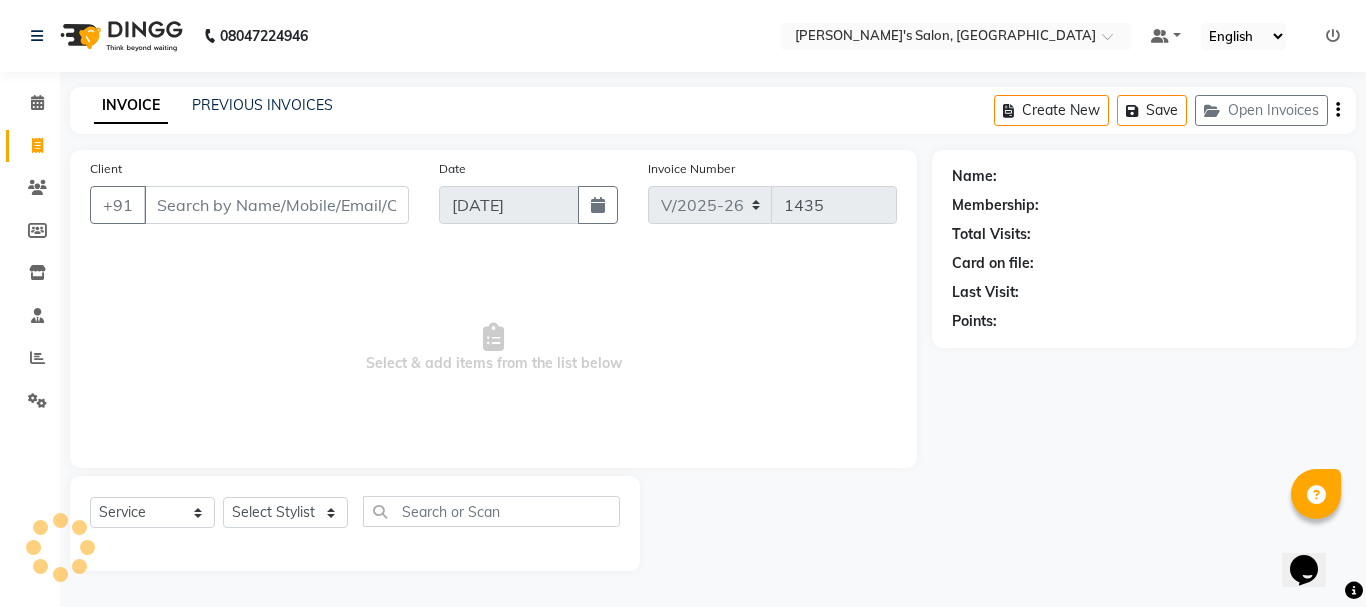 click on "Client" at bounding box center [276, 205] 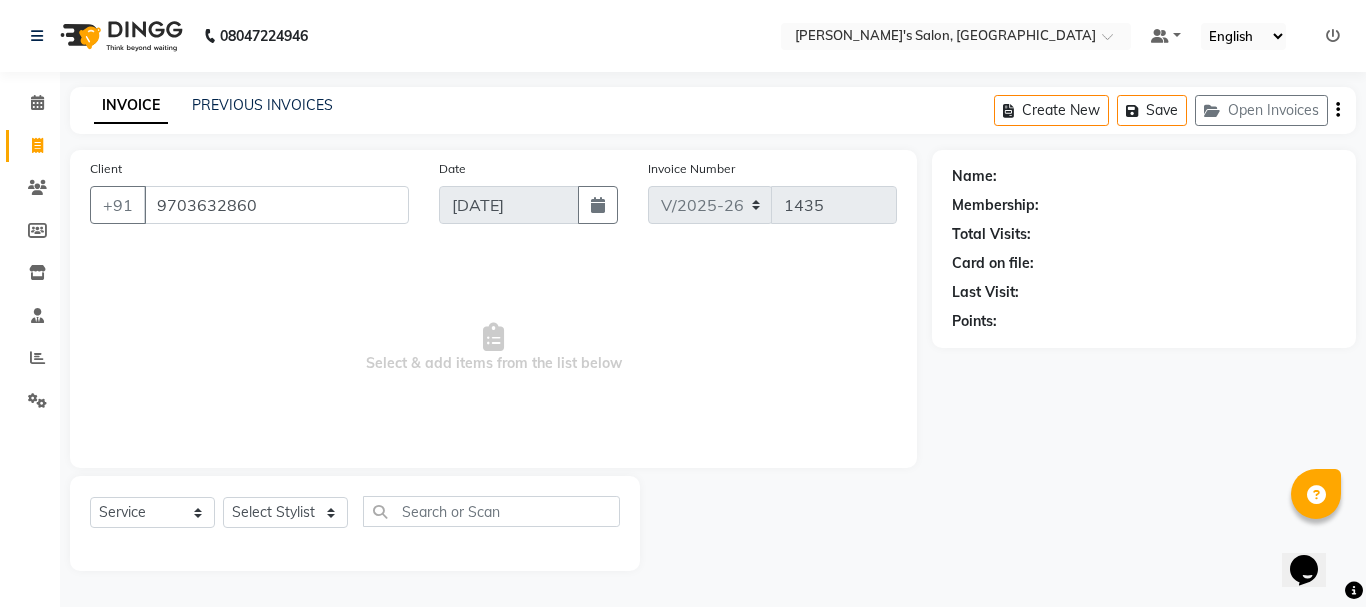type on "9703632860" 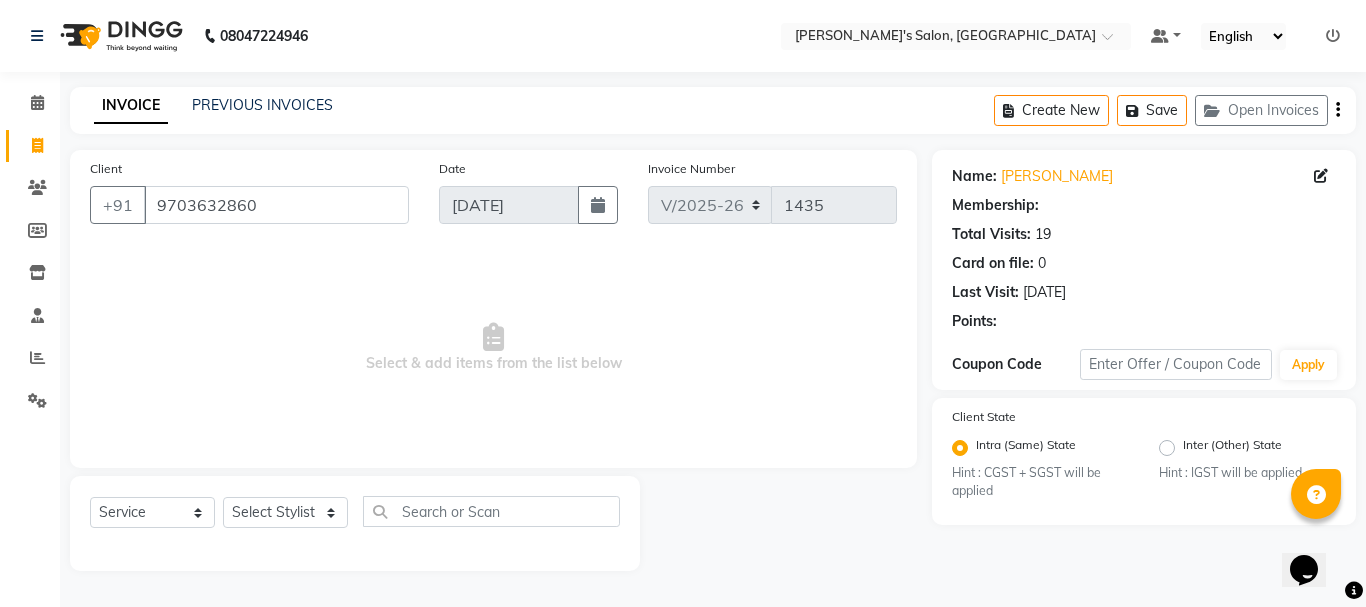 radio on "false" 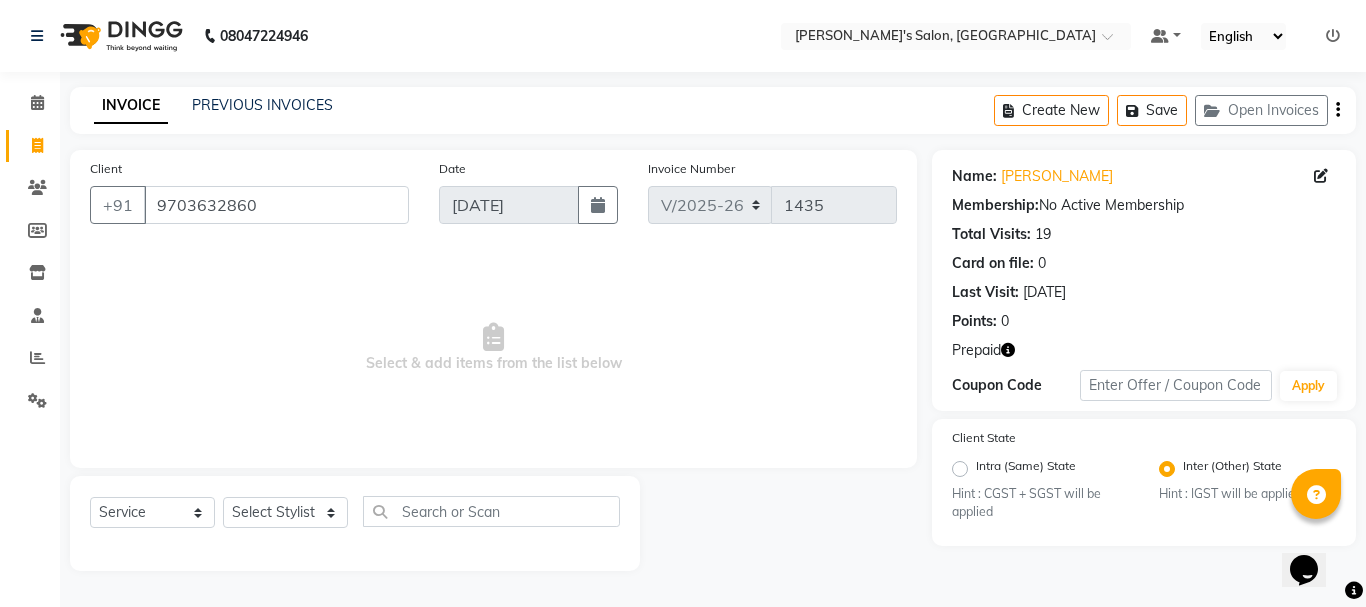 click 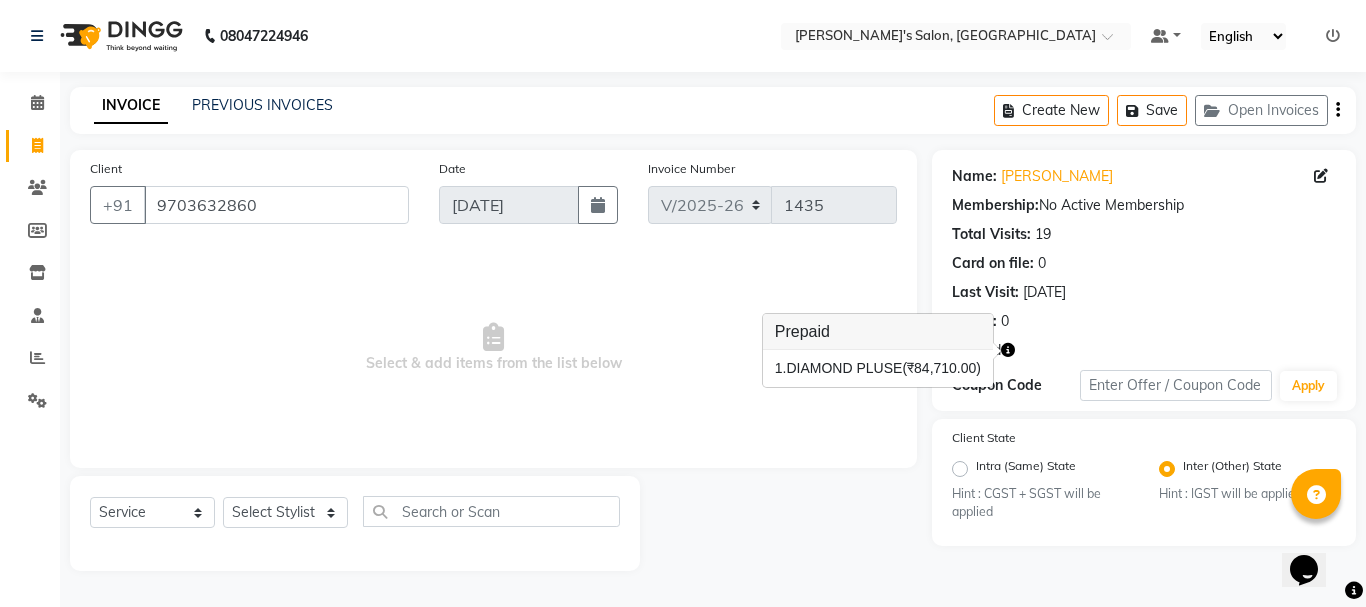 click on "Select & add items from the list below" at bounding box center (493, 348) 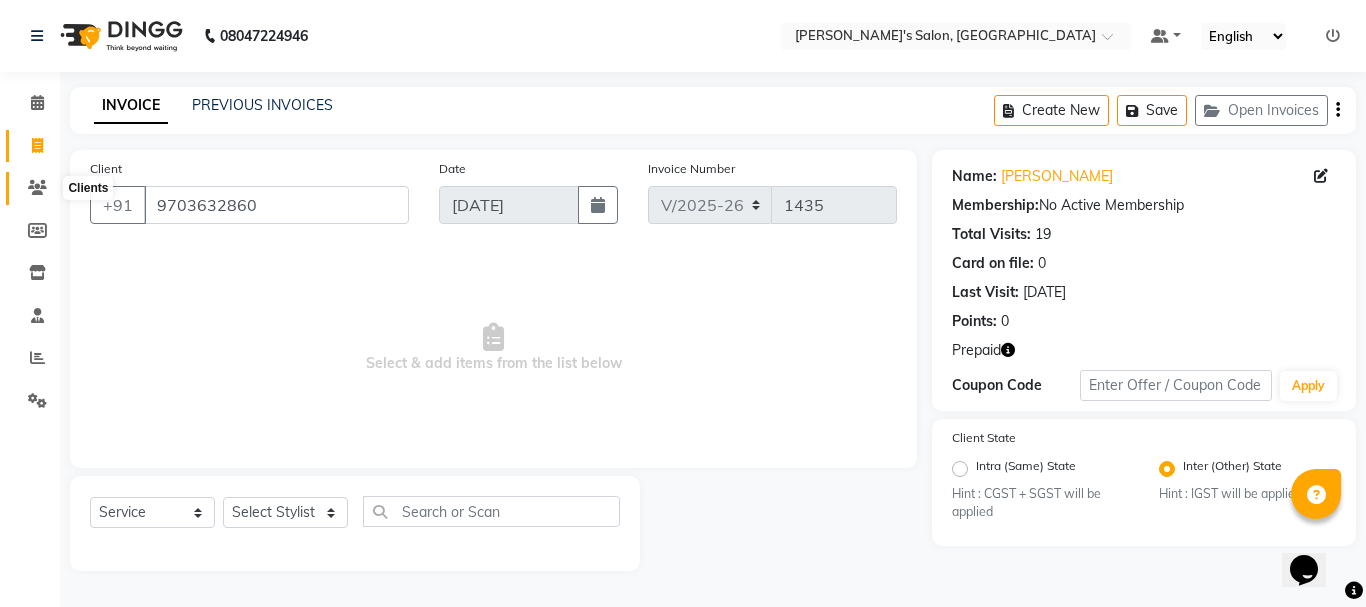 click 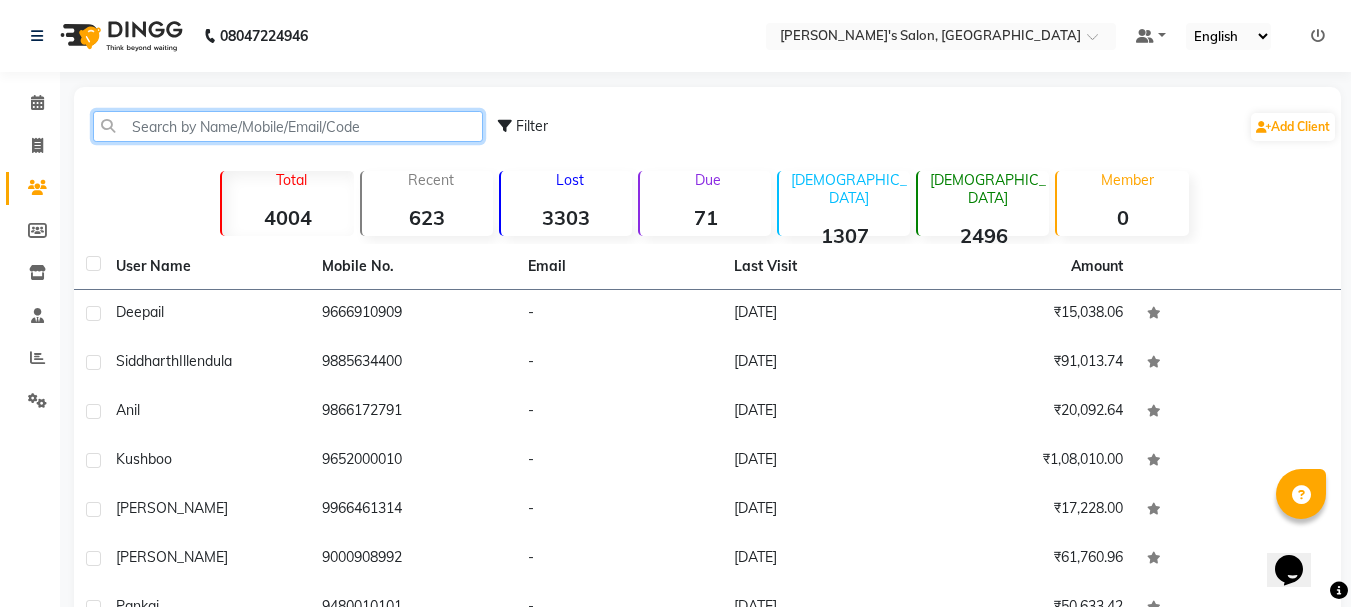 click 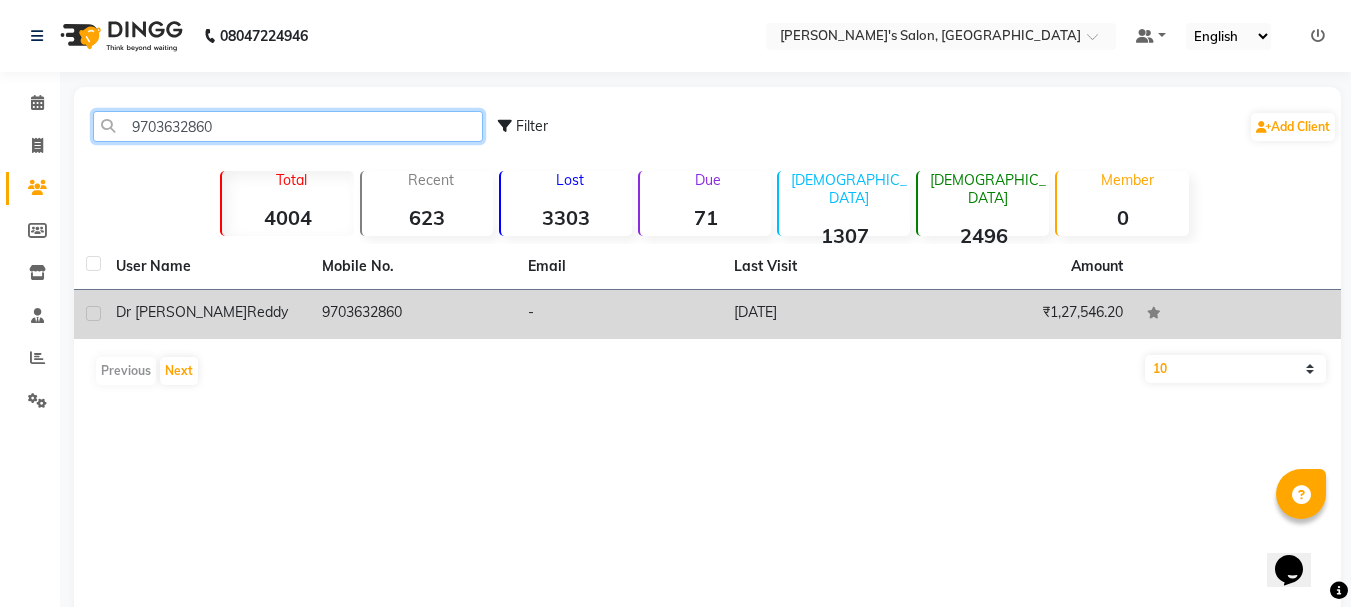 type on "9703632860" 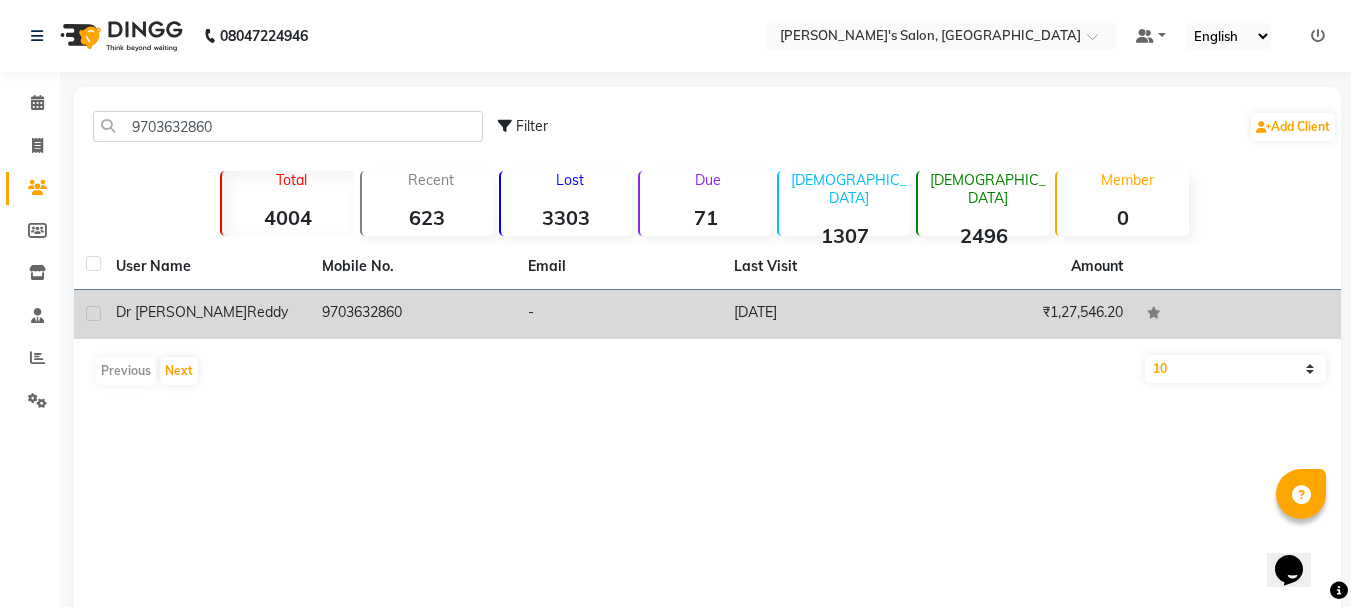 click on "[PERSON_NAME]" 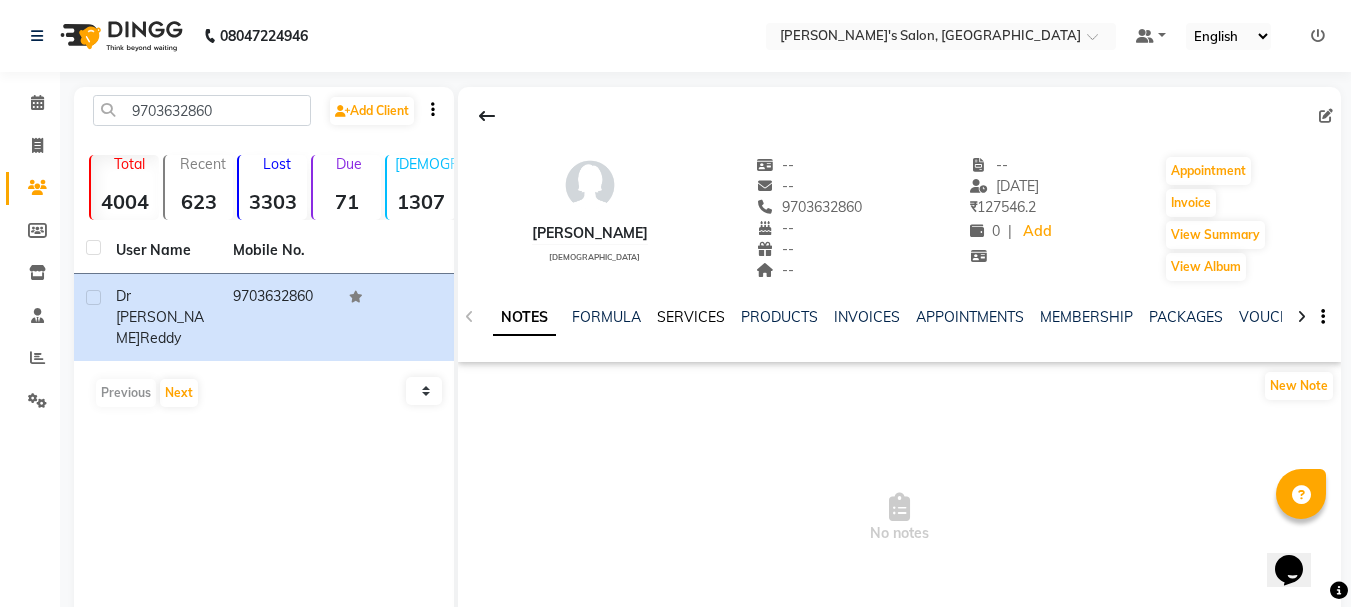 click on "SERVICES" 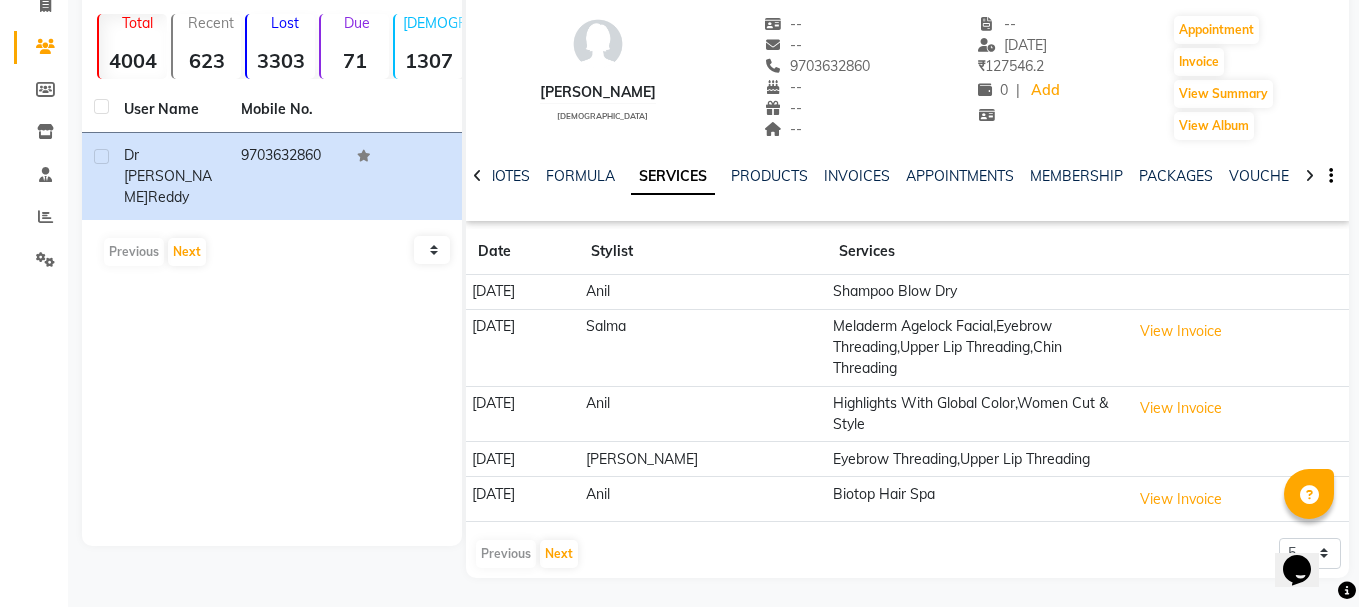 scroll, scrollTop: 142, scrollLeft: 0, axis: vertical 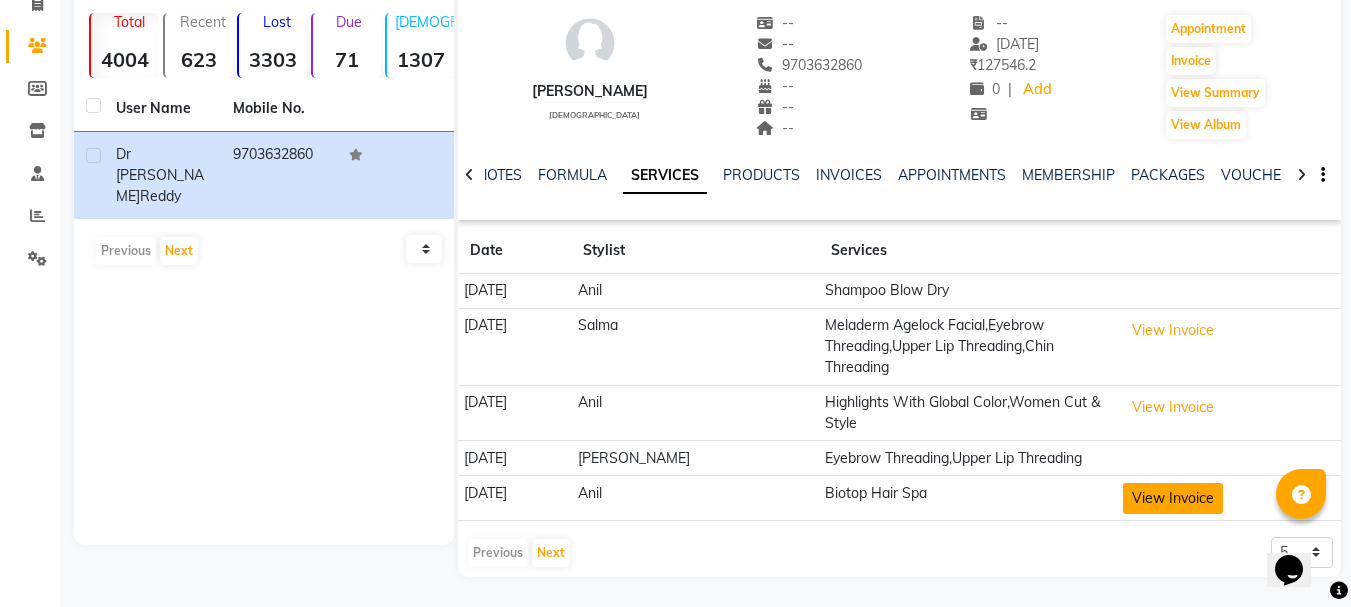 click on "View Invoice" 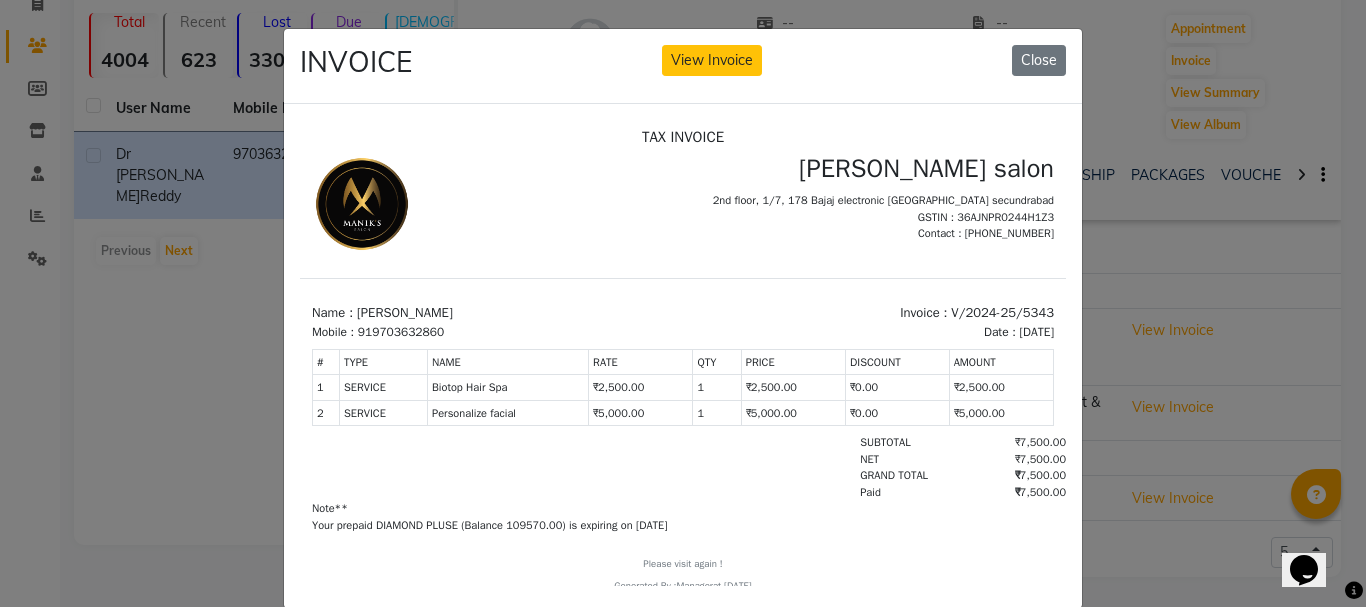 scroll, scrollTop: 0, scrollLeft: 0, axis: both 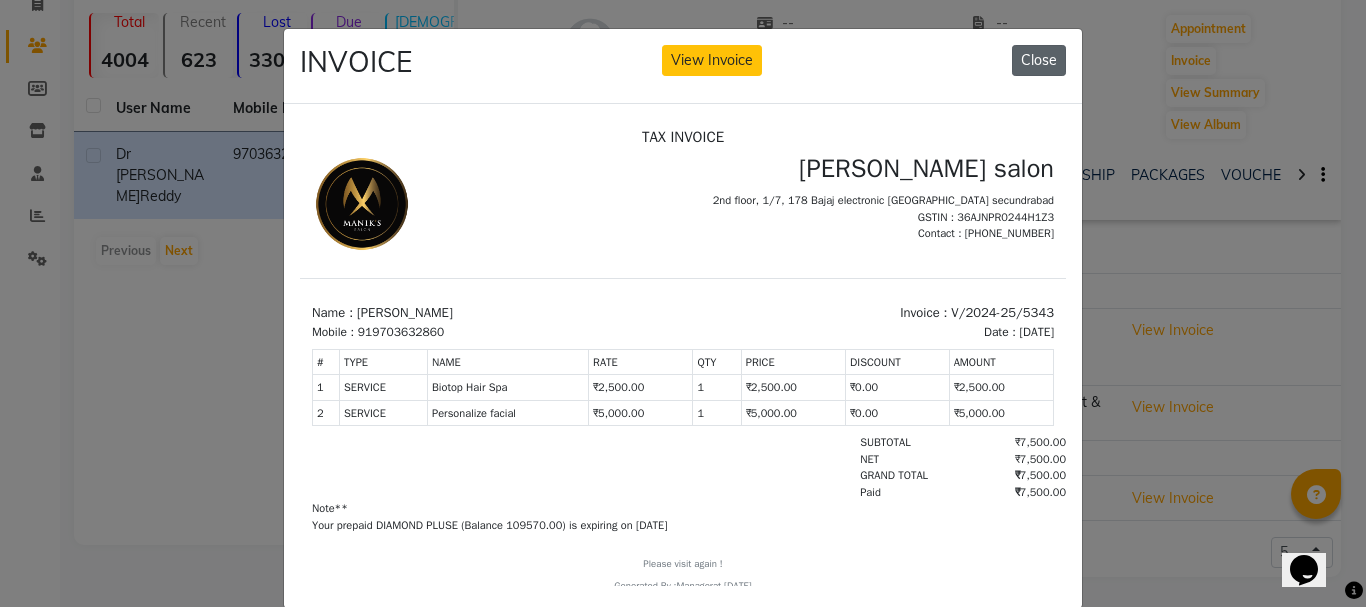 click on "Close" 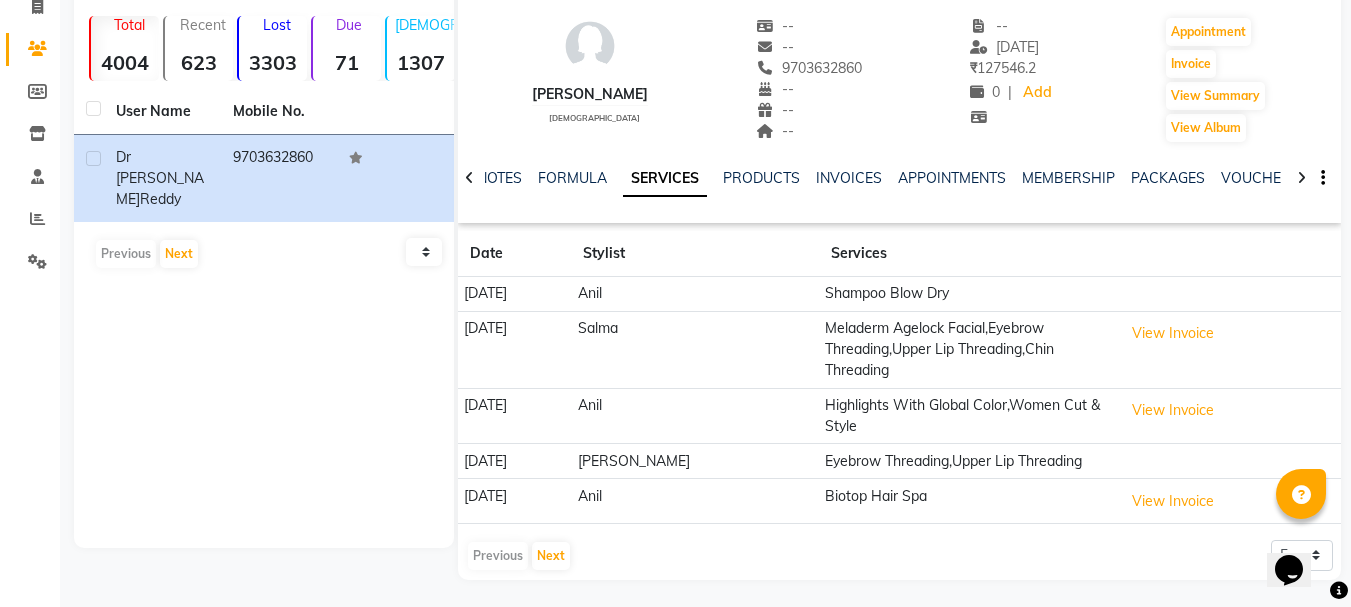 scroll, scrollTop: 142, scrollLeft: 0, axis: vertical 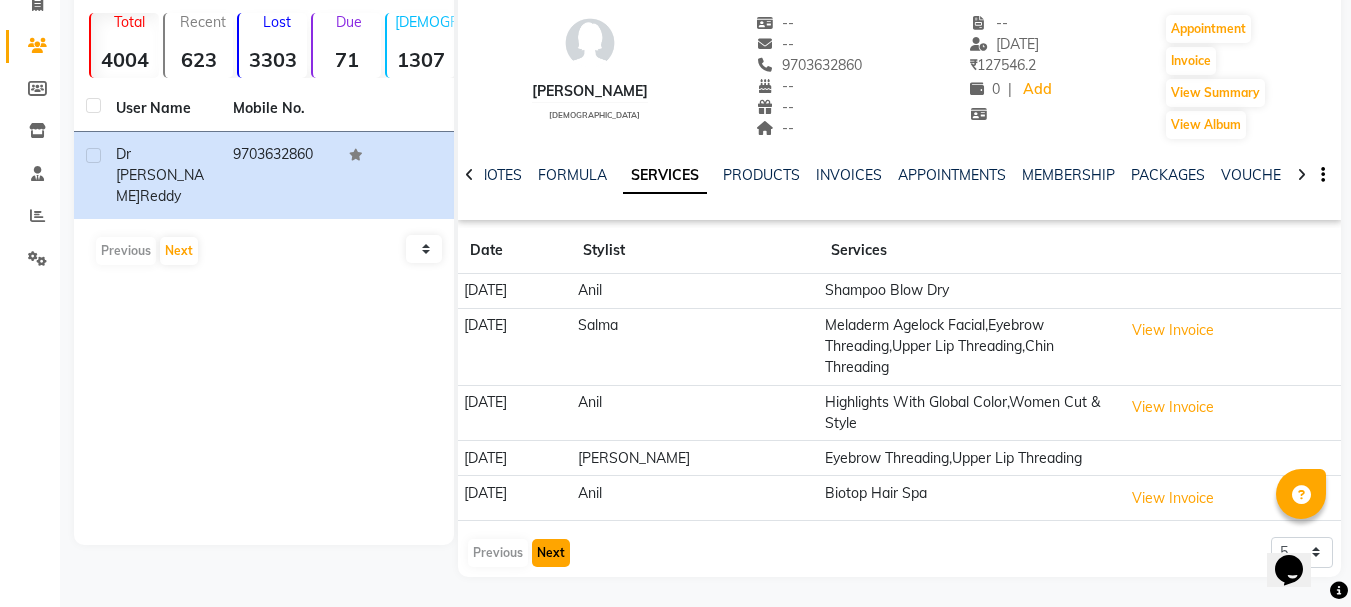 click on "Next" 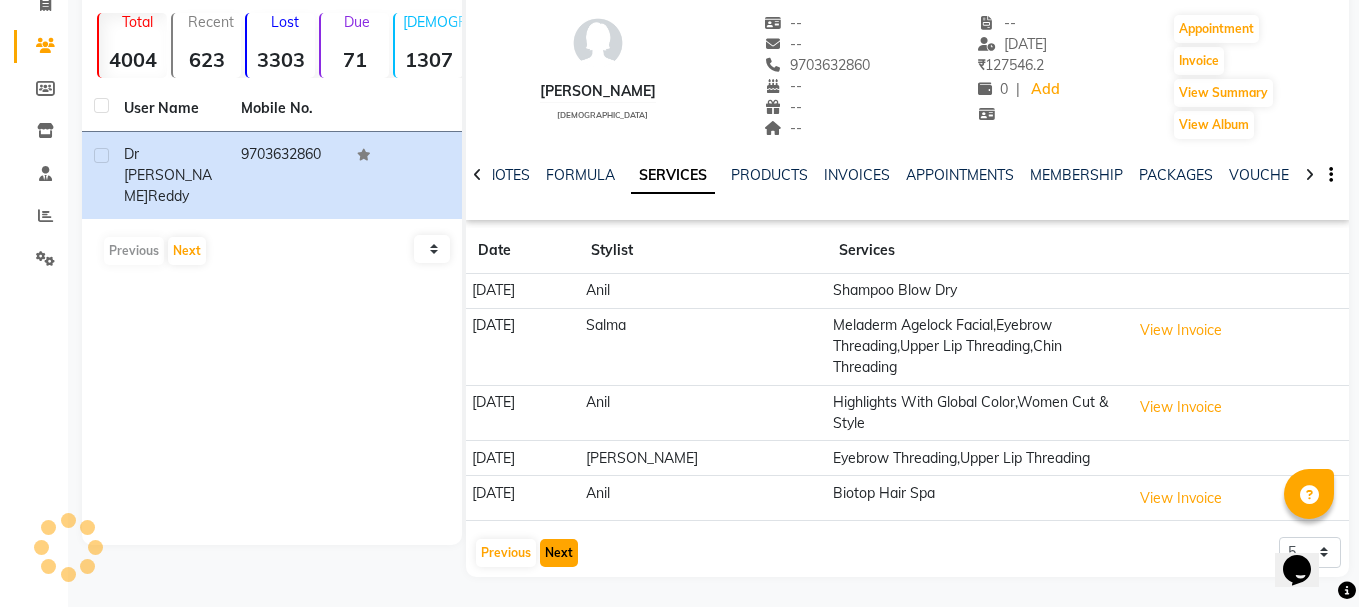 scroll, scrollTop: 110, scrollLeft: 0, axis: vertical 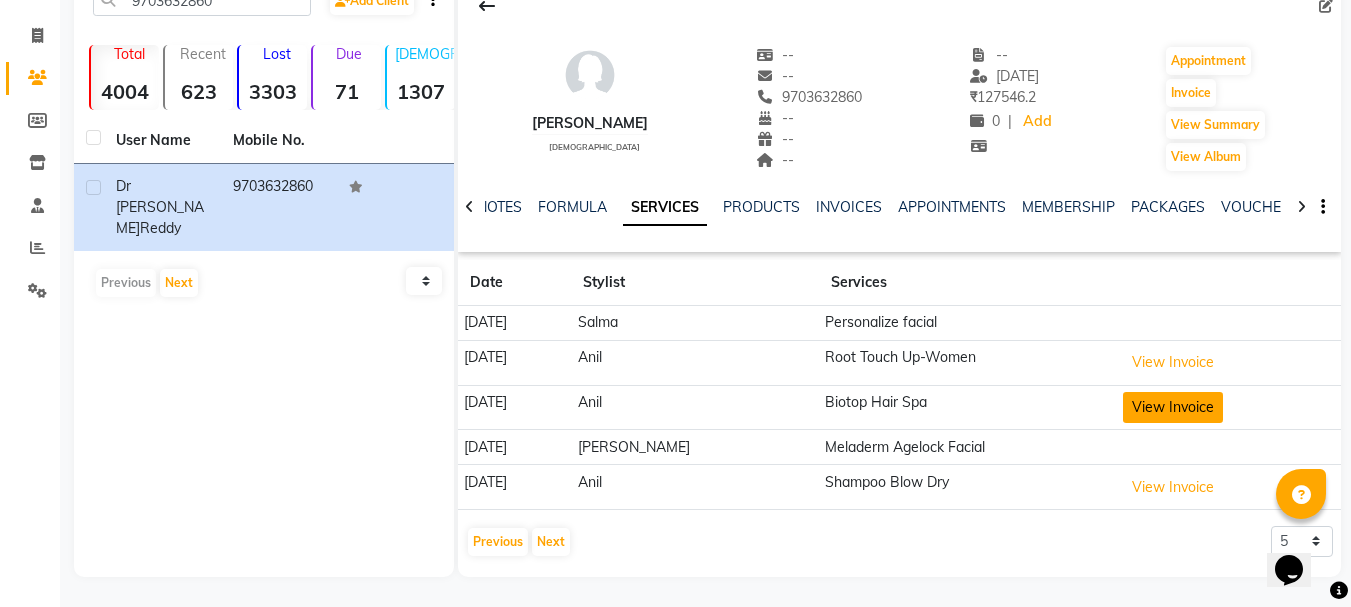 click on "View Invoice" 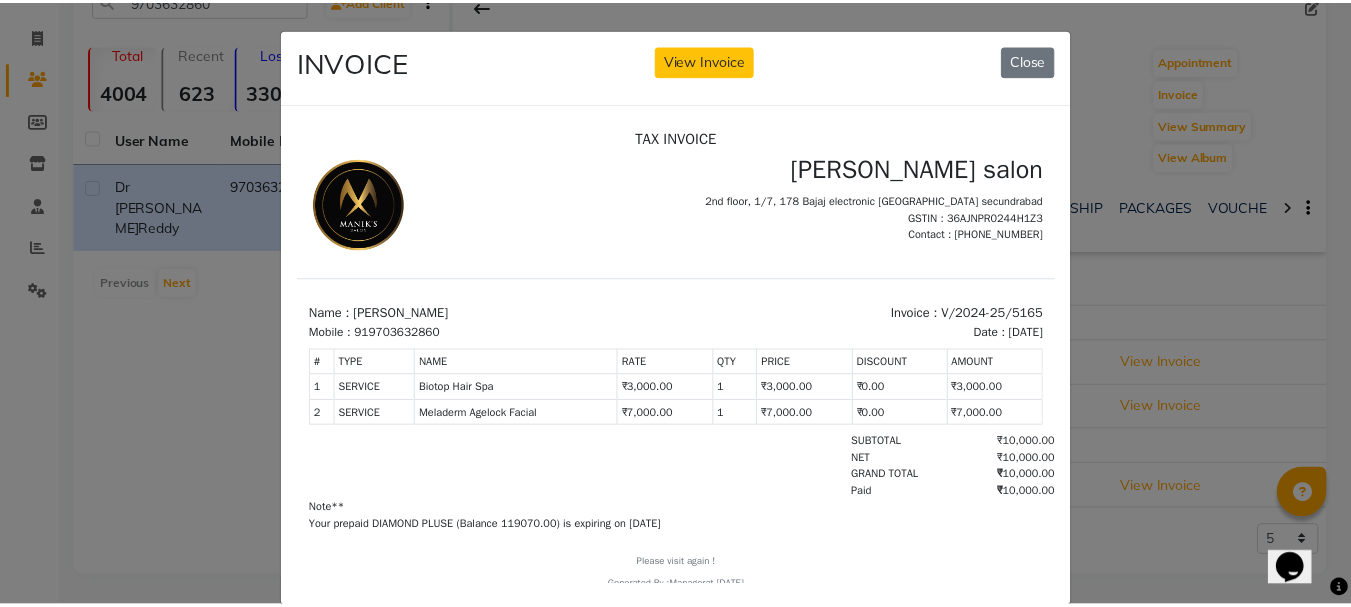 scroll, scrollTop: 0, scrollLeft: 0, axis: both 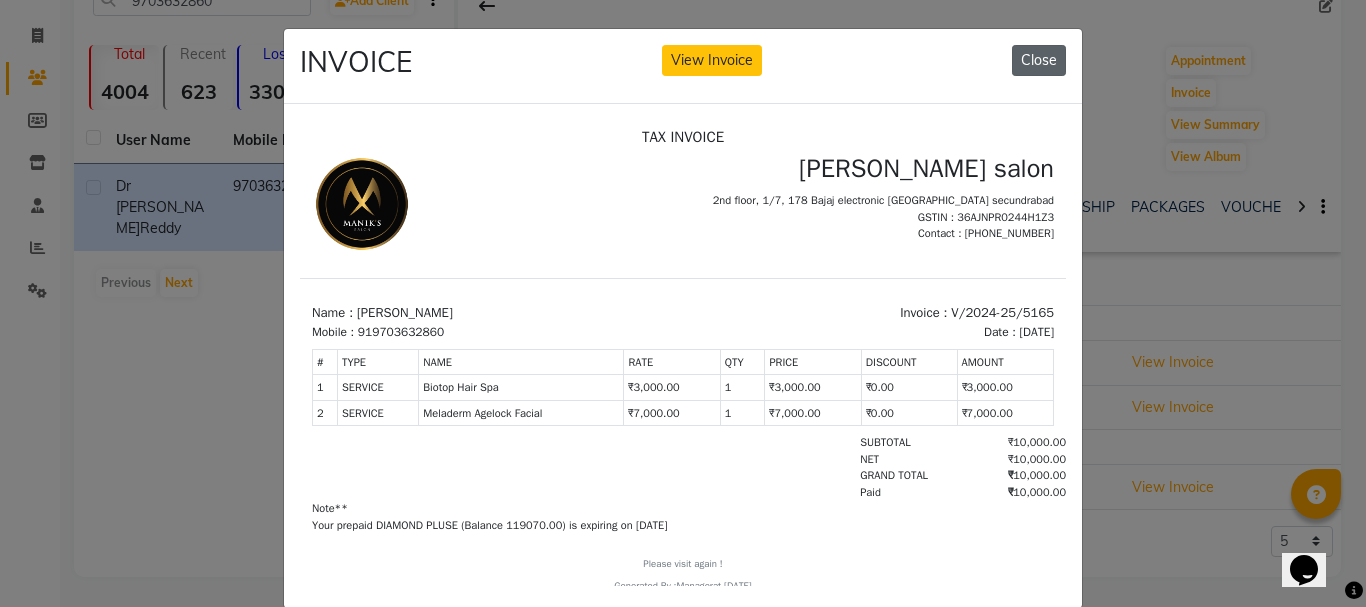 click on "Close" 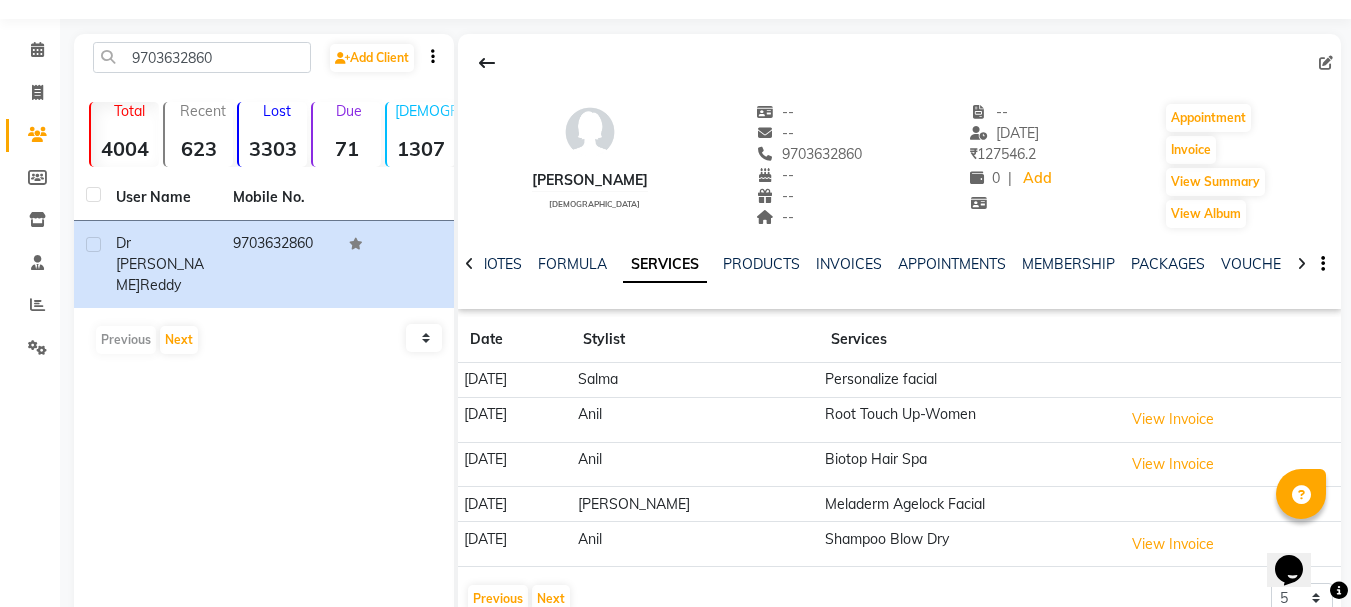 scroll, scrollTop: 0, scrollLeft: 0, axis: both 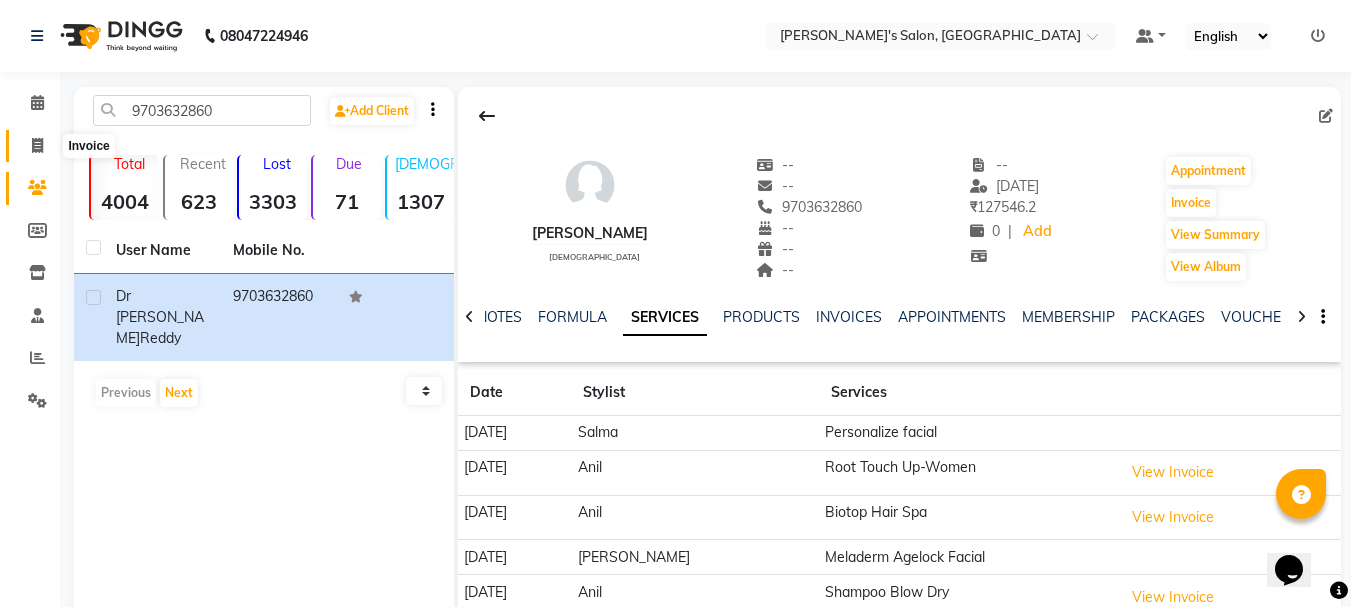 click 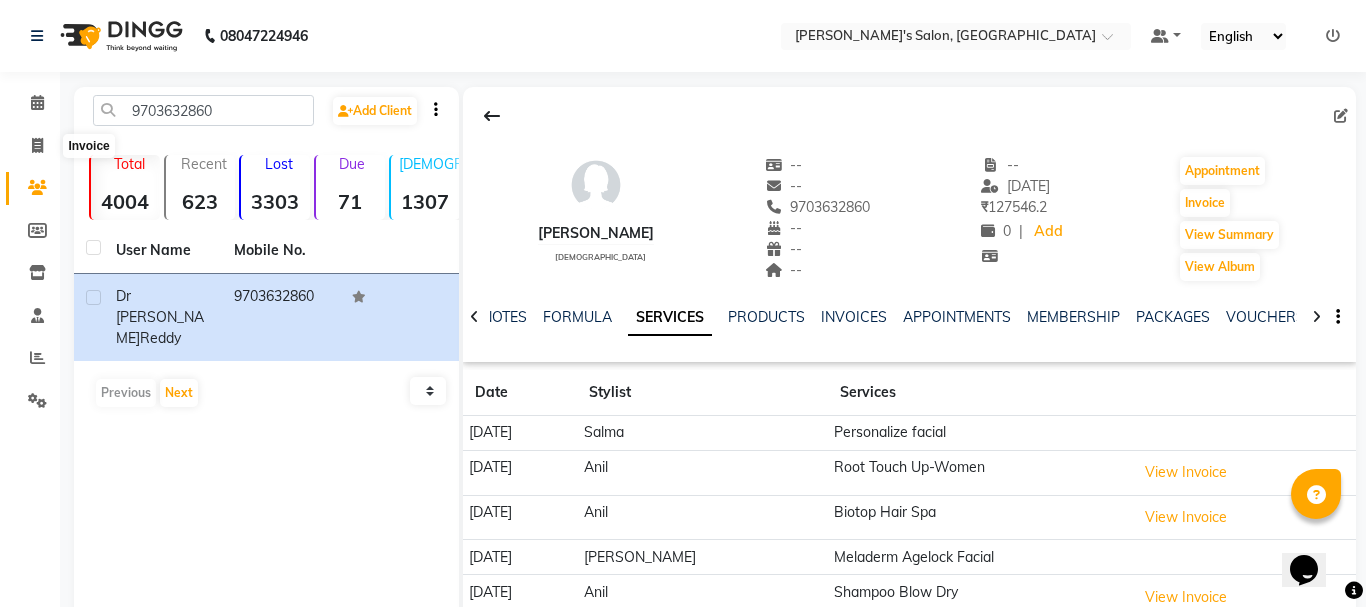 select on "3810" 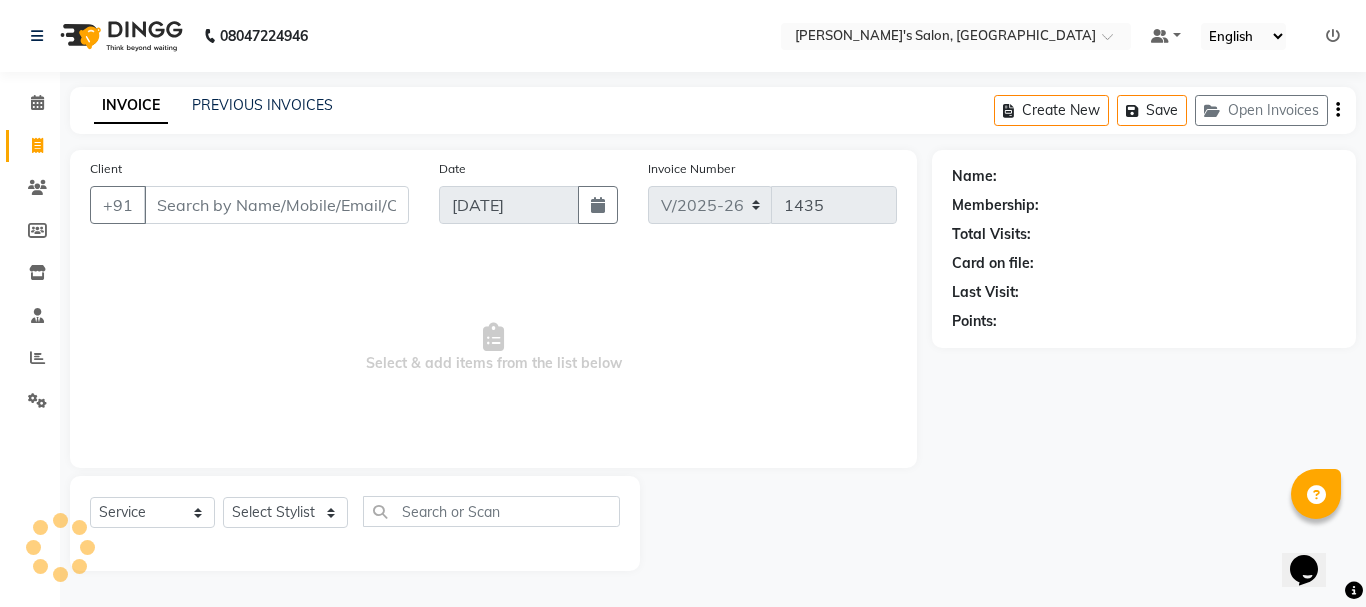 click on "Client" at bounding box center [276, 205] 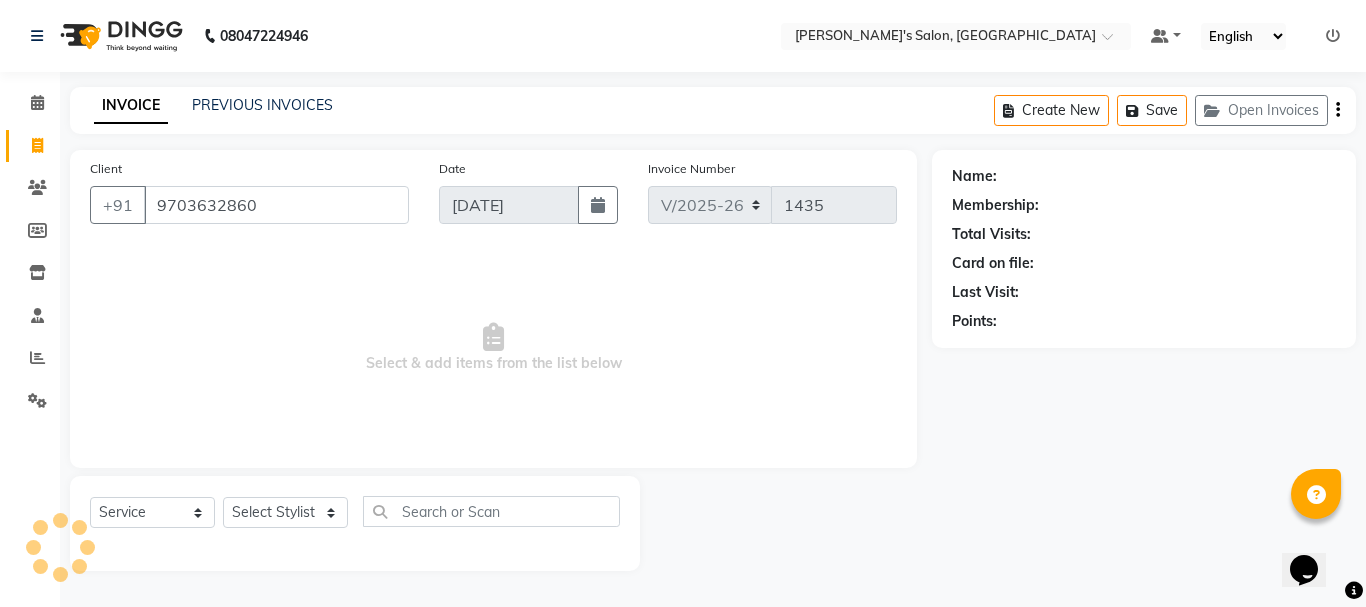 type on "9703632860" 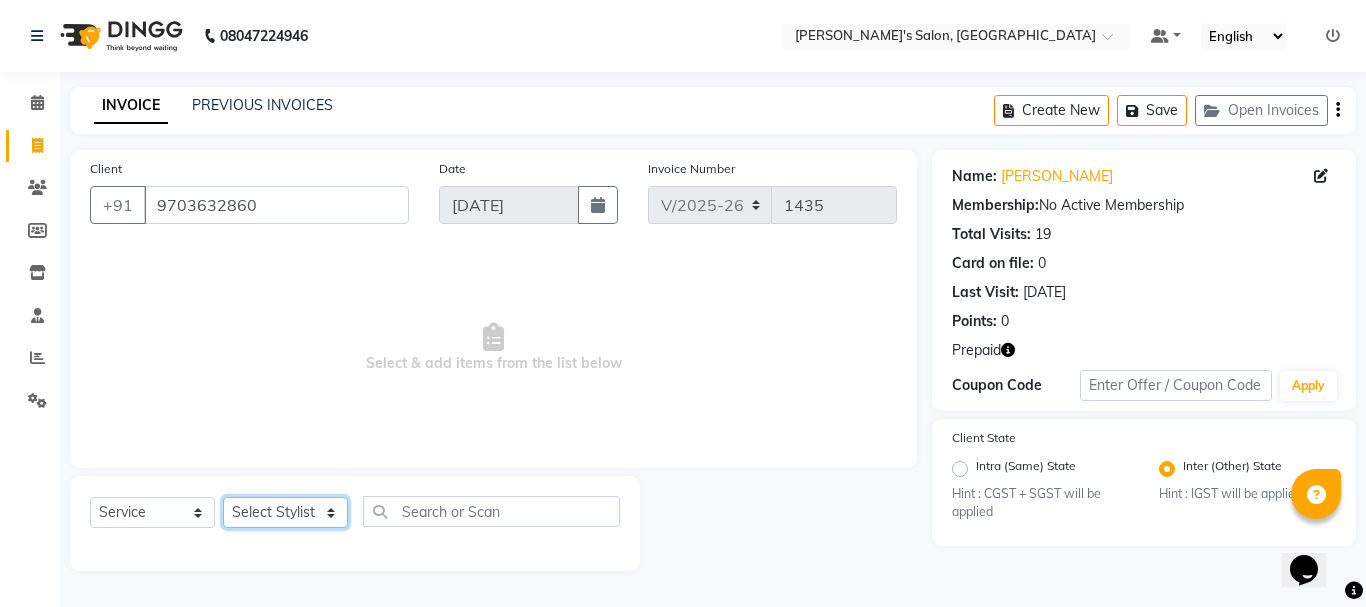 click on "Select Stylist [PERSON_NAME] [PERSON_NAME] Manager [PERSON_NAME] Md mukim [PERSON_NAME] Salma [PERSON_NAME] Suraj [PERSON_NAME]" 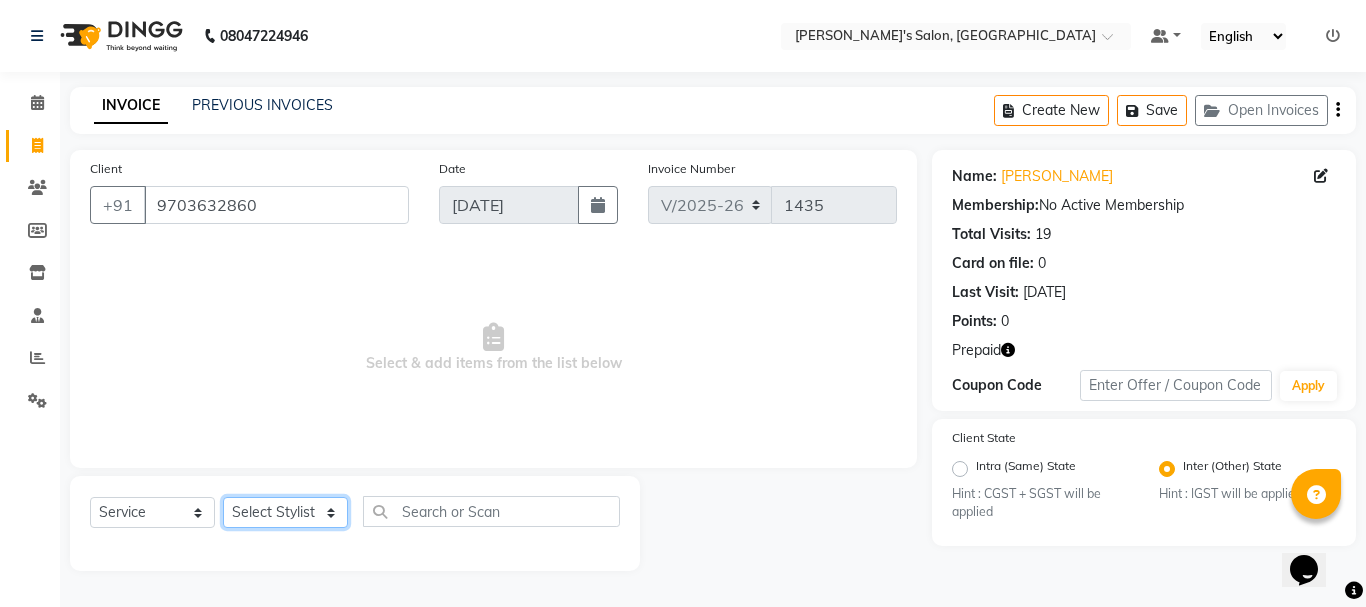 select on "18476" 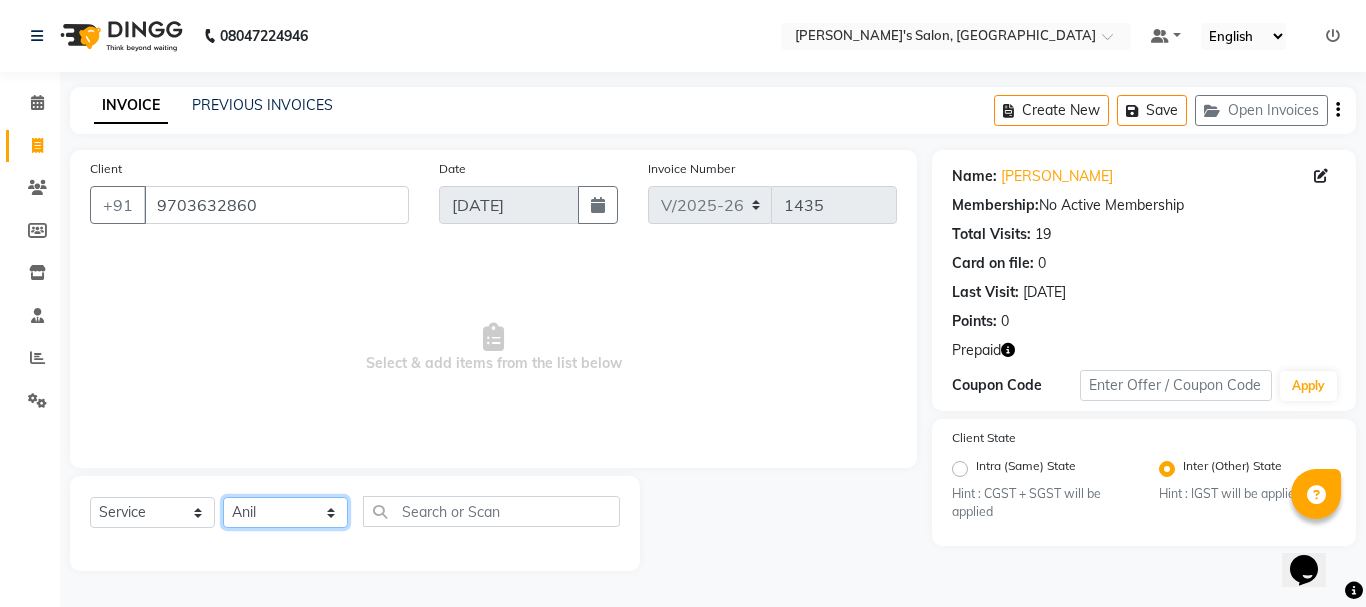 click on "Select Stylist [PERSON_NAME] [PERSON_NAME] Manager [PERSON_NAME] Md mukim [PERSON_NAME] Salma [PERSON_NAME] Suraj [PERSON_NAME]" 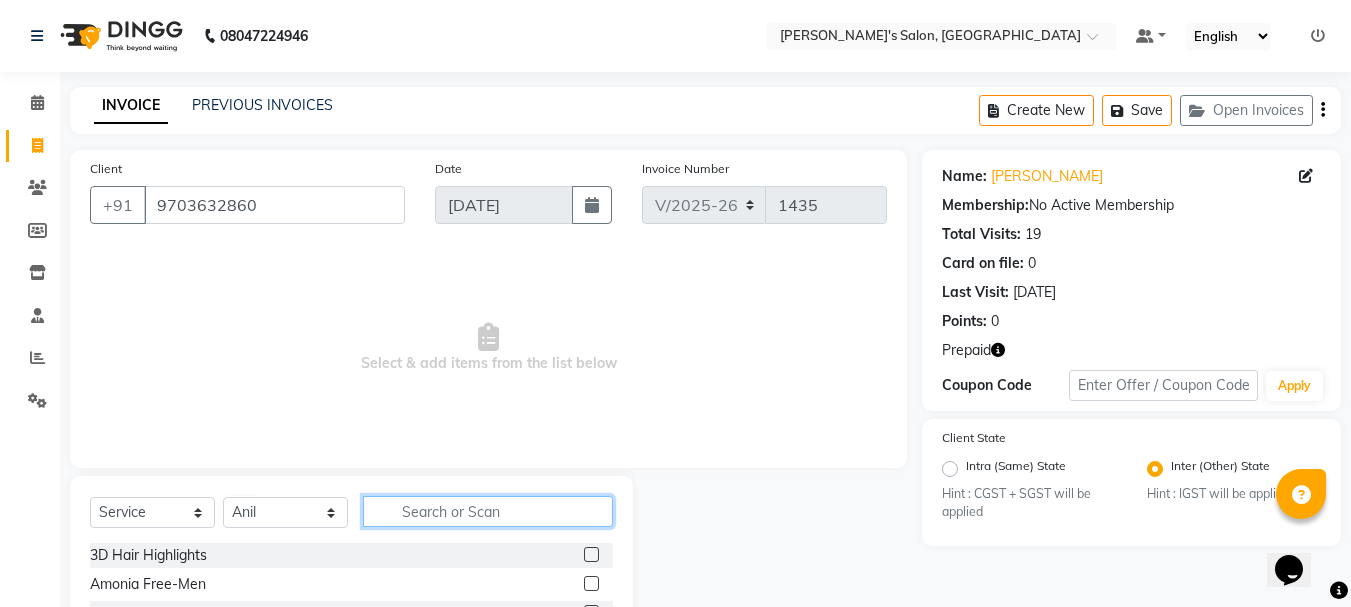 click 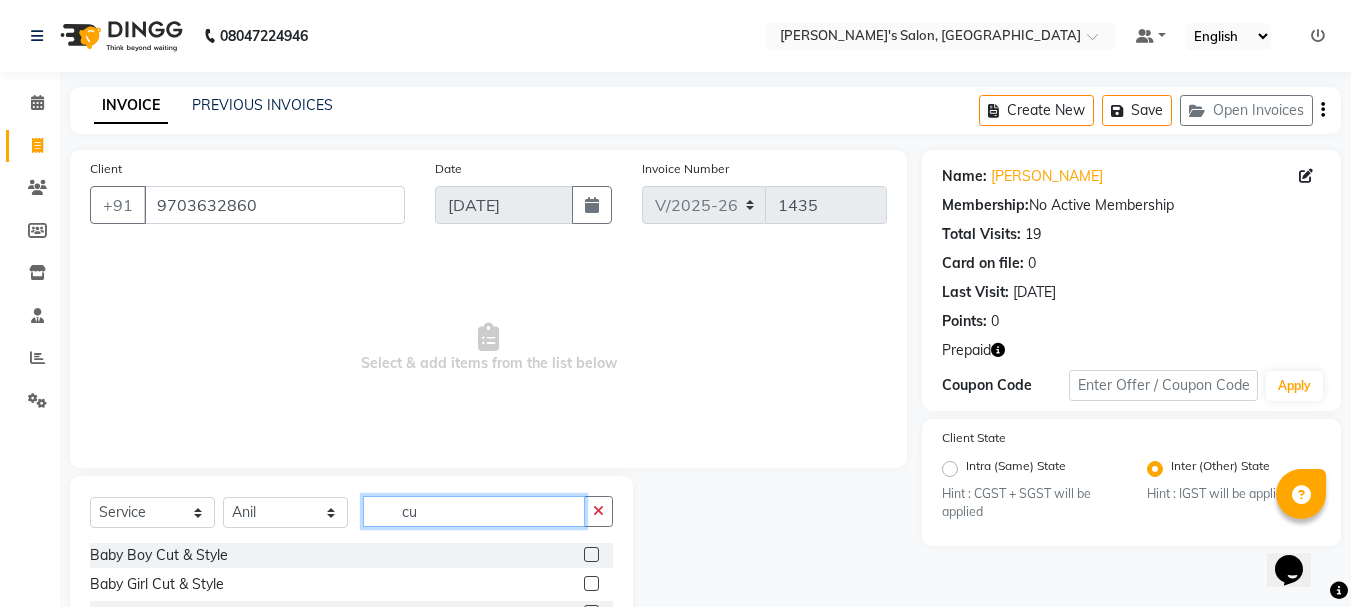 type on "c" 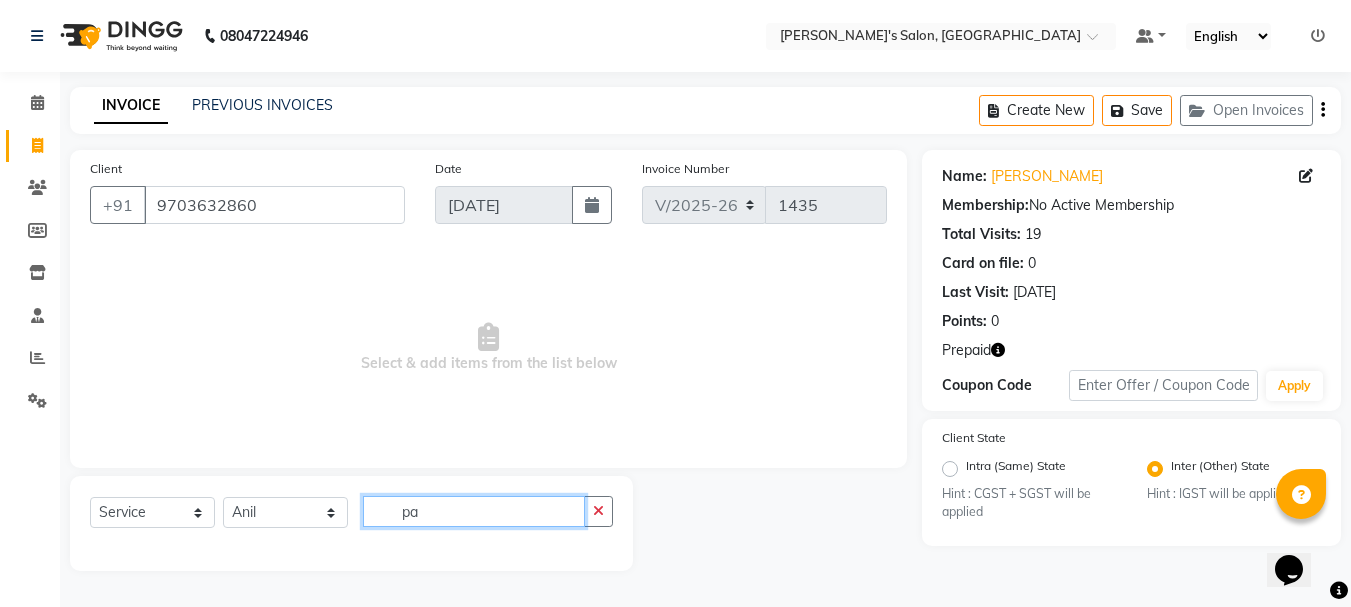 type on "p" 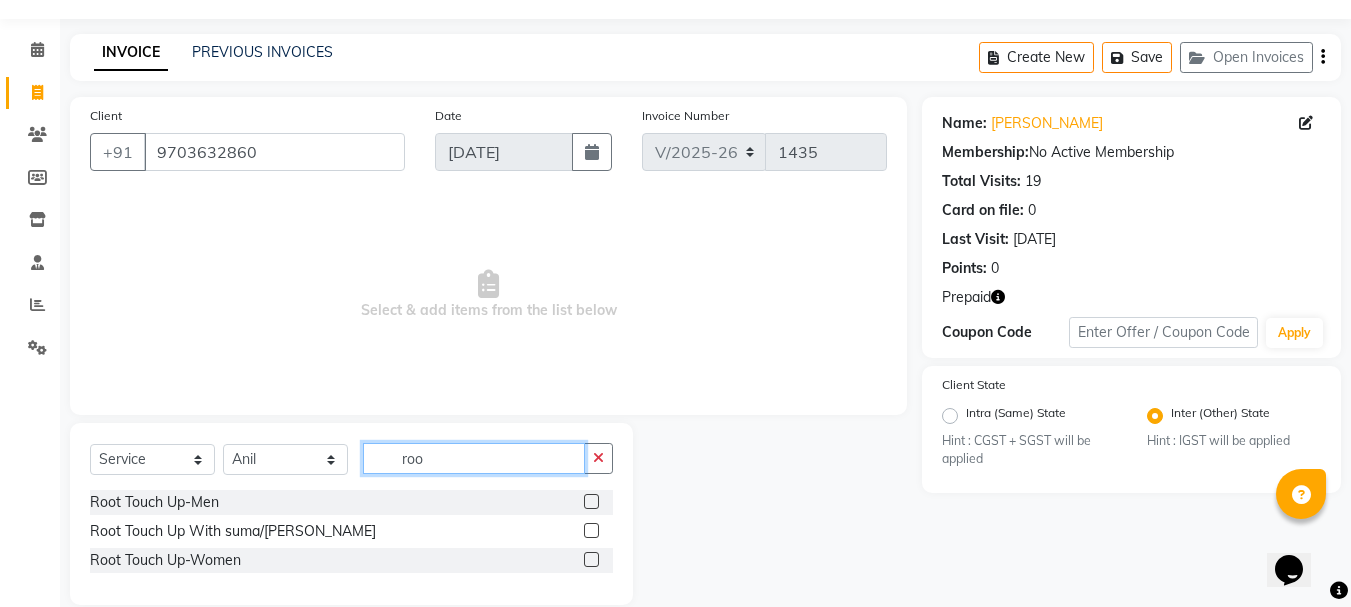 scroll, scrollTop: 81, scrollLeft: 0, axis: vertical 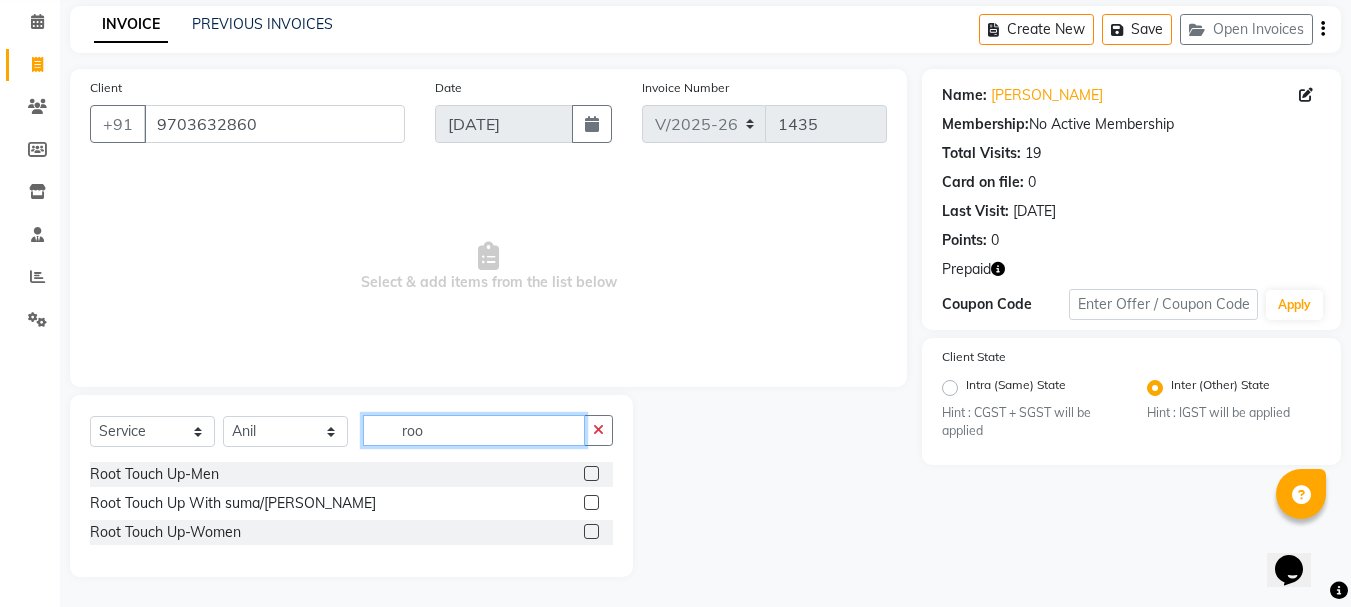 type on "roo" 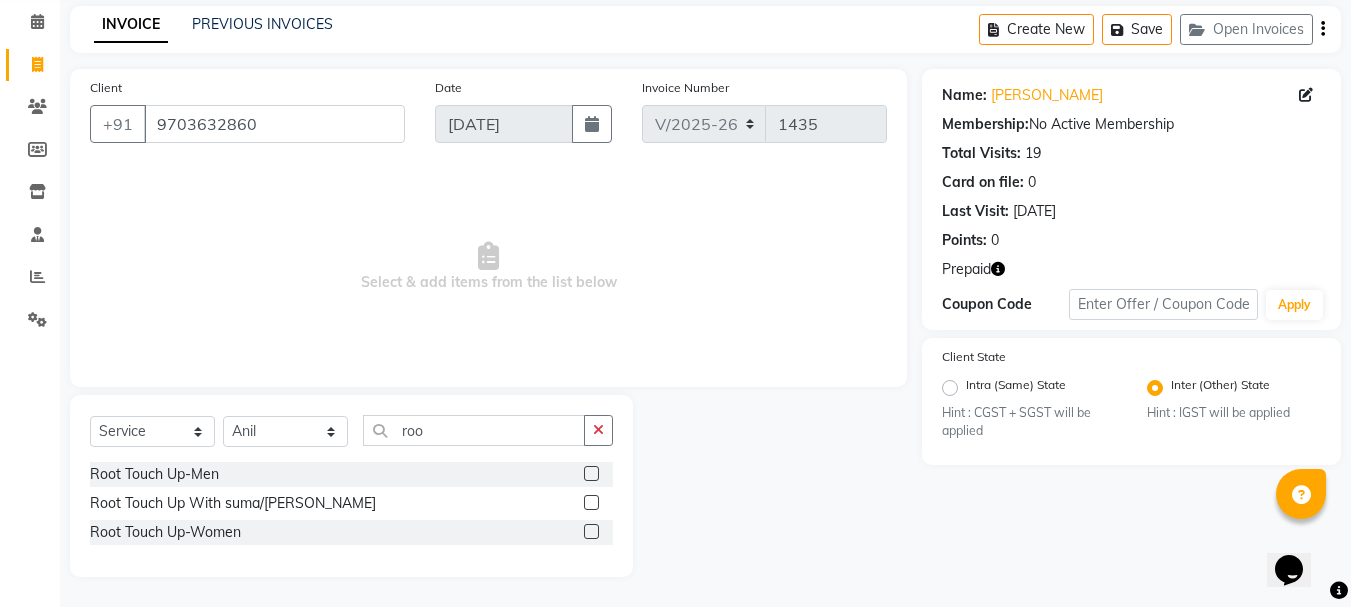 click 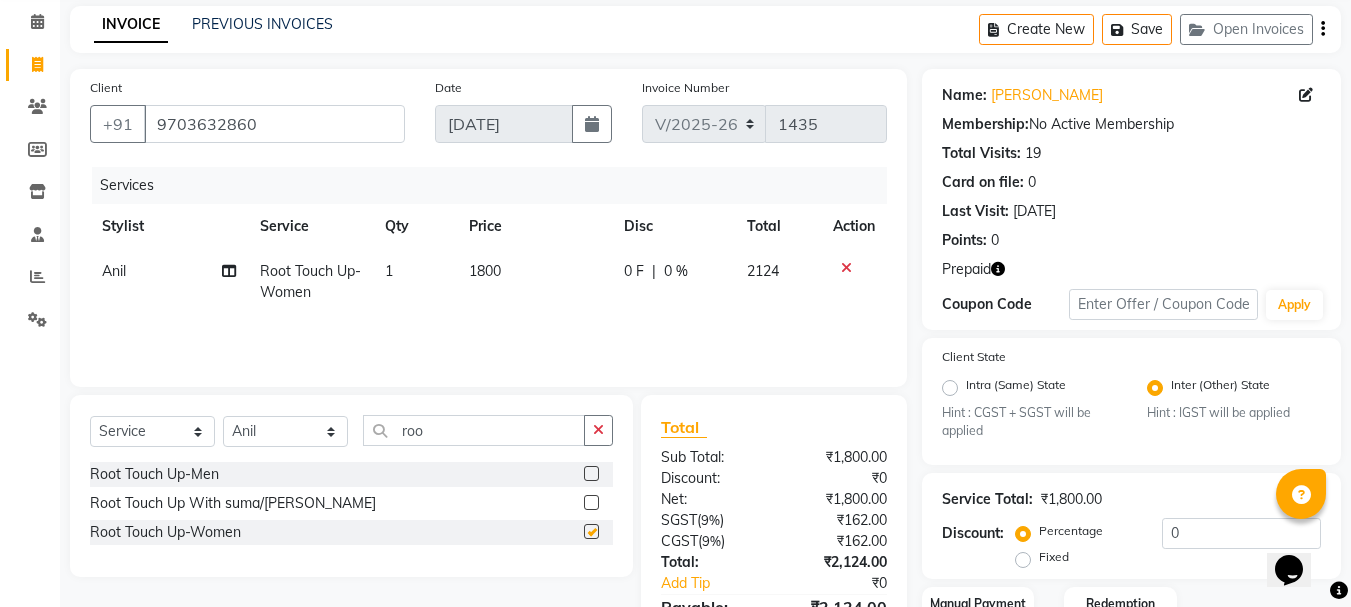 checkbox on "false" 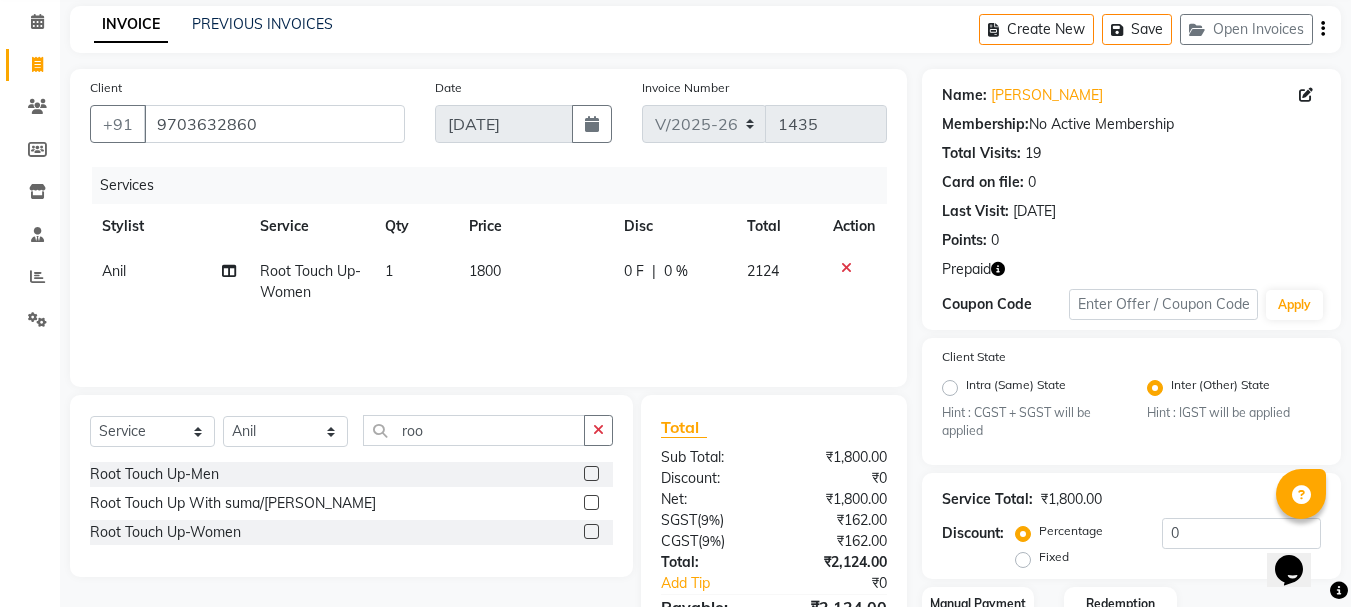 click on "1800" 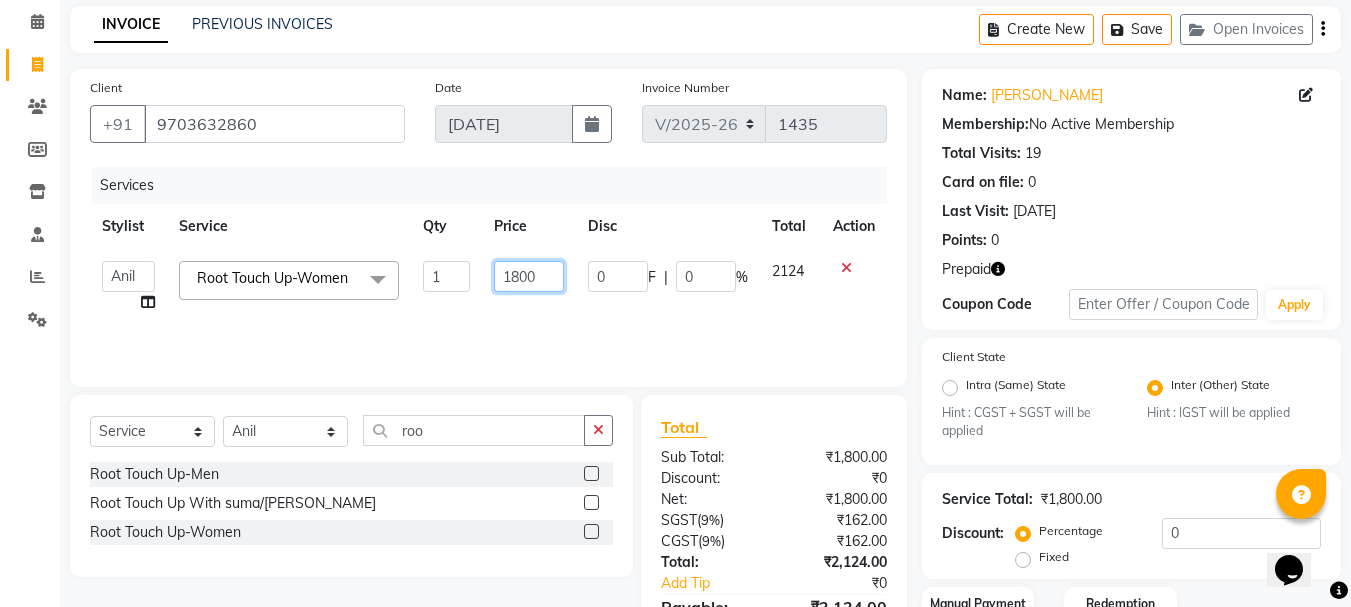 click on "1800" 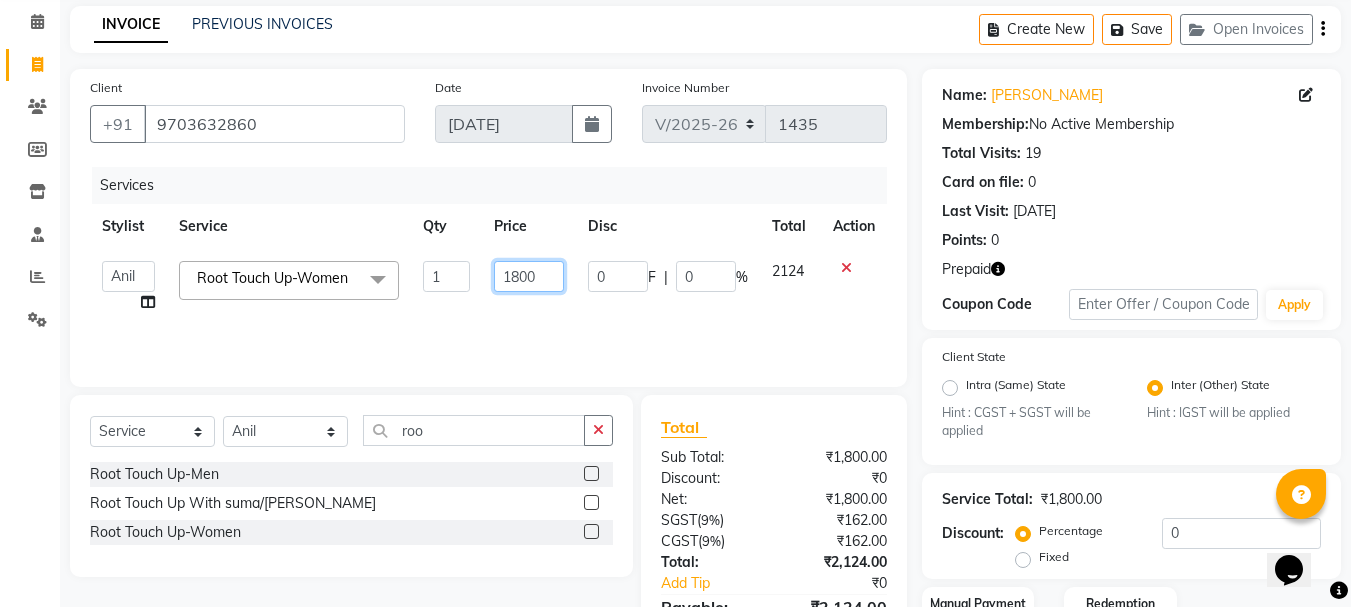 click on "1800" 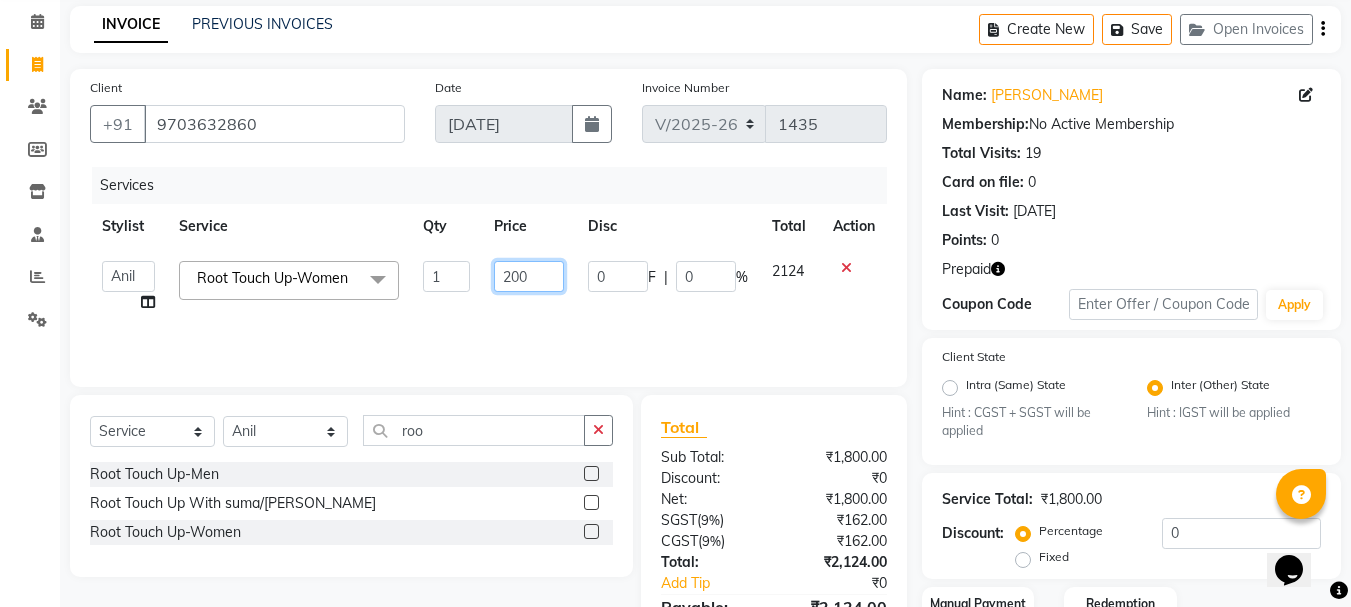 type on "2000" 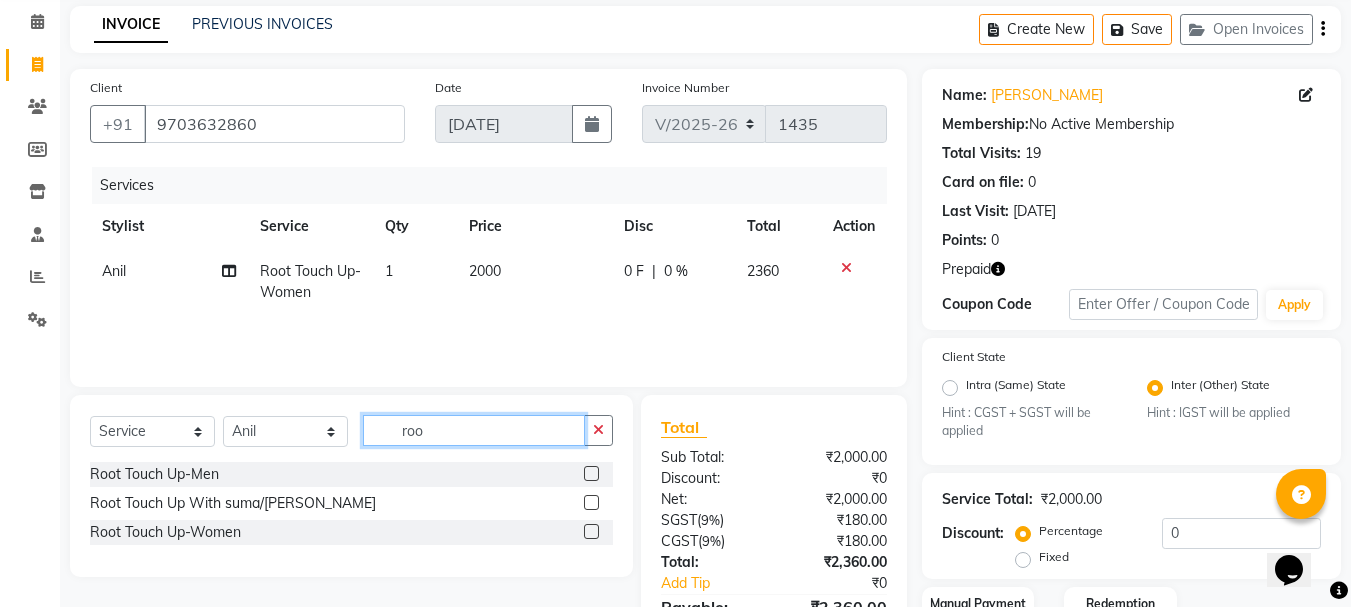 click on "roo" 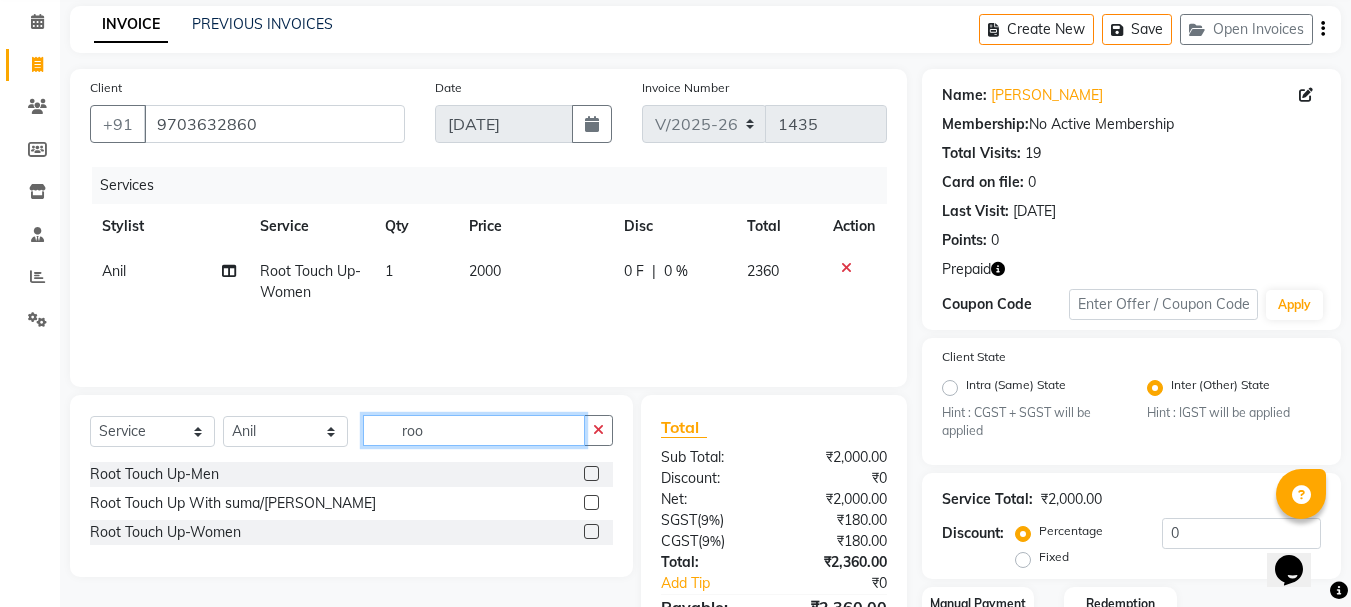 click on "roo" 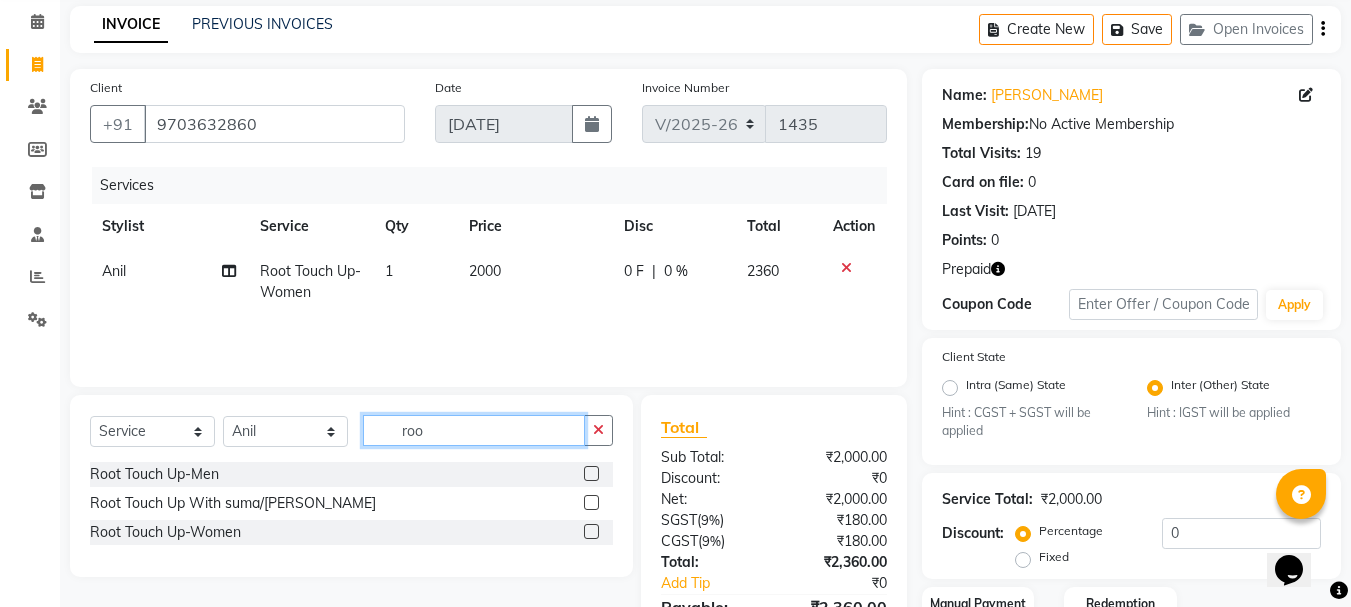 click on "roo" 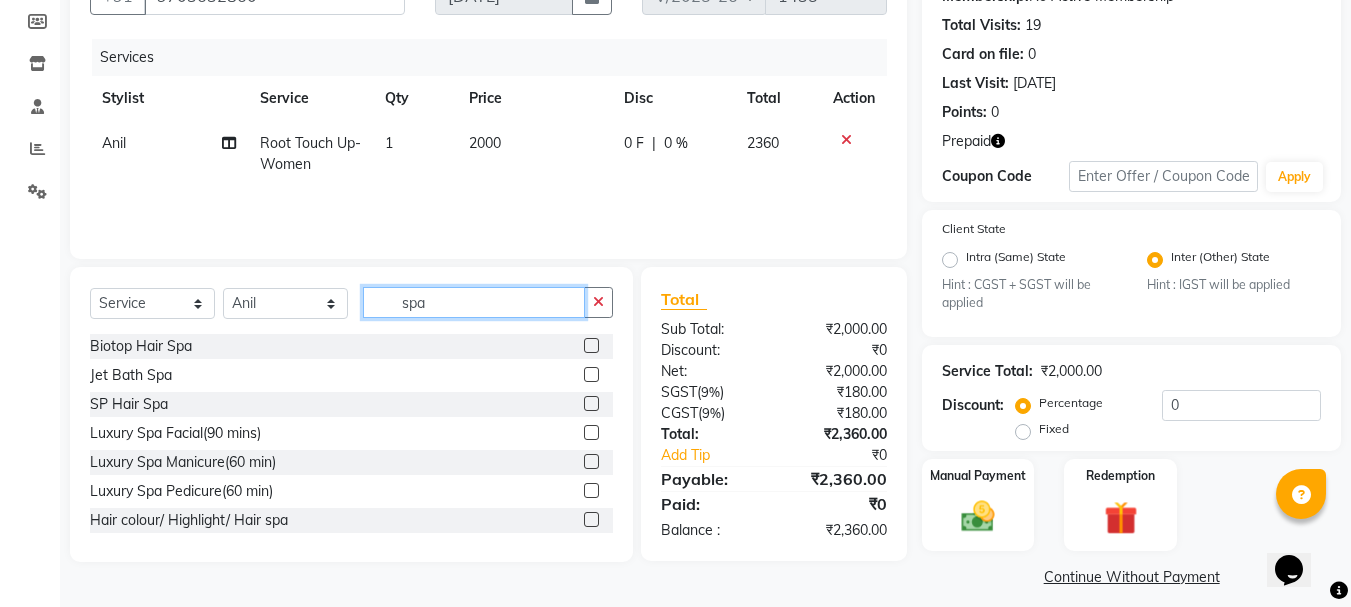 scroll, scrollTop: 224, scrollLeft: 0, axis: vertical 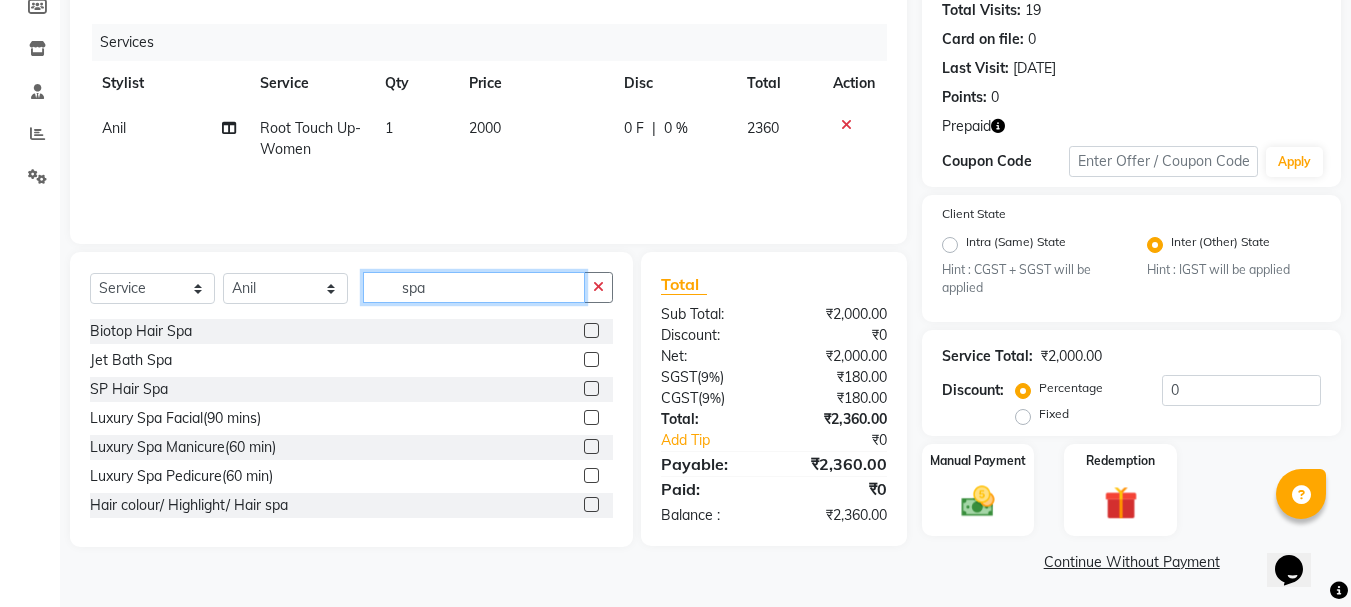 type on "spa" 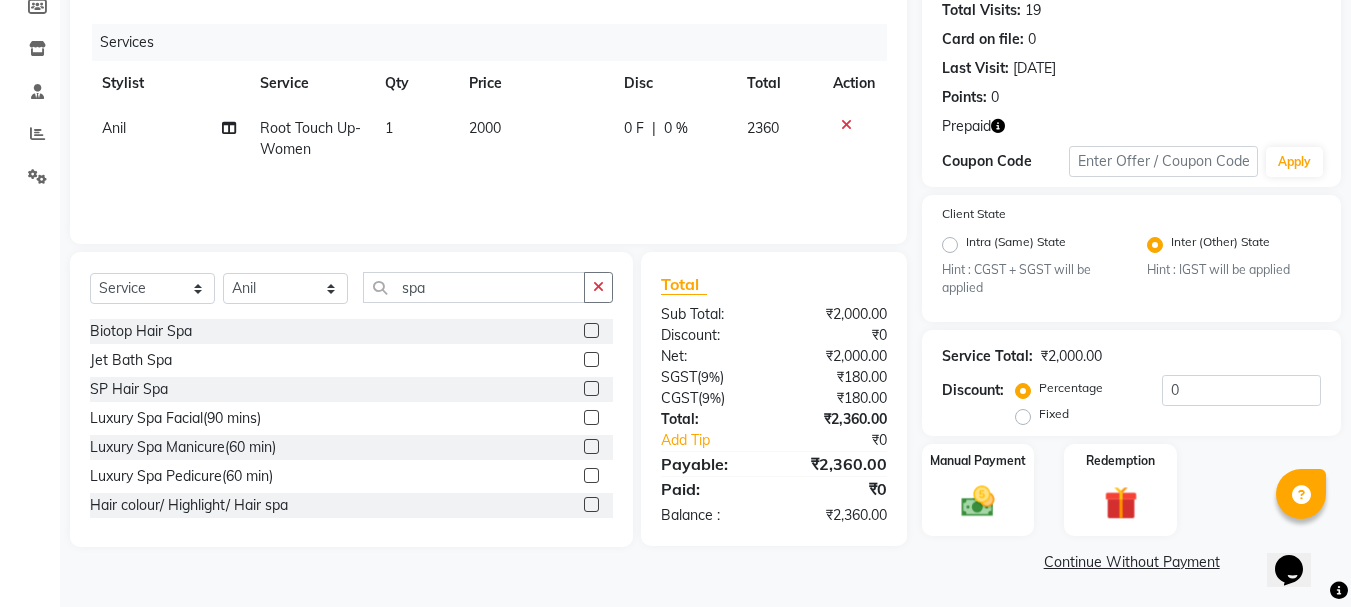 click 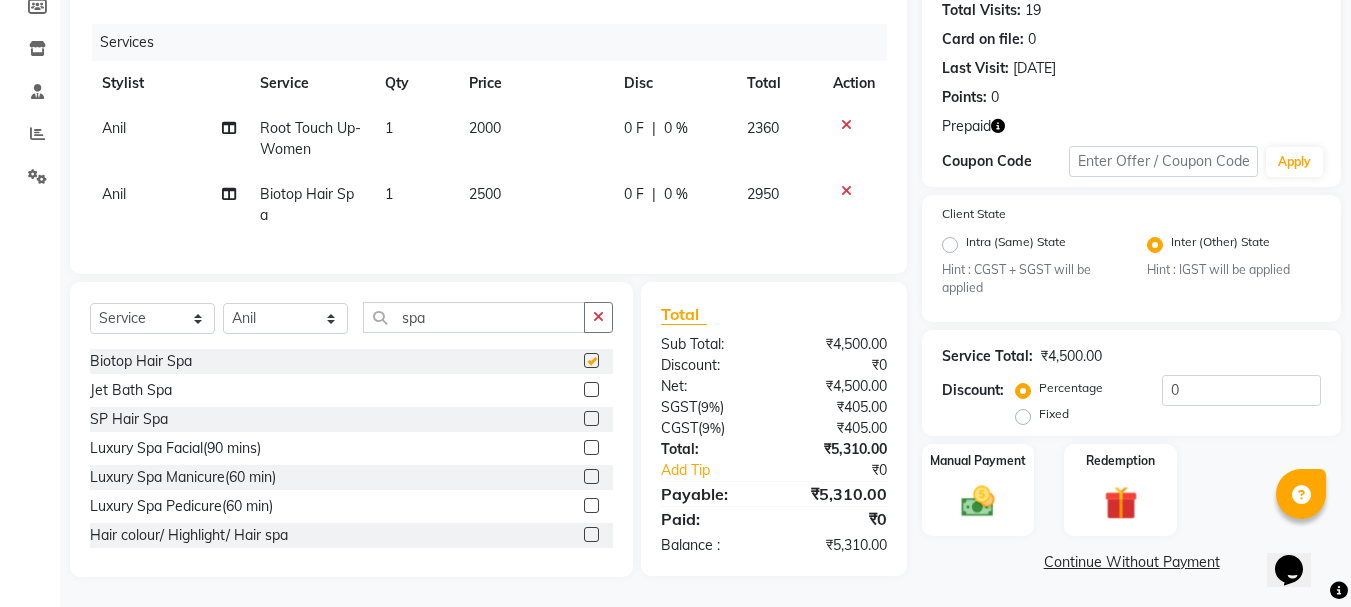 checkbox on "false" 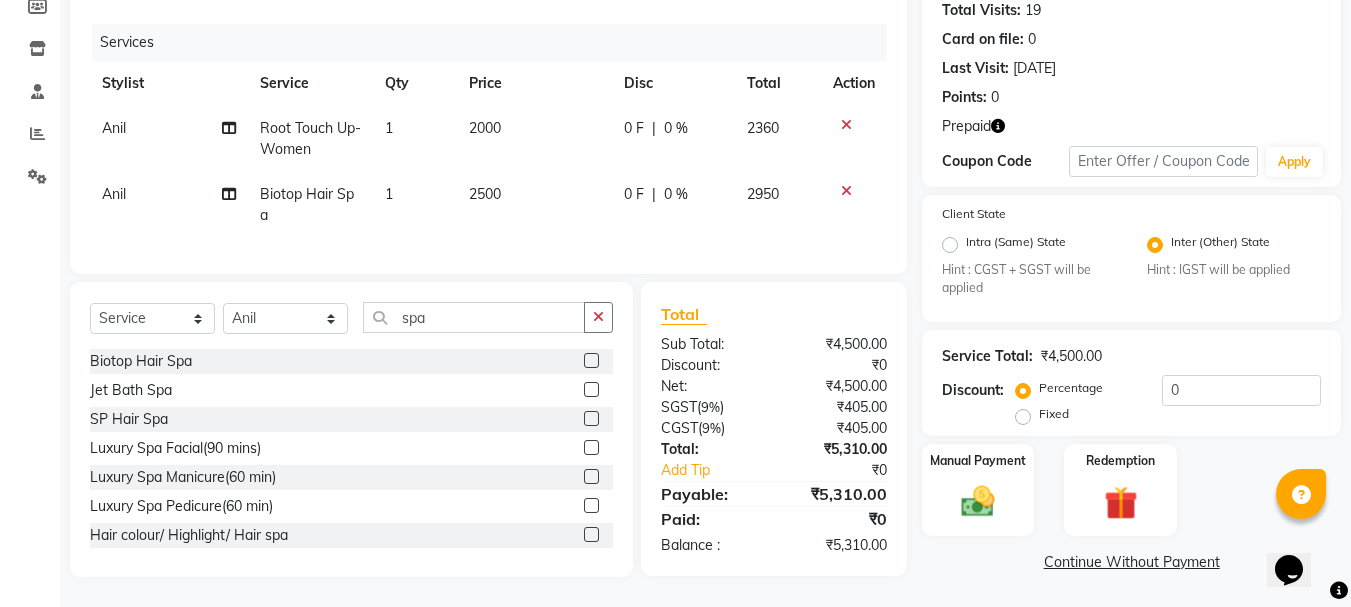 click on "2500" 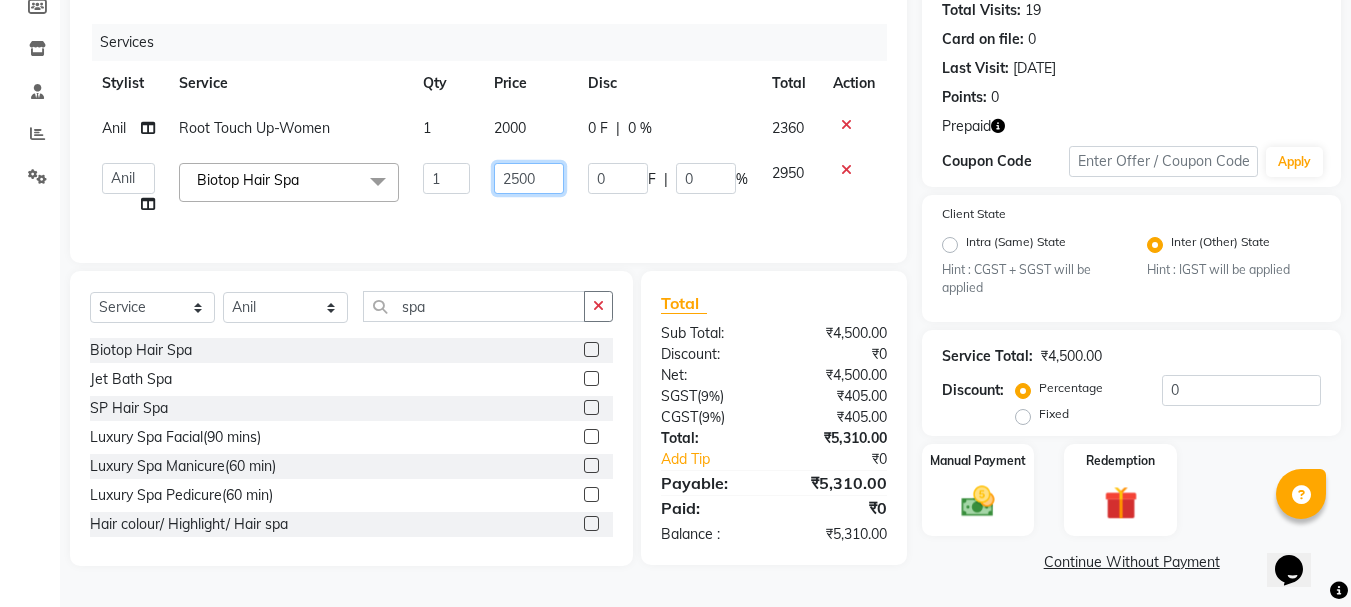 click on "2500" 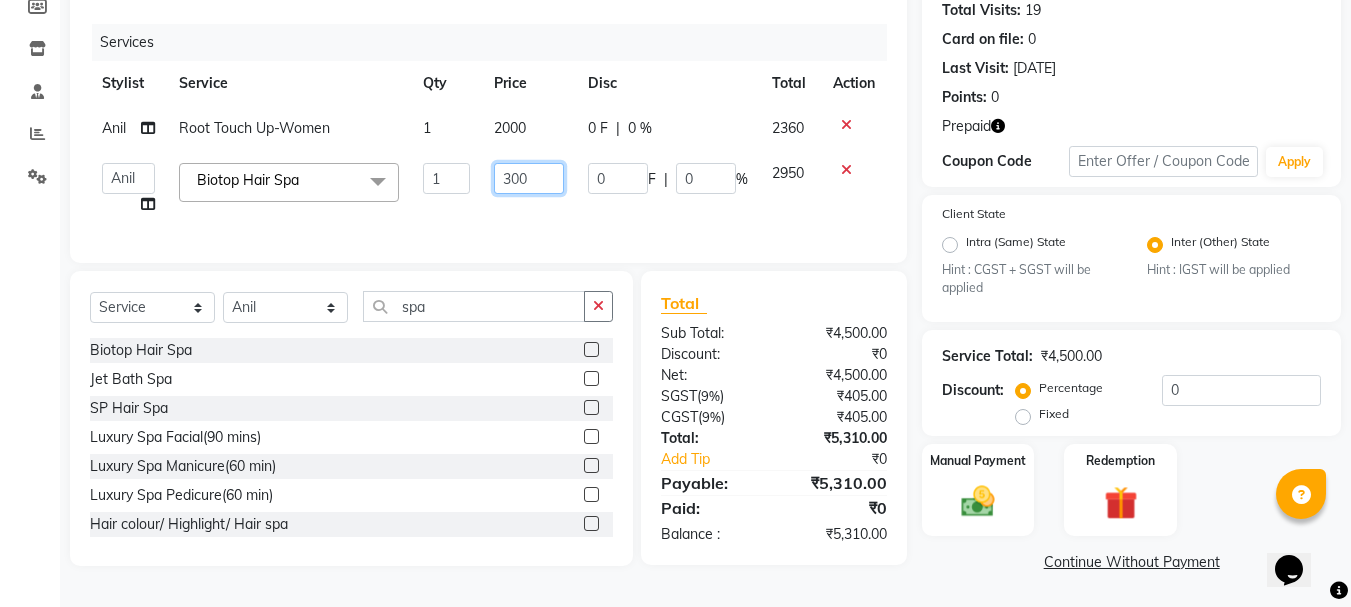 type on "3000" 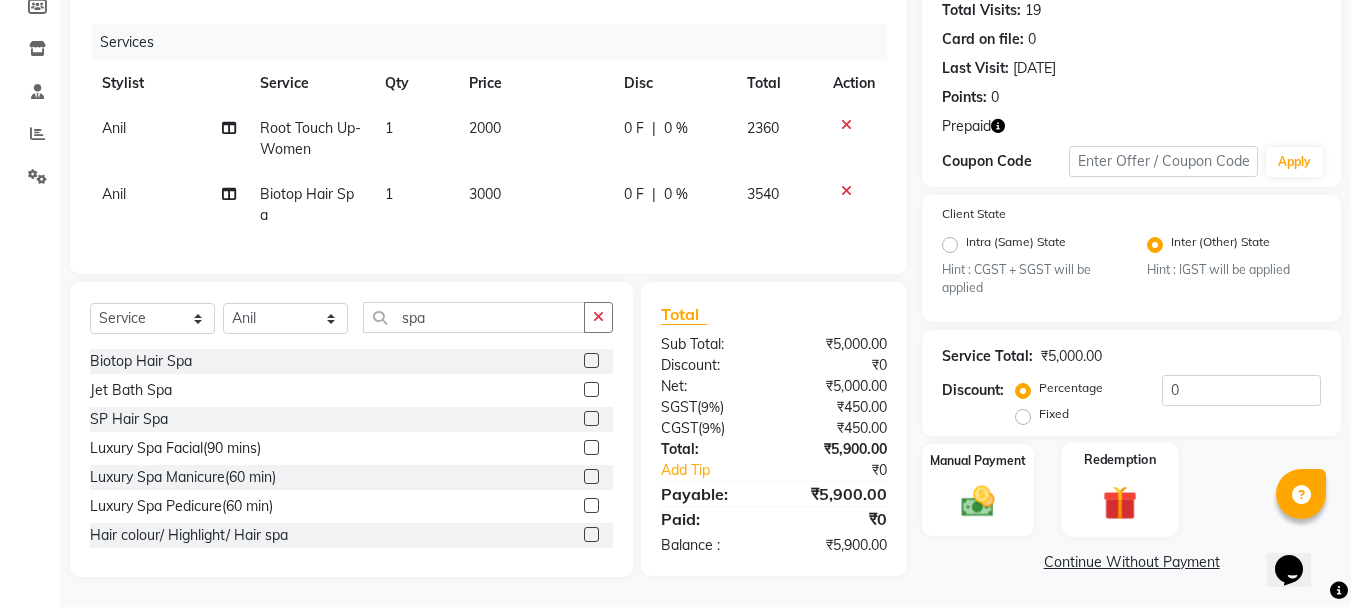 click 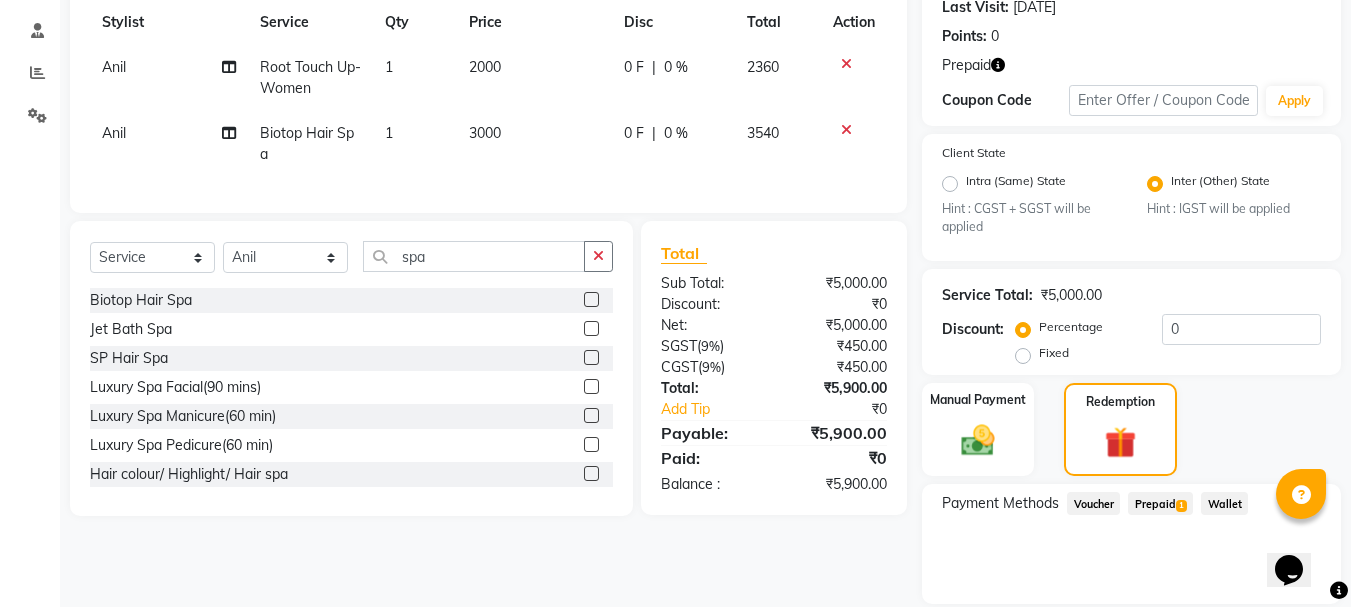 scroll, scrollTop: 353, scrollLeft: 0, axis: vertical 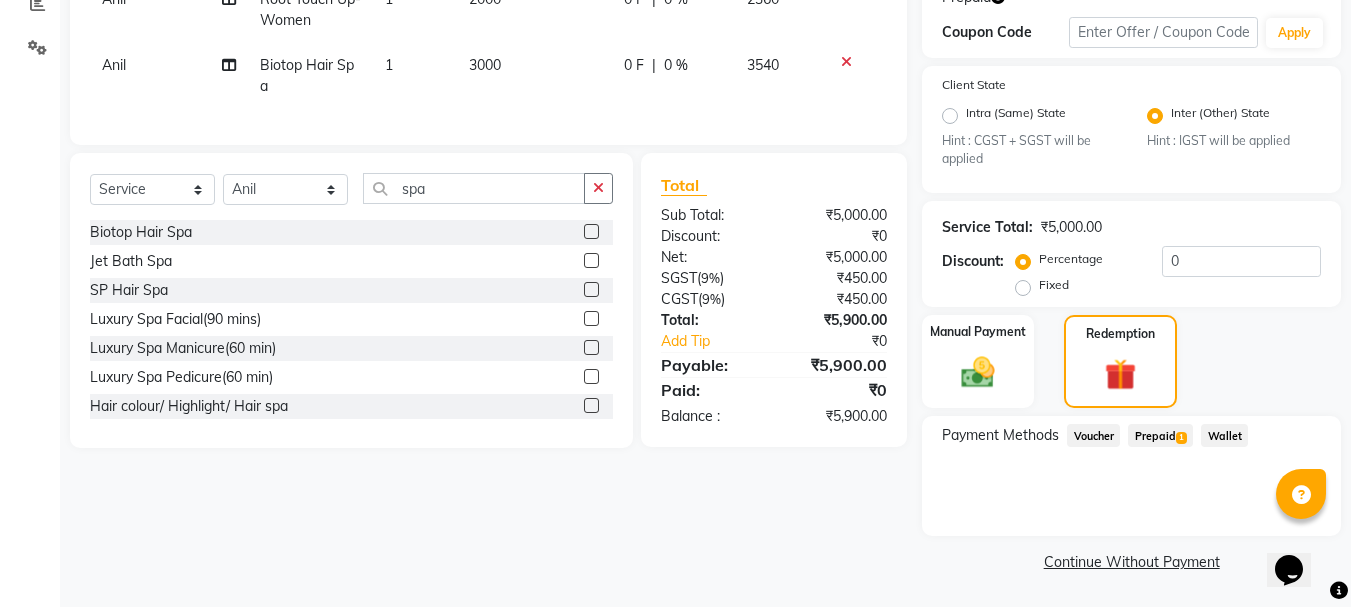 click on "Prepaid  1" 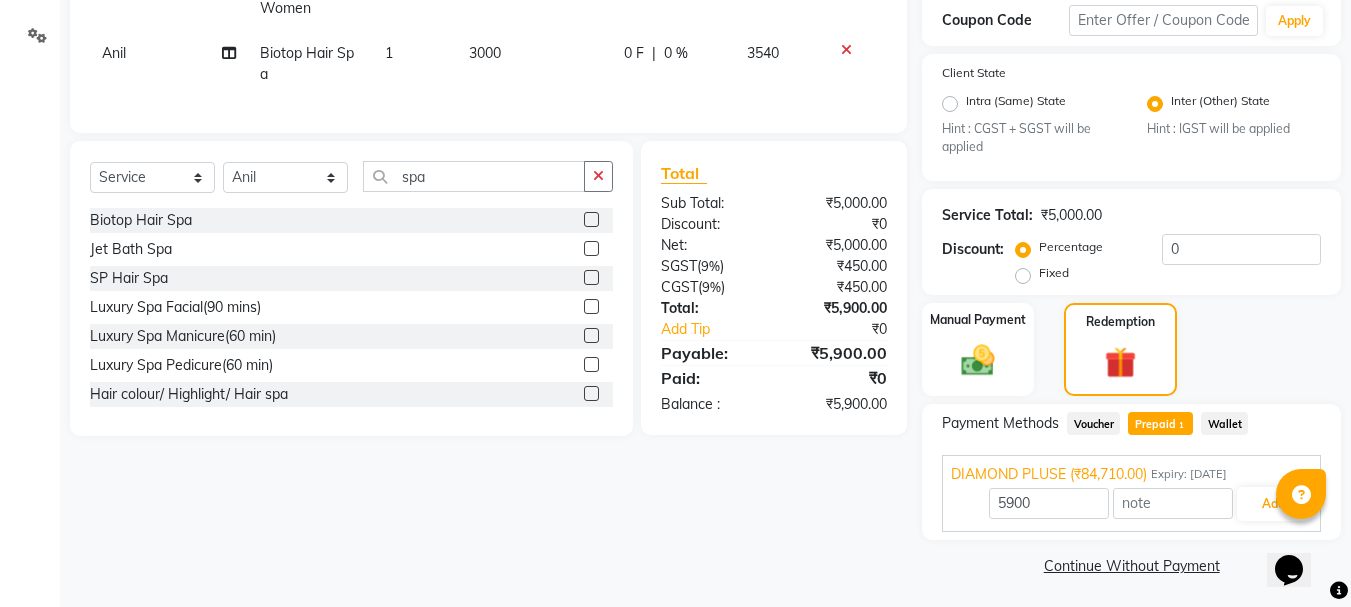 scroll, scrollTop: 369, scrollLeft: 0, axis: vertical 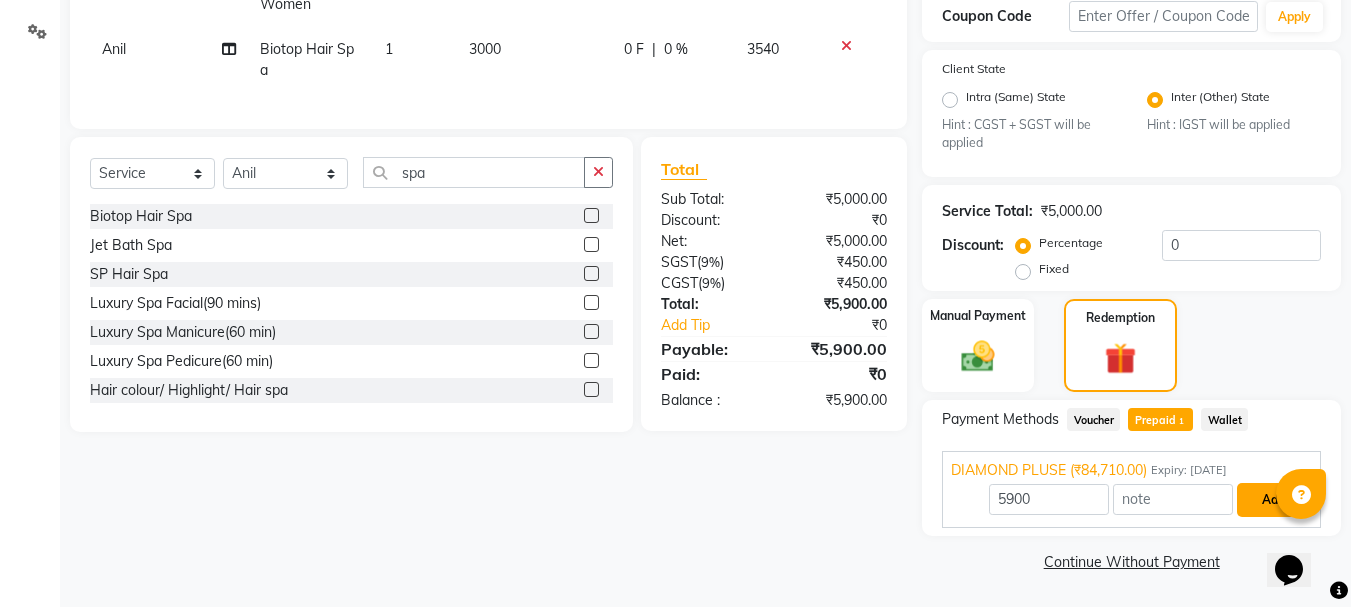 click on "Add" at bounding box center [1273, 500] 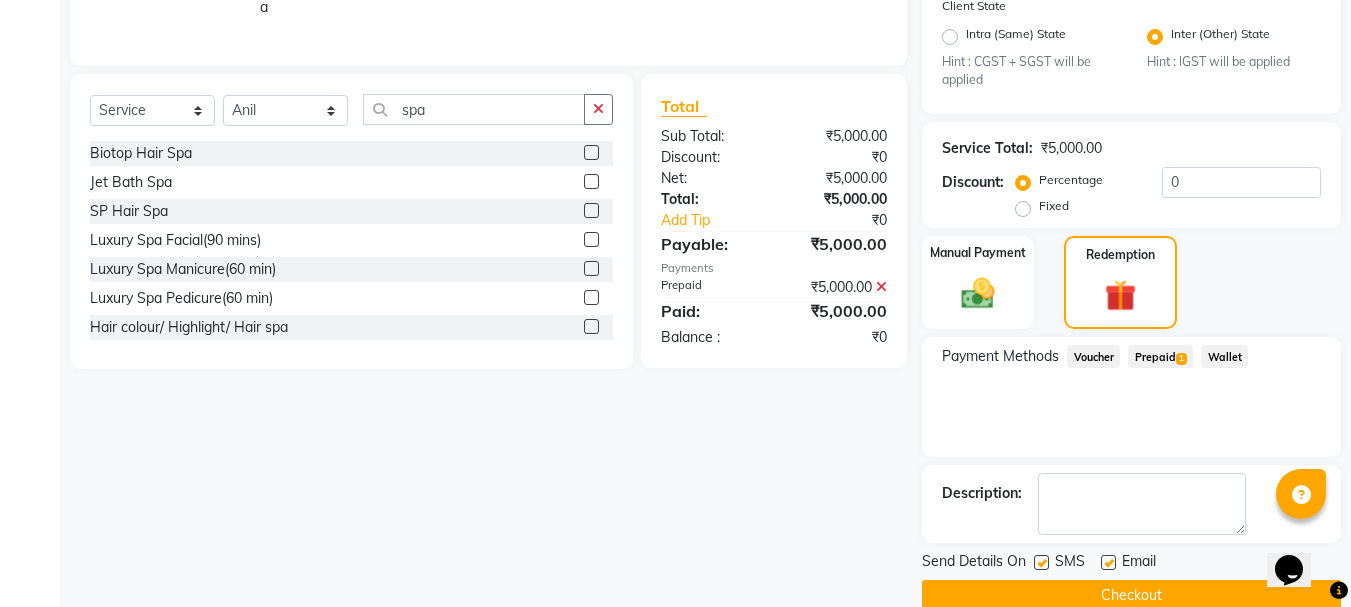 scroll, scrollTop: 466, scrollLeft: 0, axis: vertical 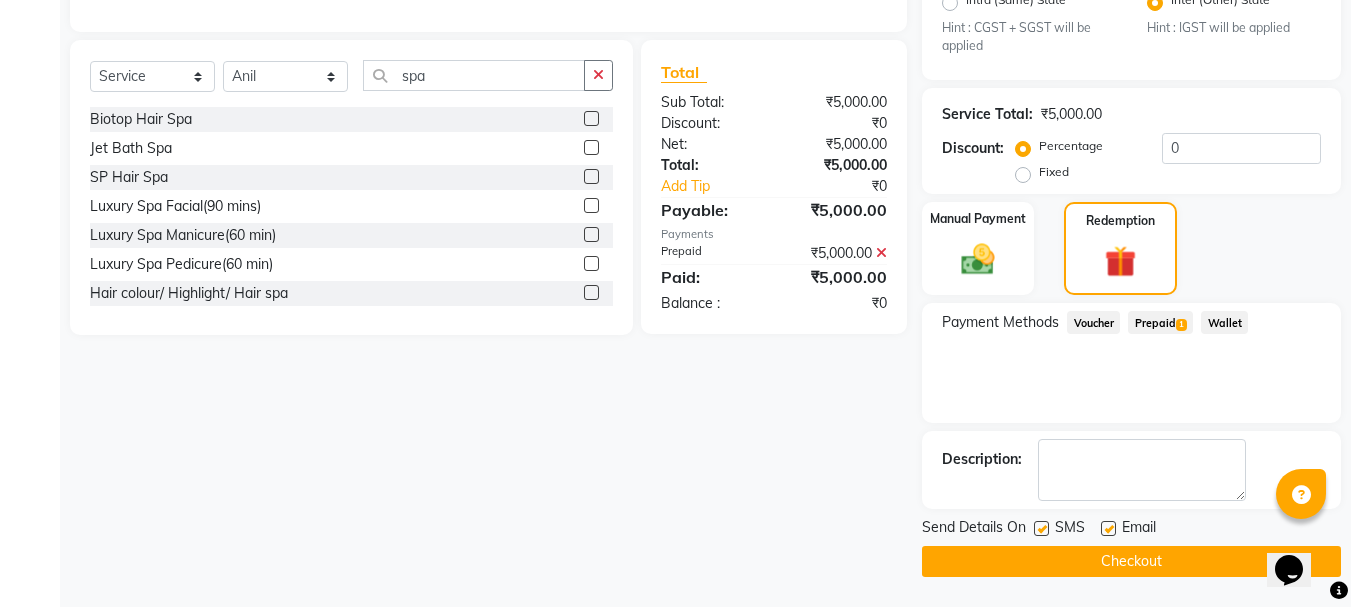 click on "Checkout" 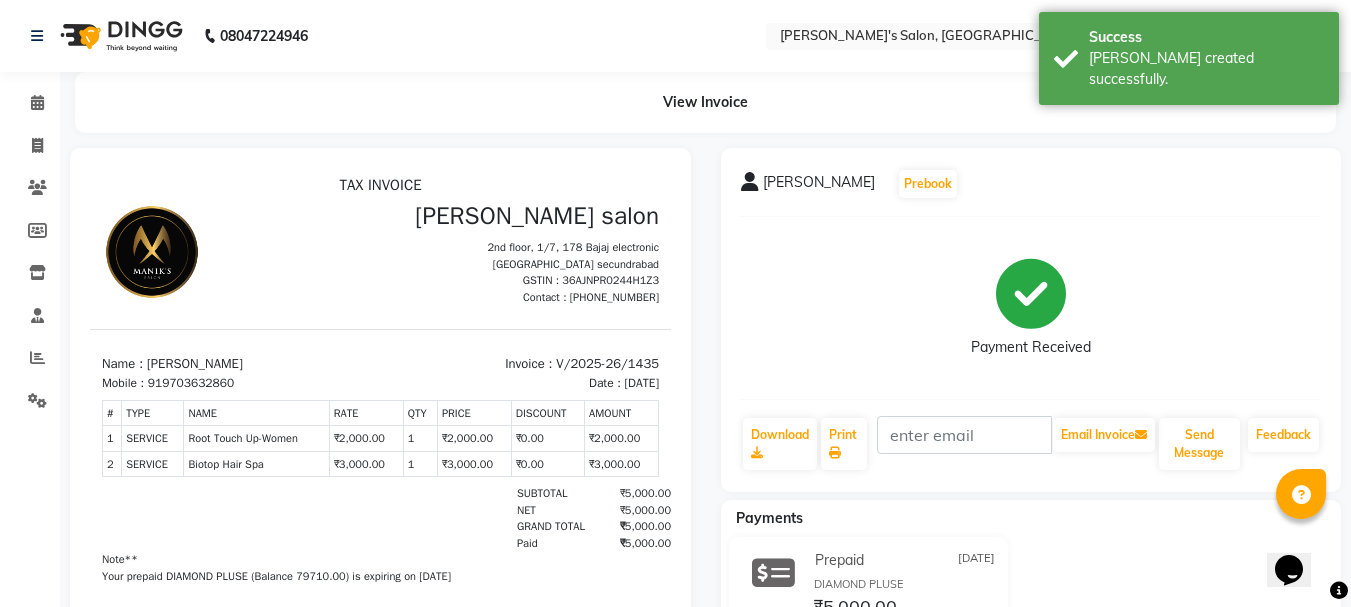 scroll, scrollTop: 0, scrollLeft: 0, axis: both 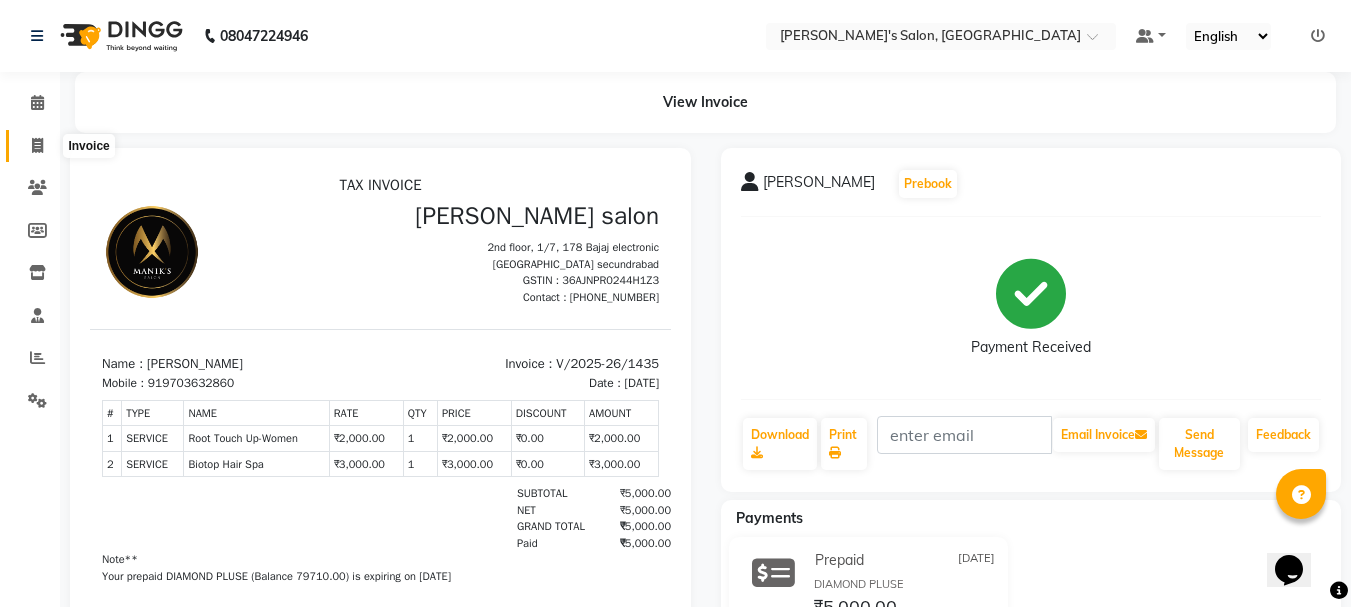 click 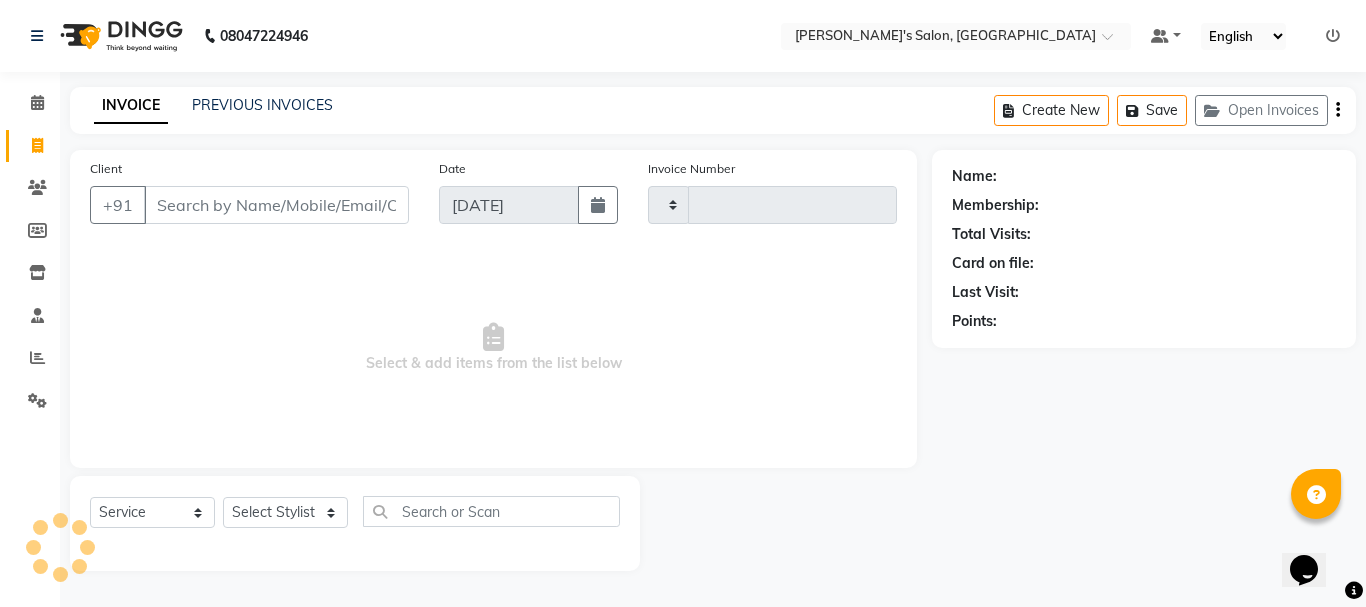 type on "1436" 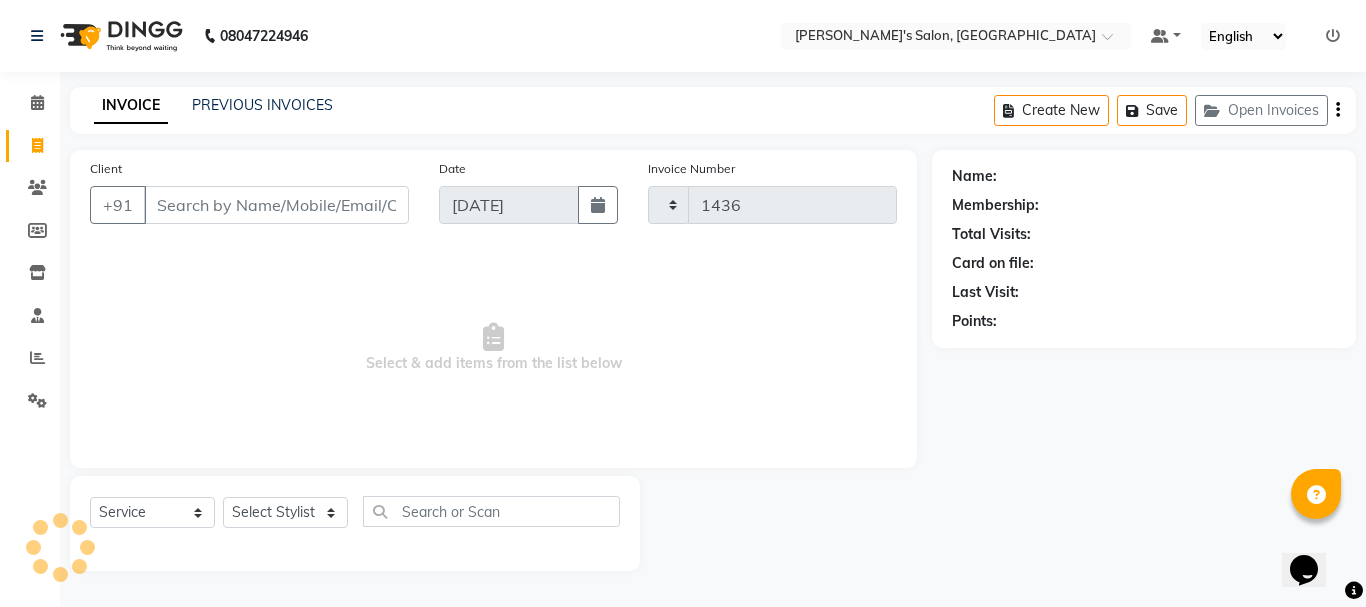 select on "3810" 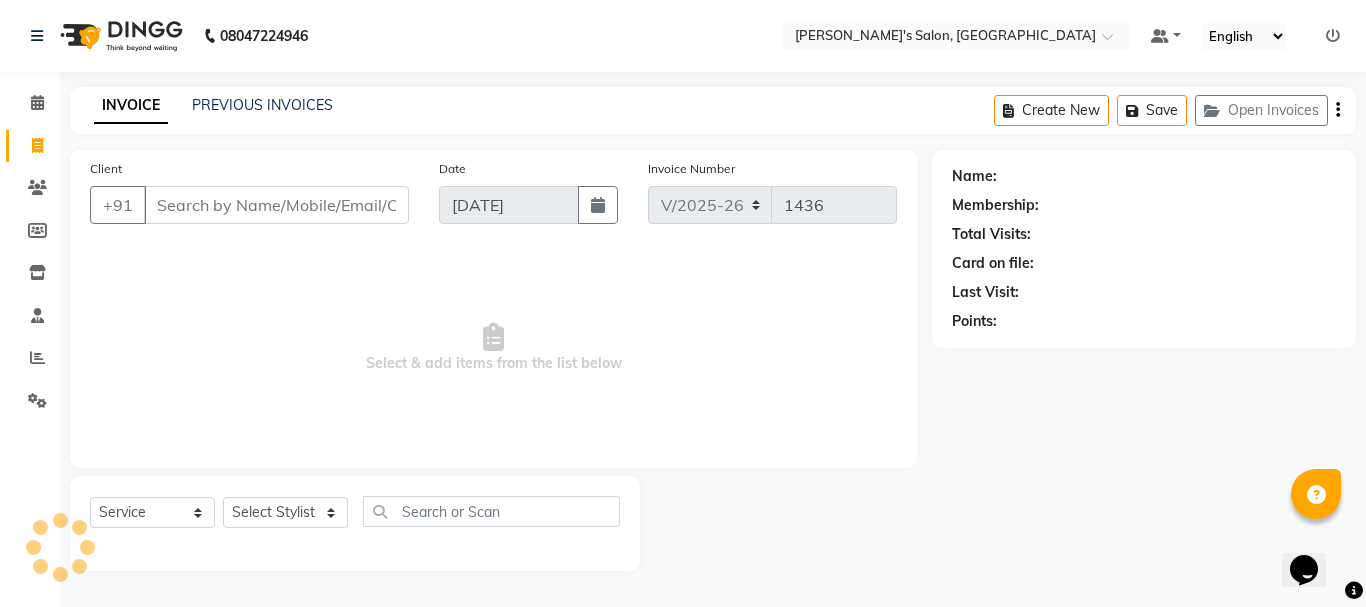 click on "Client" at bounding box center (276, 205) 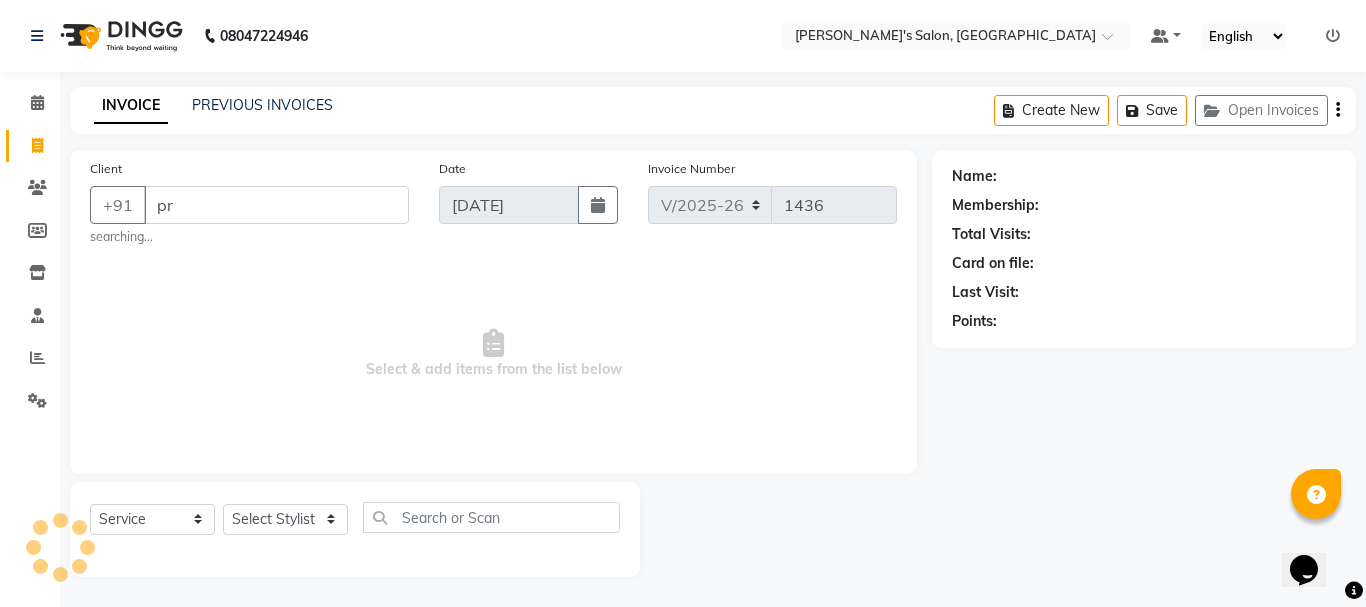 type on "p" 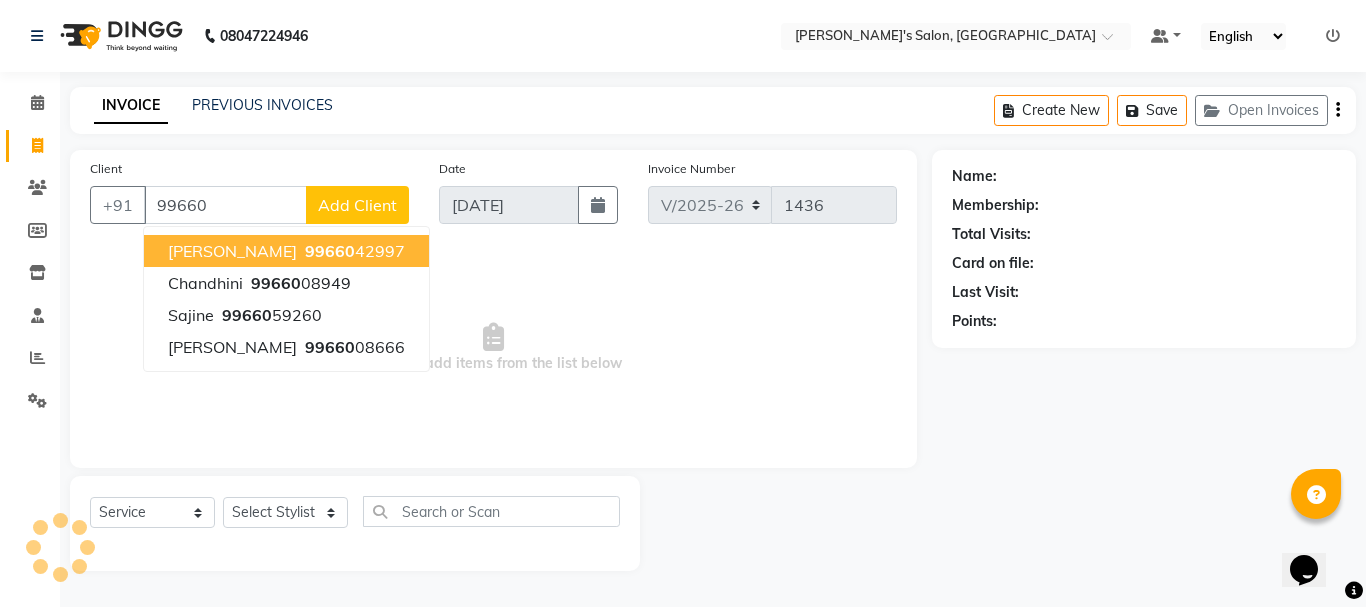 click on "99660" at bounding box center [330, 251] 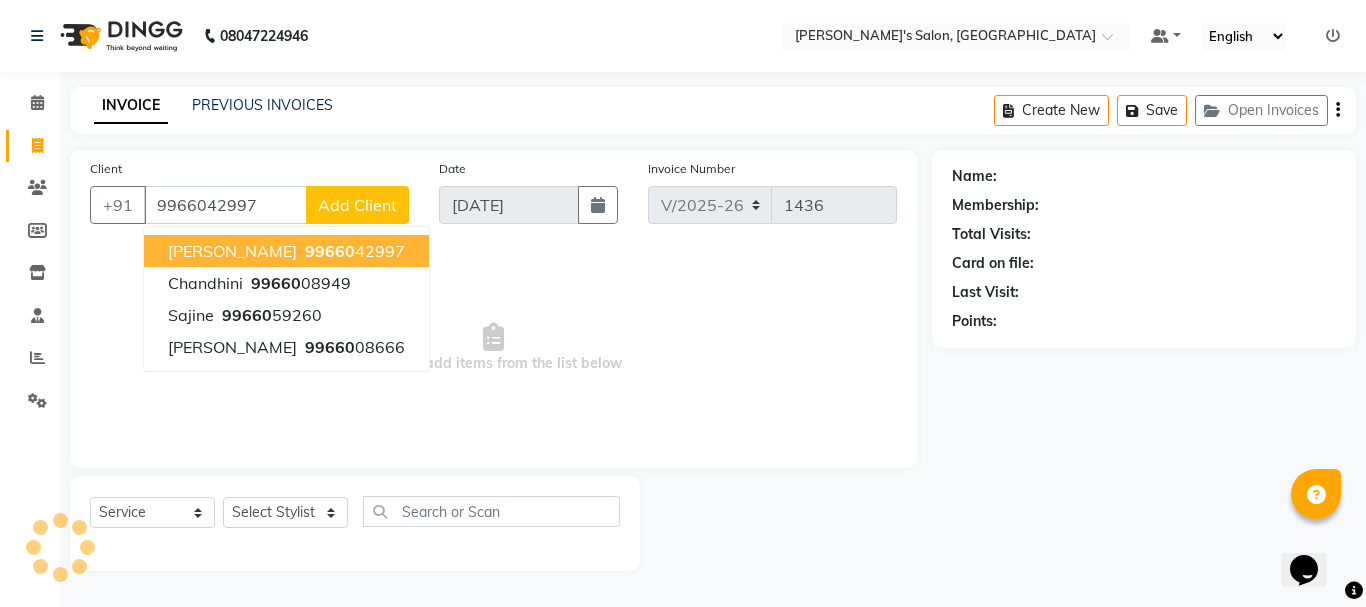 type on "9966042997" 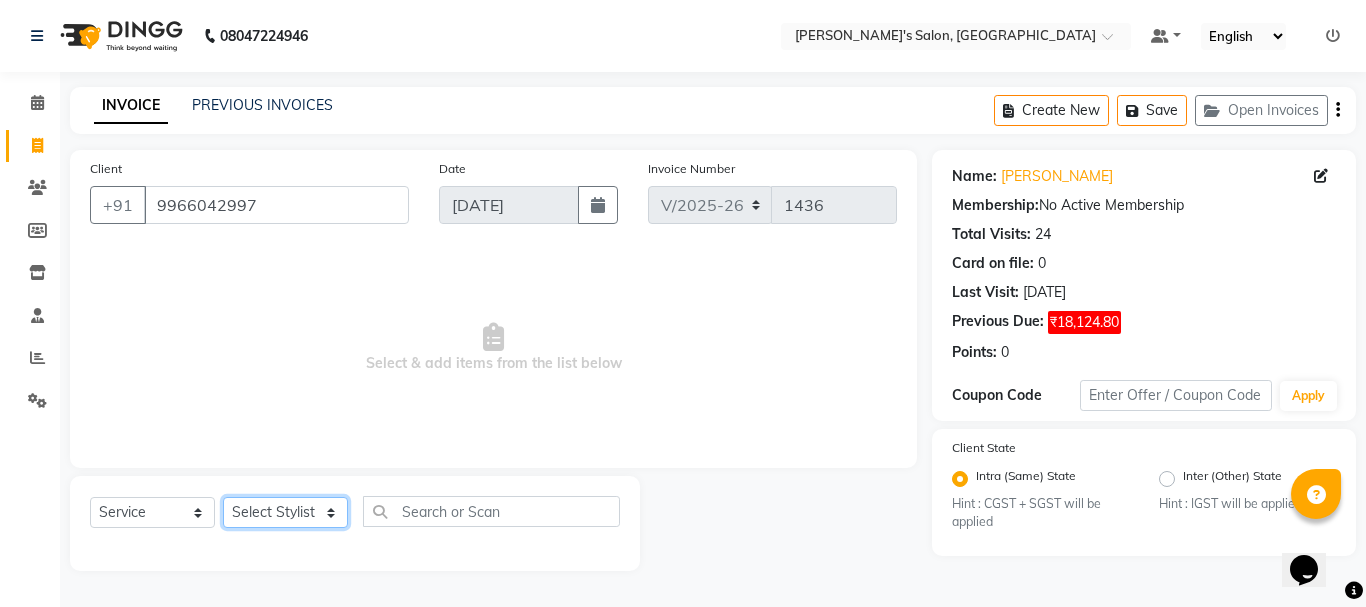click on "Select Stylist [PERSON_NAME] [PERSON_NAME] Manager [PERSON_NAME] Md mukim [PERSON_NAME] Salma [PERSON_NAME] Suraj [PERSON_NAME]" 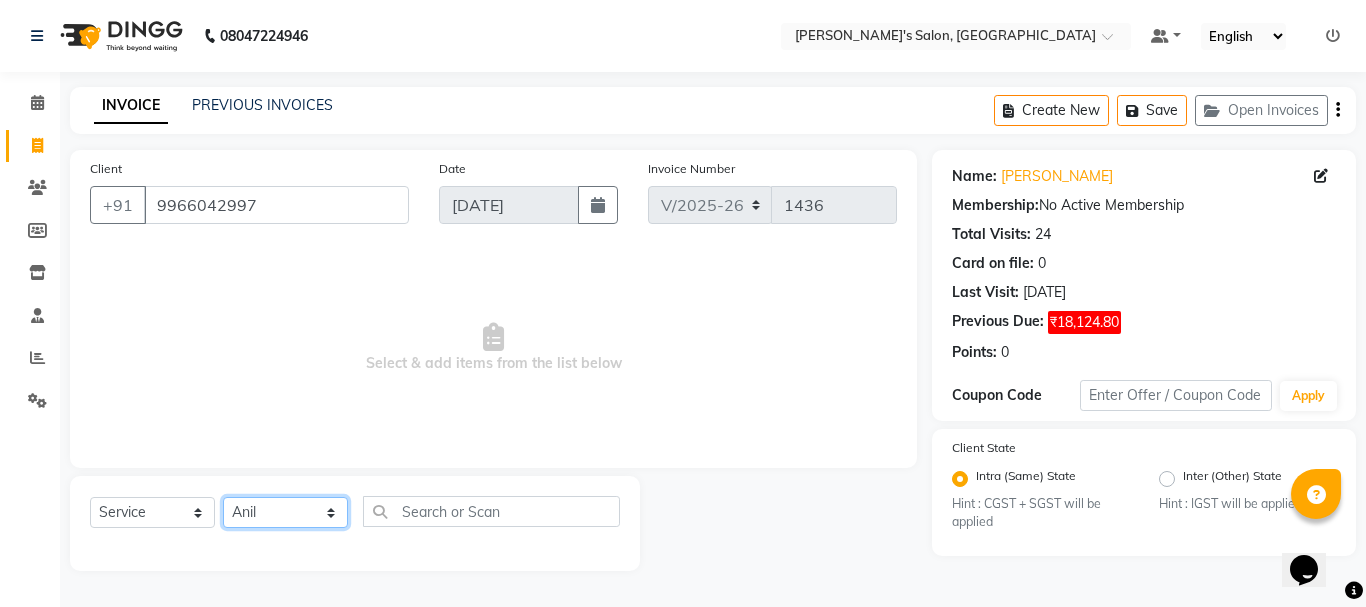 click on "Select Stylist [PERSON_NAME] [PERSON_NAME] Manager [PERSON_NAME] Md mukim [PERSON_NAME] Salma [PERSON_NAME] Suraj [PERSON_NAME]" 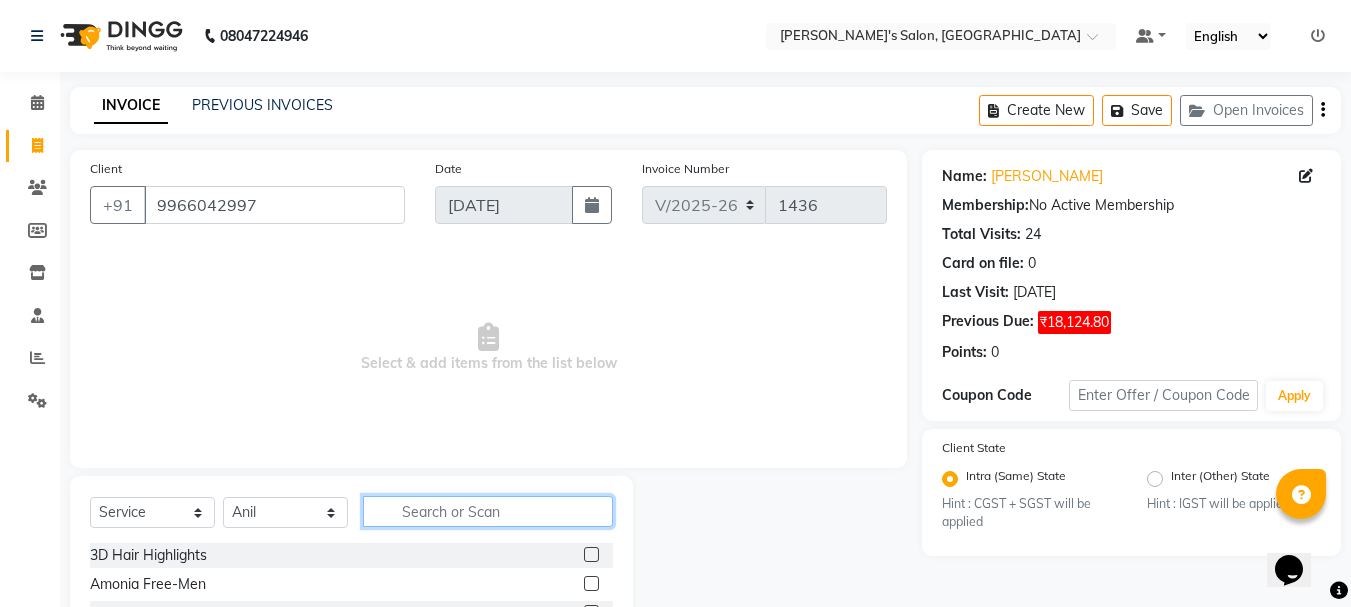 click 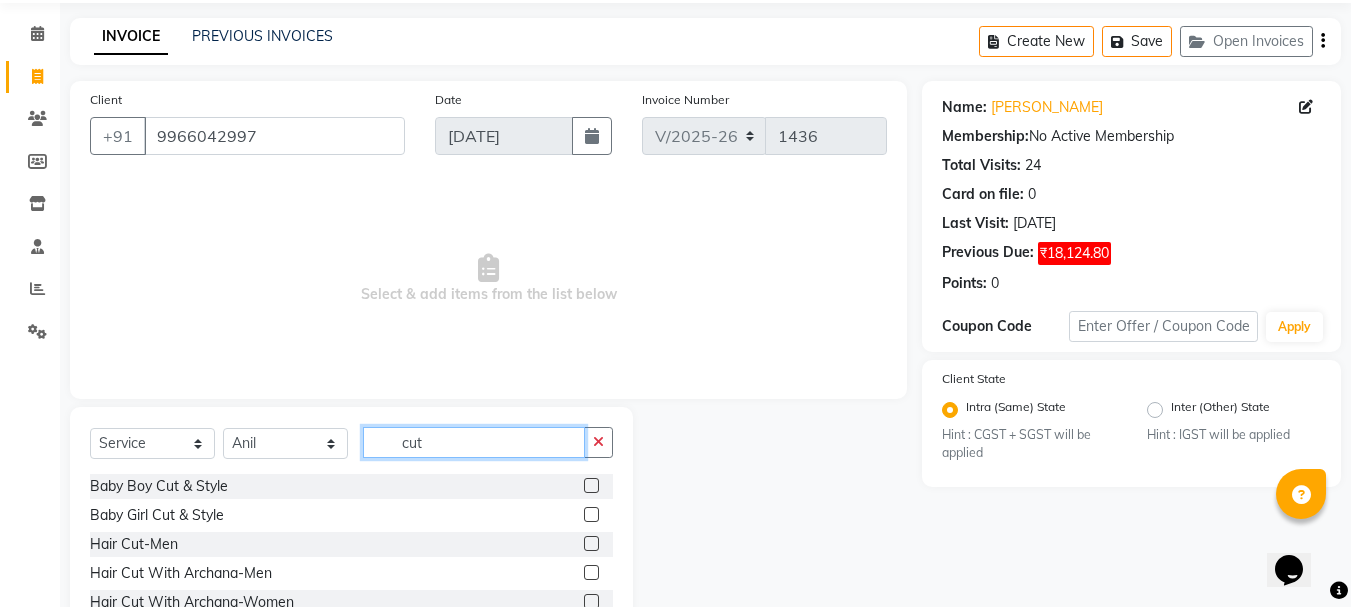 scroll, scrollTop: 194, scrollLeft: 0, axis: vertical 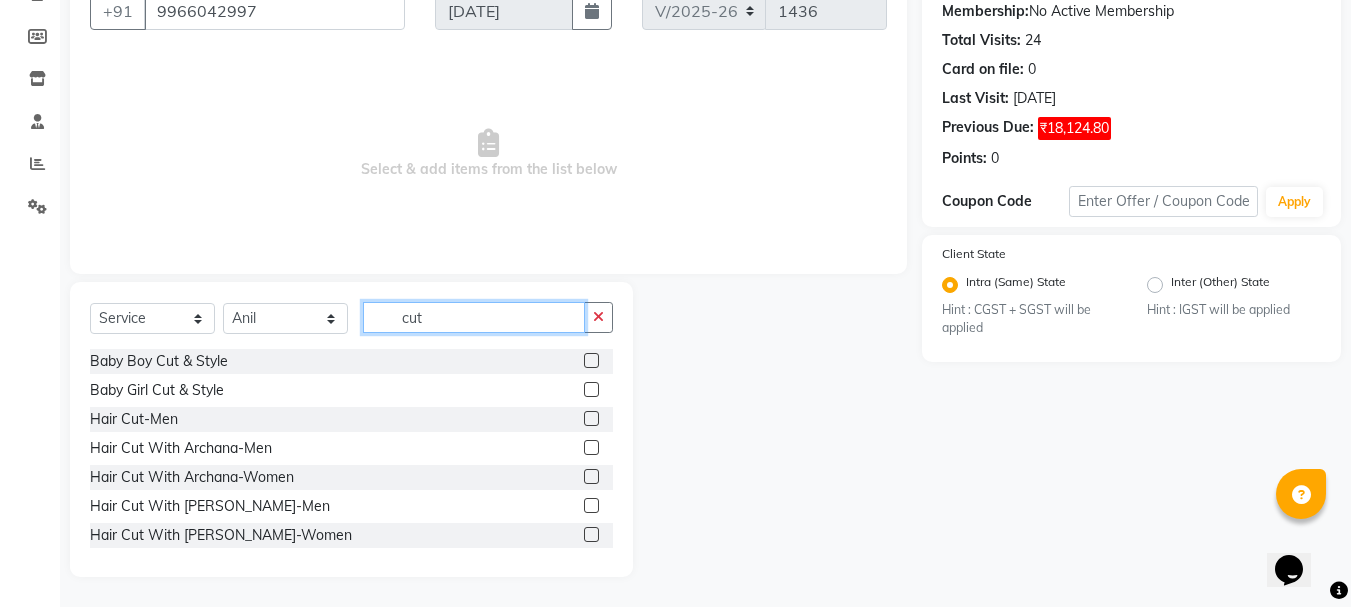 type on "cut" 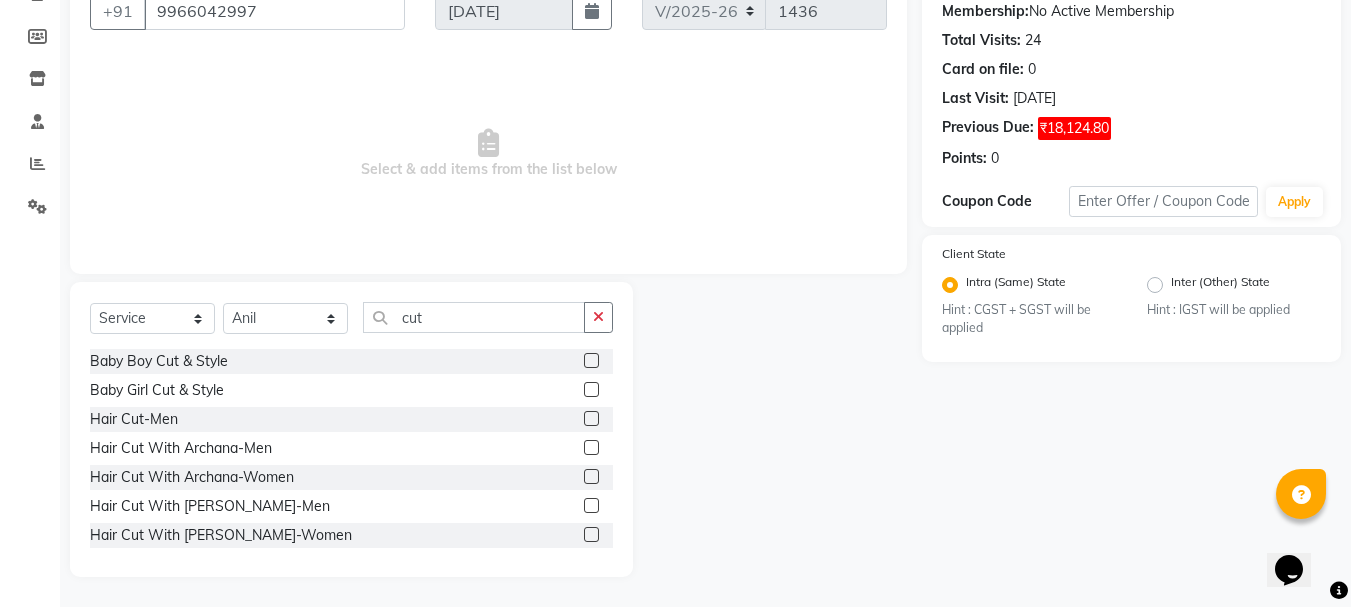 click 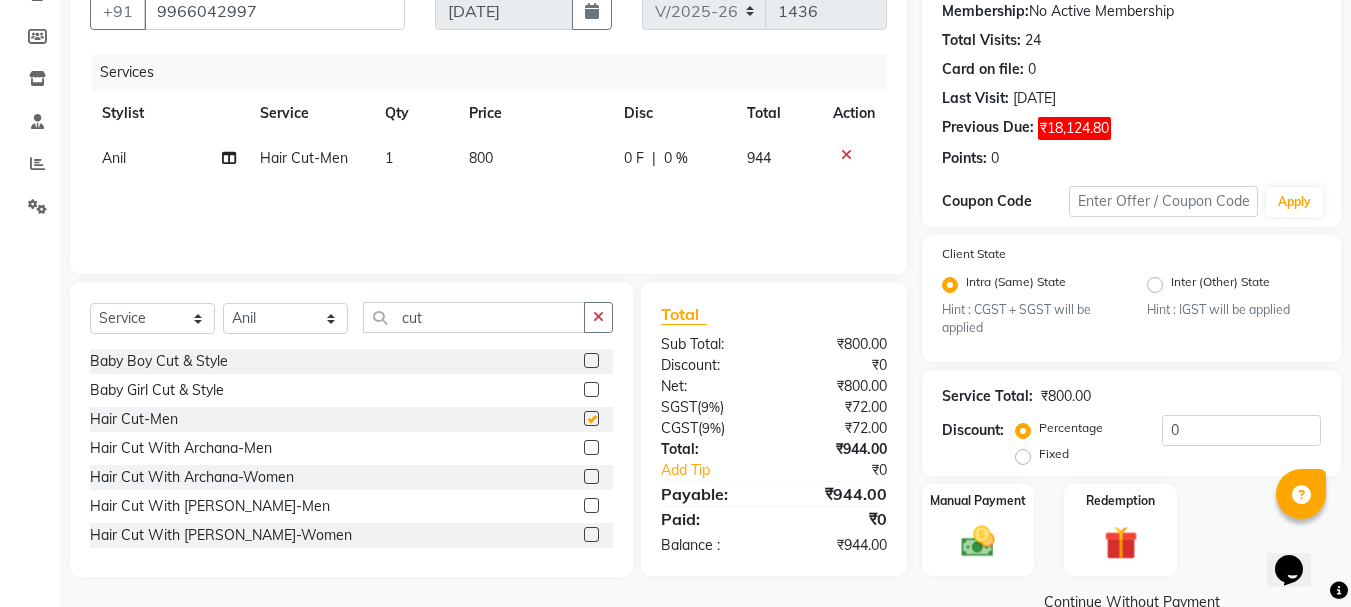 checkbox on "false" 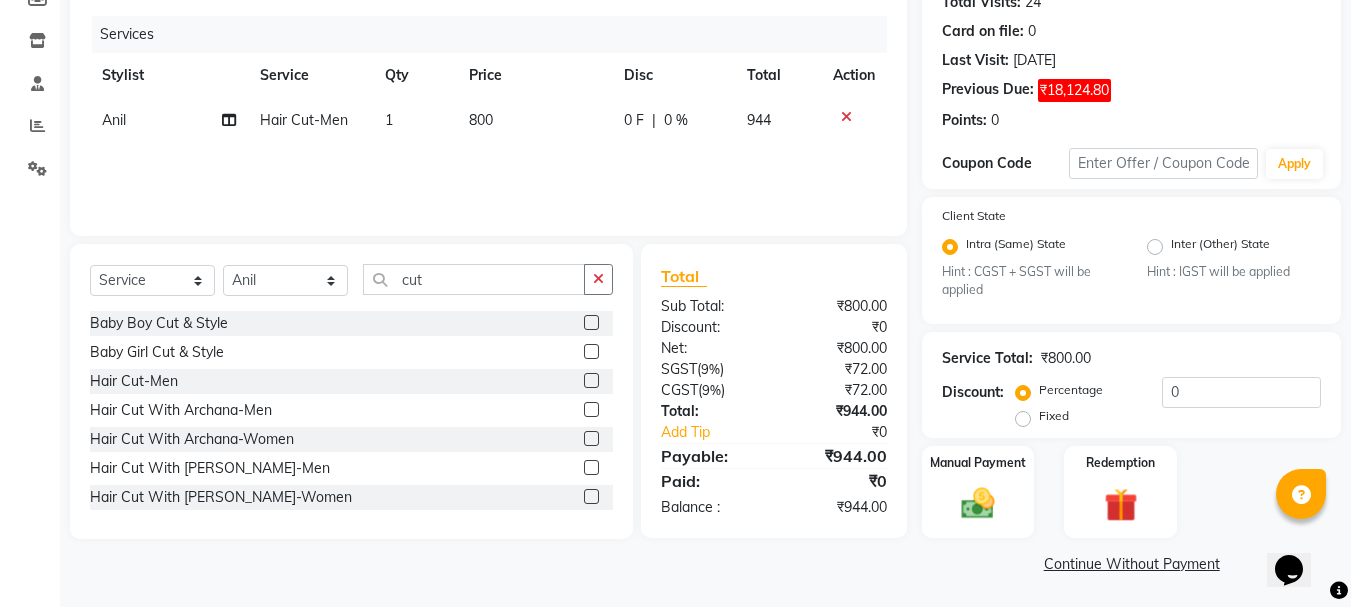 scroll, scrollTop: 234, scrollLeft: 0, axis: vertical 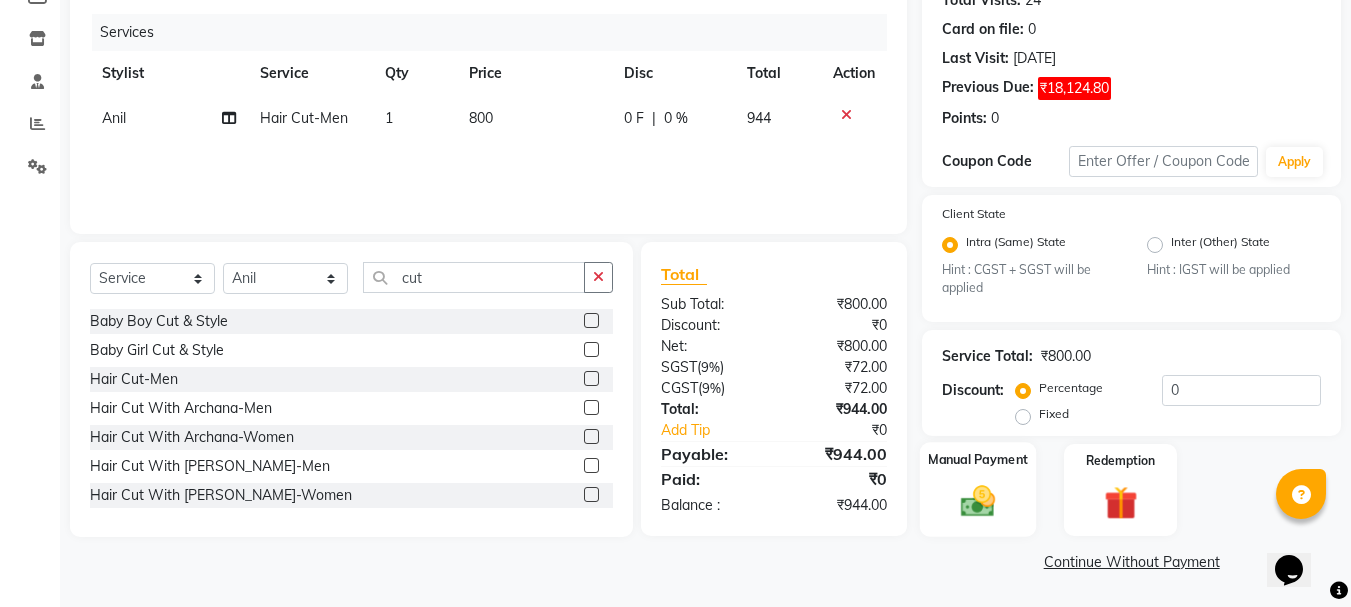 click 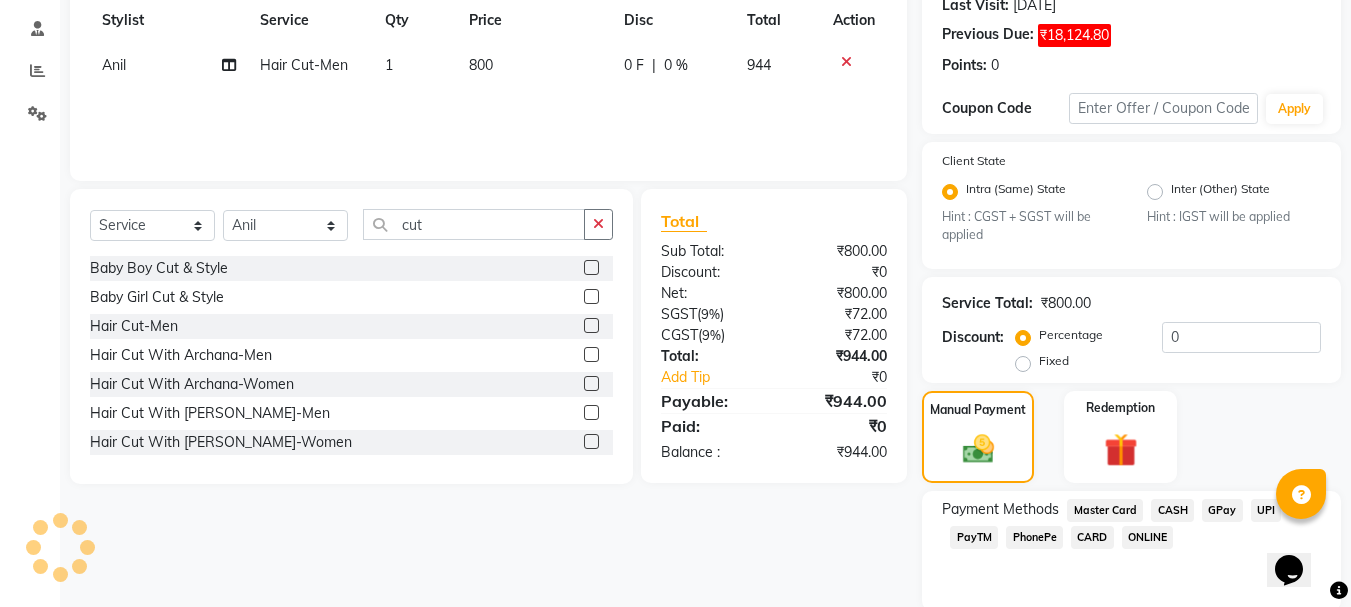 scroll, scrollTop: 362, scrollLeft: 0, axis: vertical 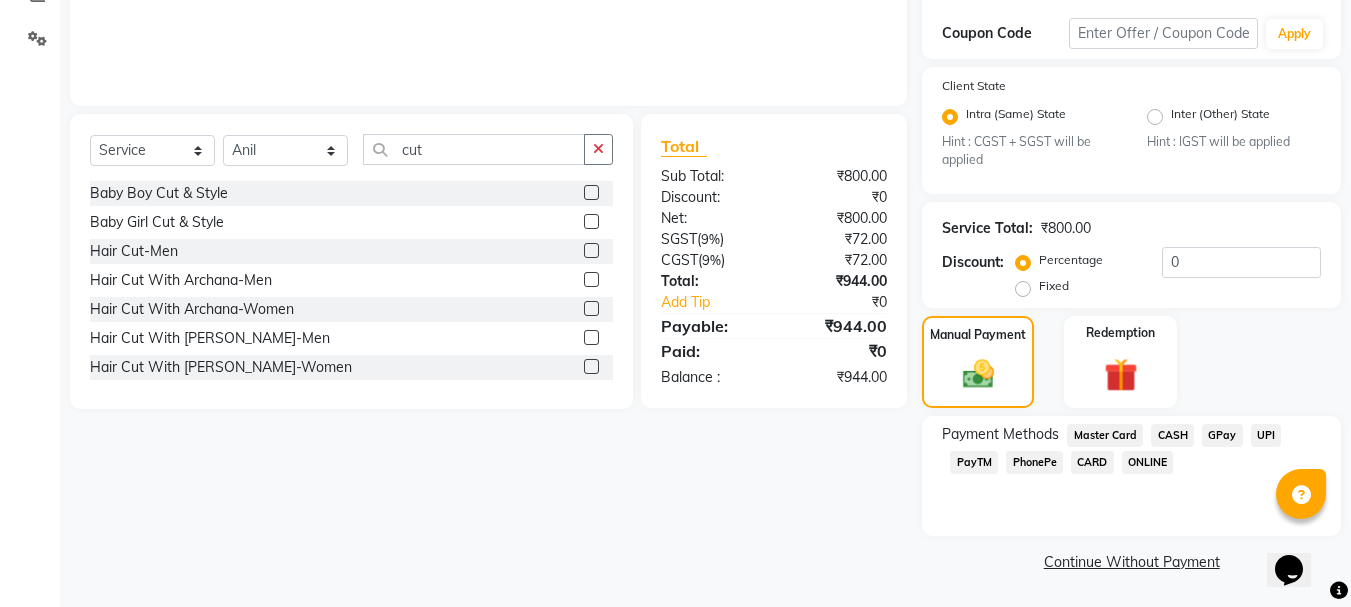click on "CASH" 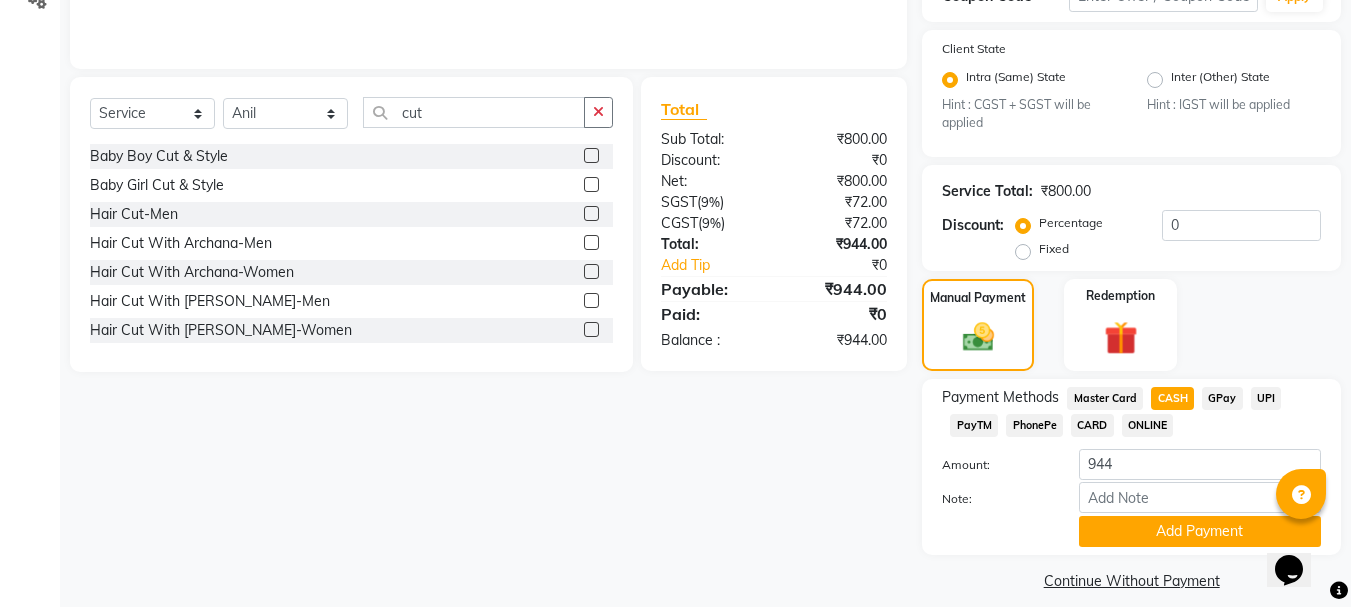 scroll, scrollTop: 418, scrollLeft: 0, axis: vertical 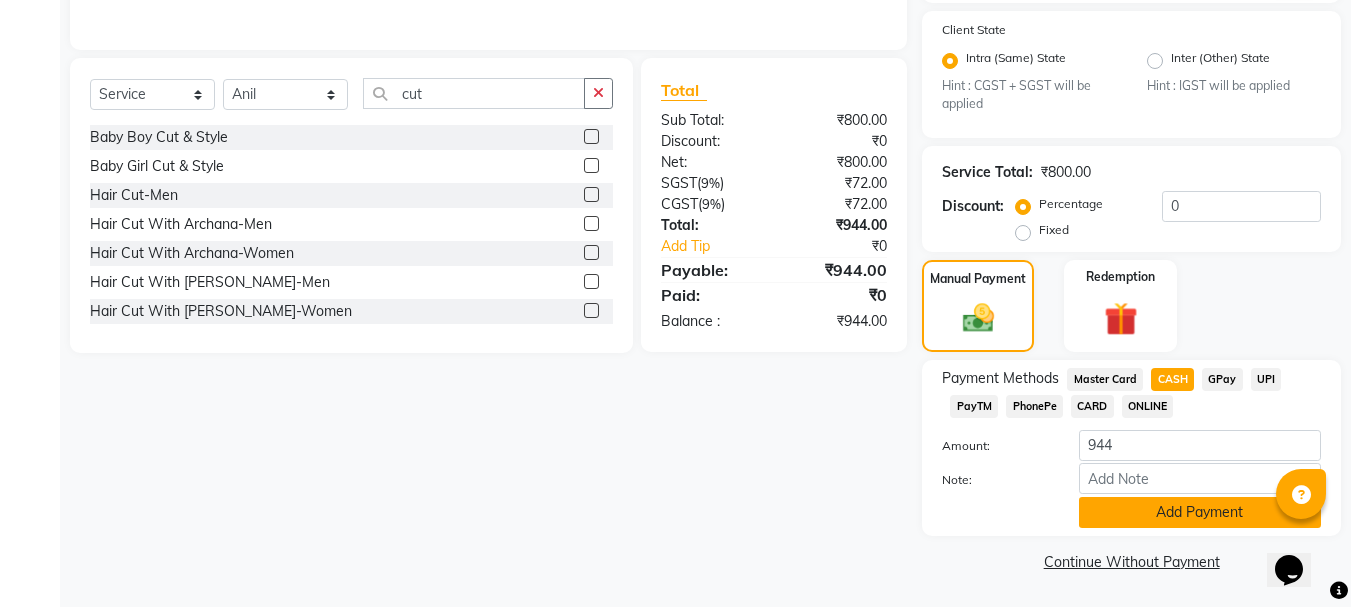 click on "Add Payment" 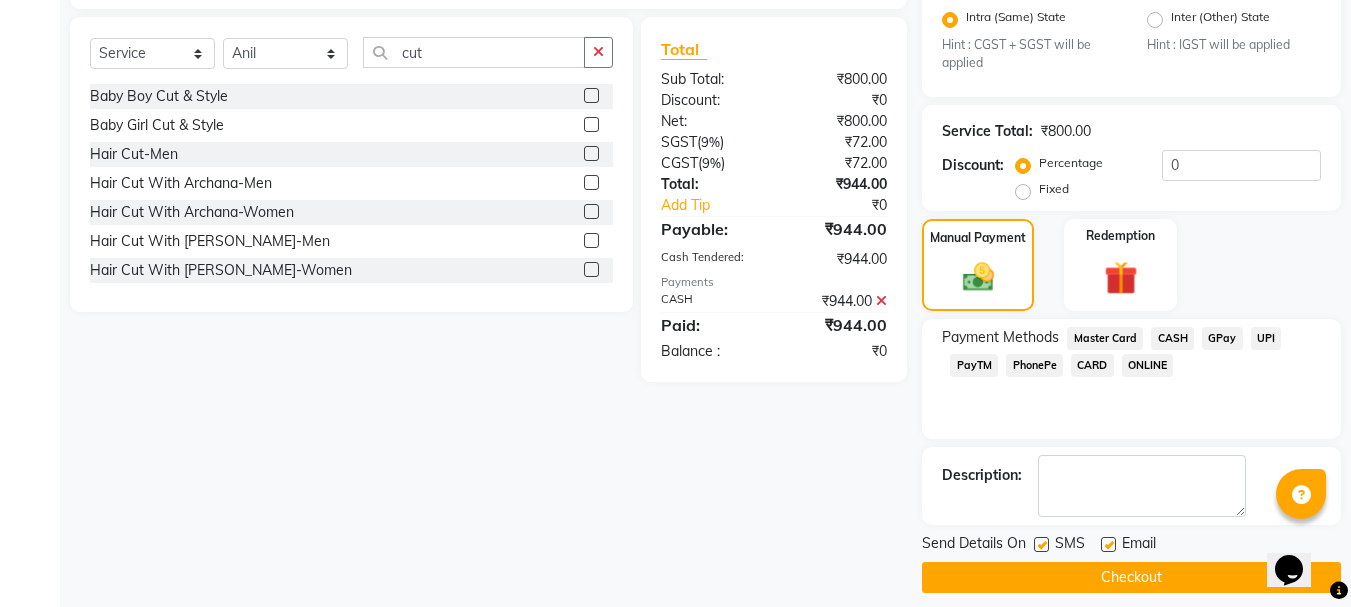 scroll, scrollTop: 475, scrollLeft: 0, axis: vertical 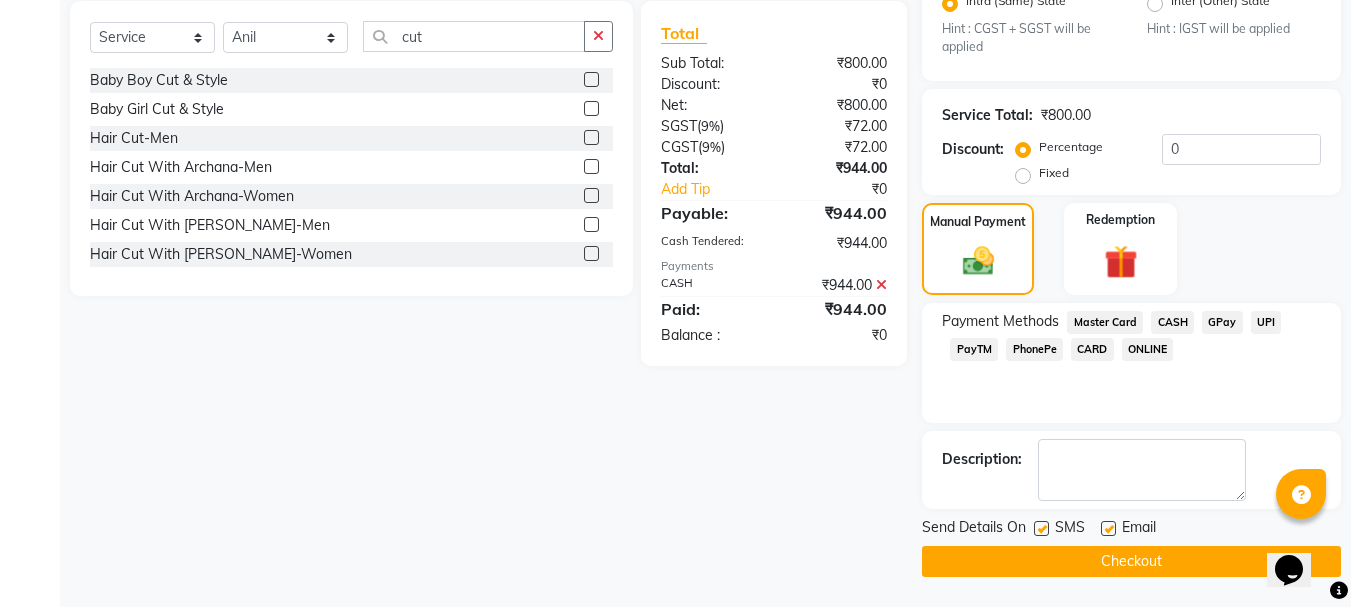 click on "Checkout" 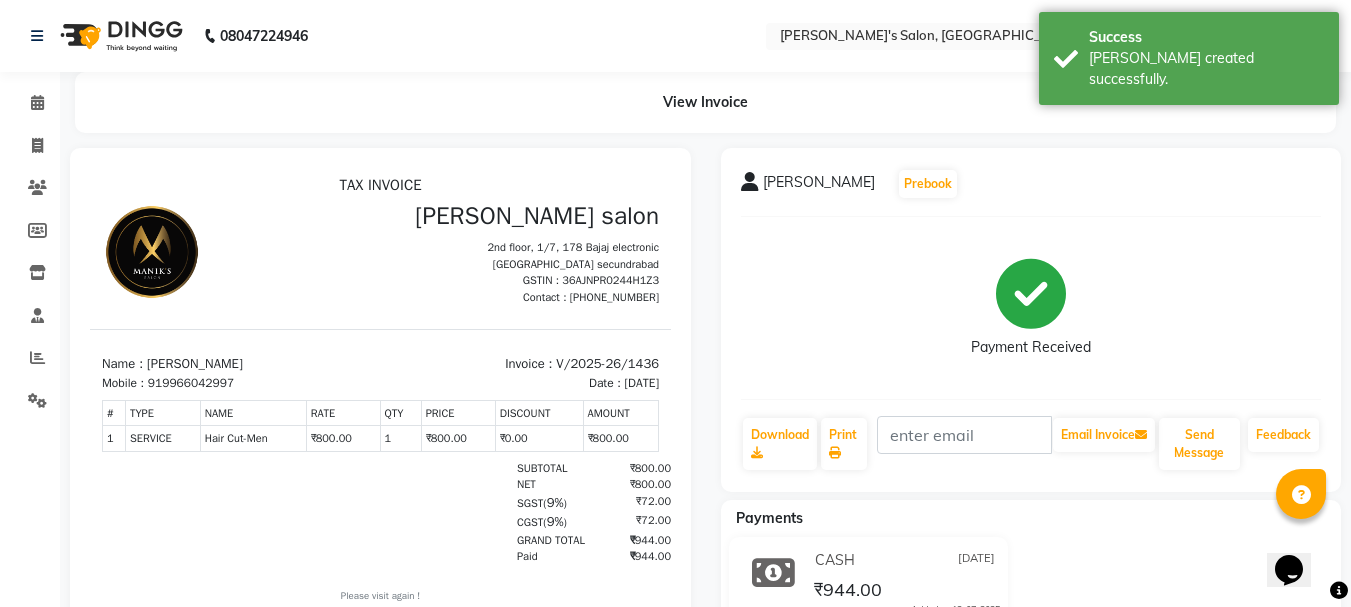 scroll, scrollTop: 0, scrollLeft: 0, axis: both 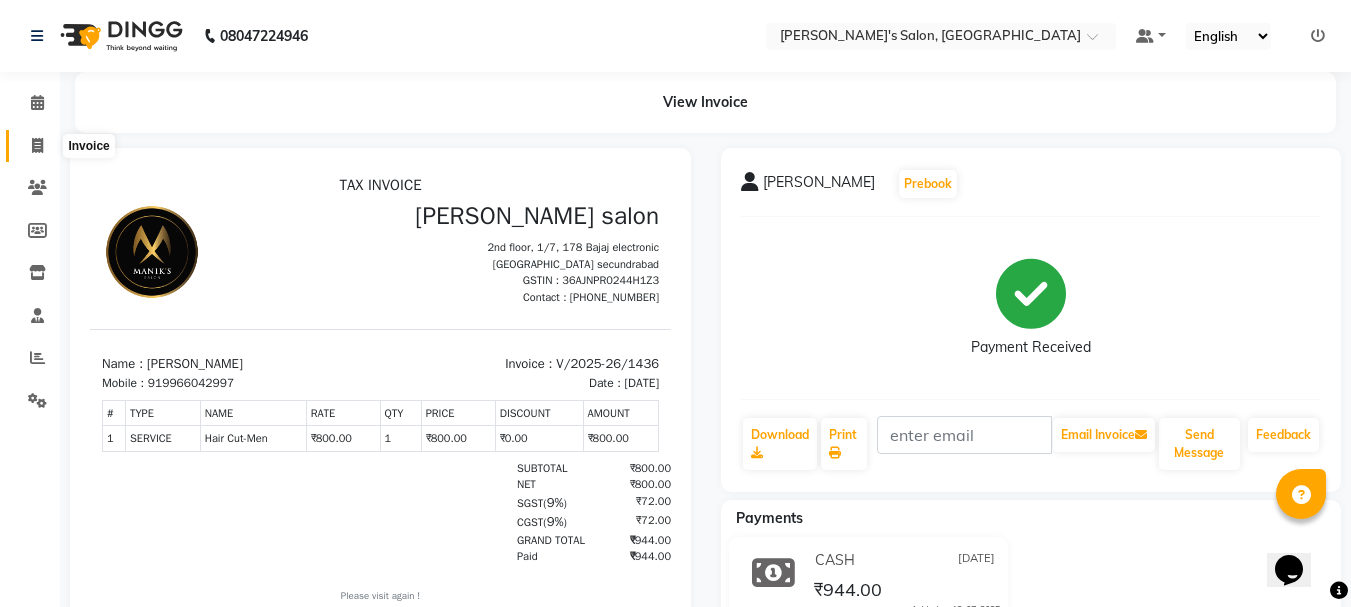 click 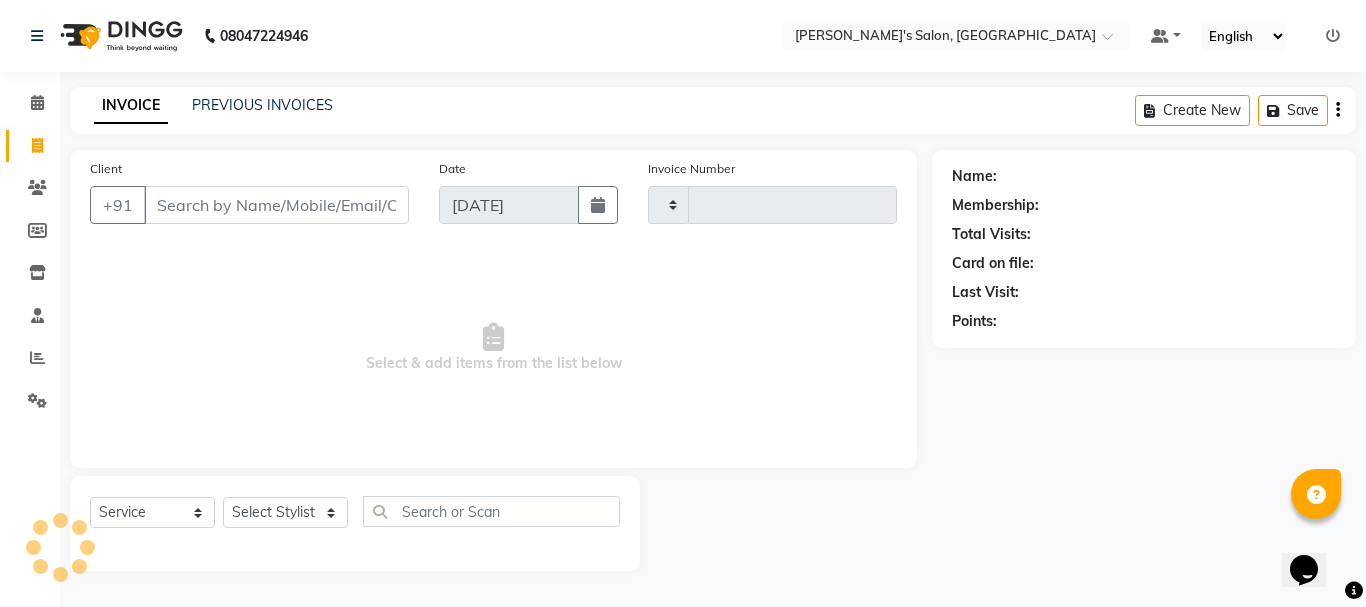 type on "1437" 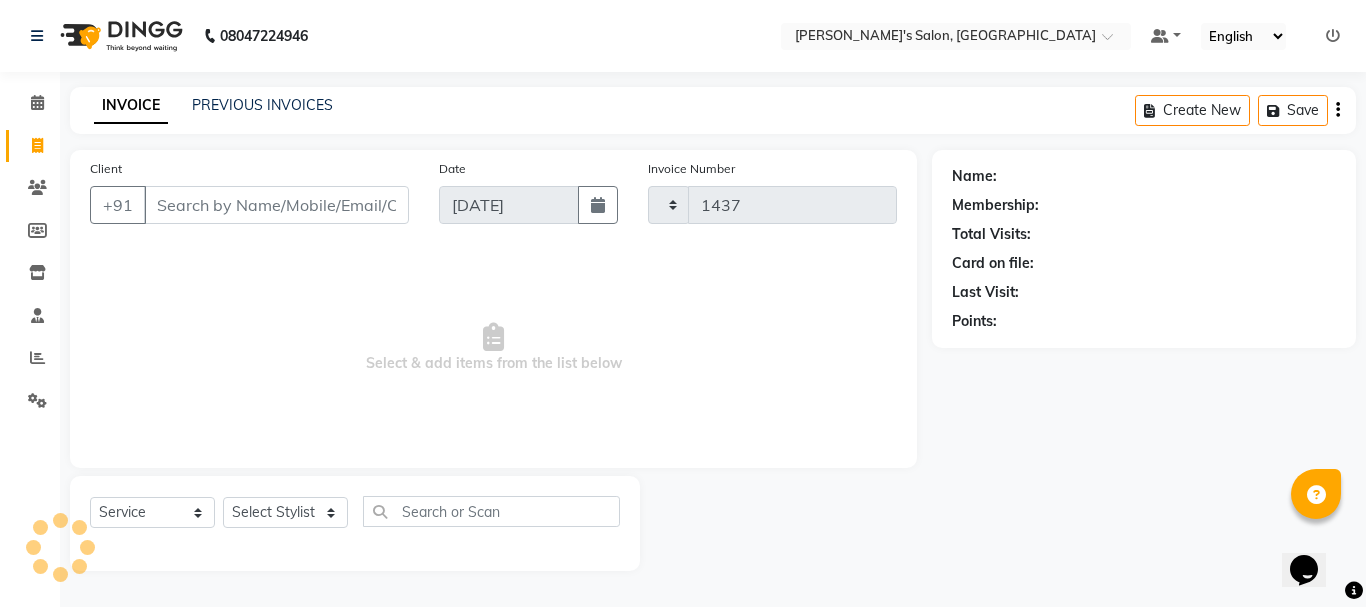 select on "3810" 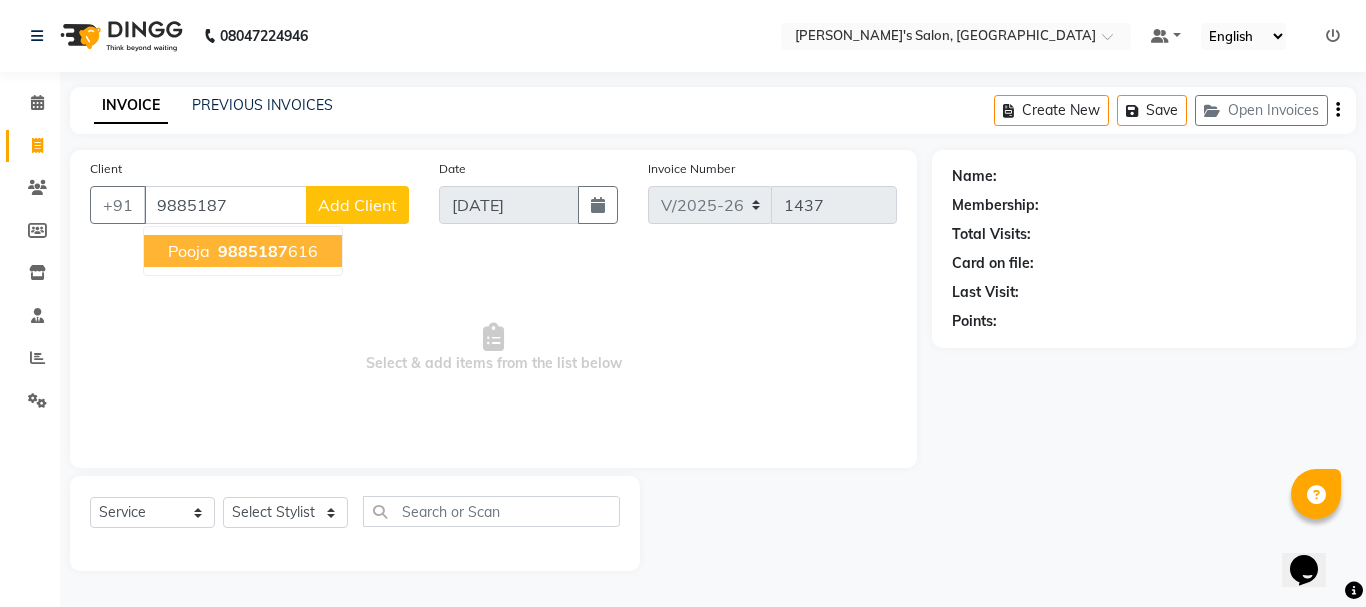 click on "pooja" at bounding box center [189, 251] 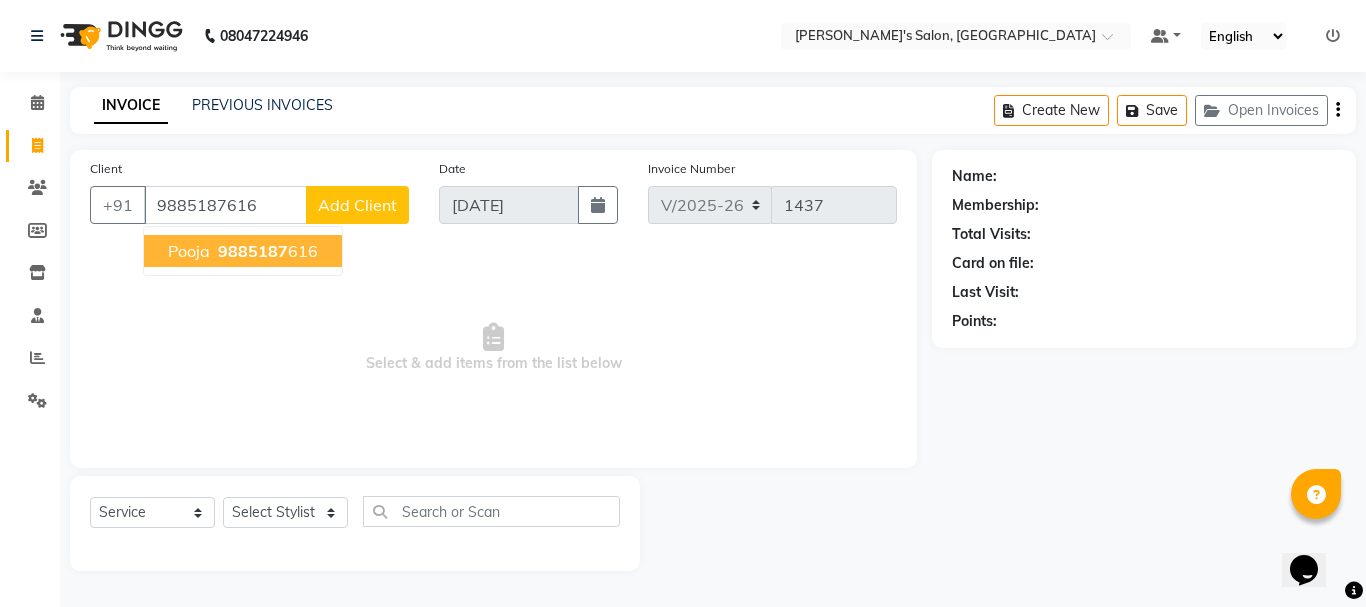 type on "9885187616" 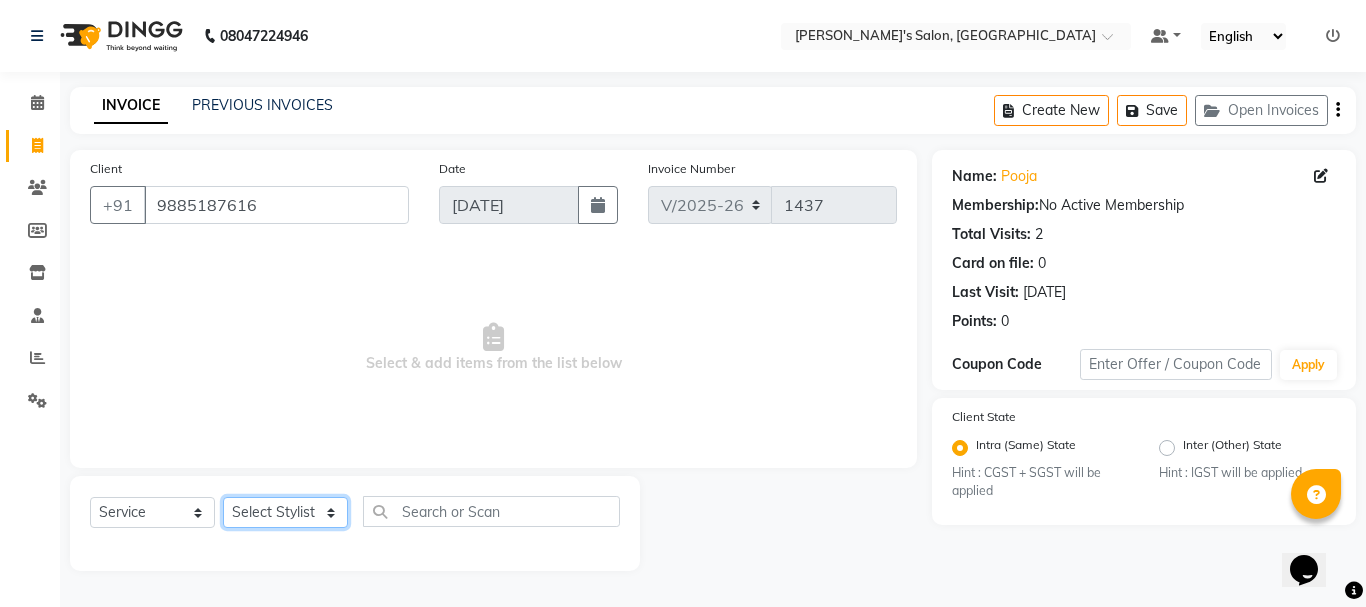 click on "Select Stylist [PERSON_NAME] [PERSON_NAME] Manager [PERSON_NAME] Md mukim [PERSON_NAME] Salma [PERSON_NAME] Suraj [PERSON_NAME]" 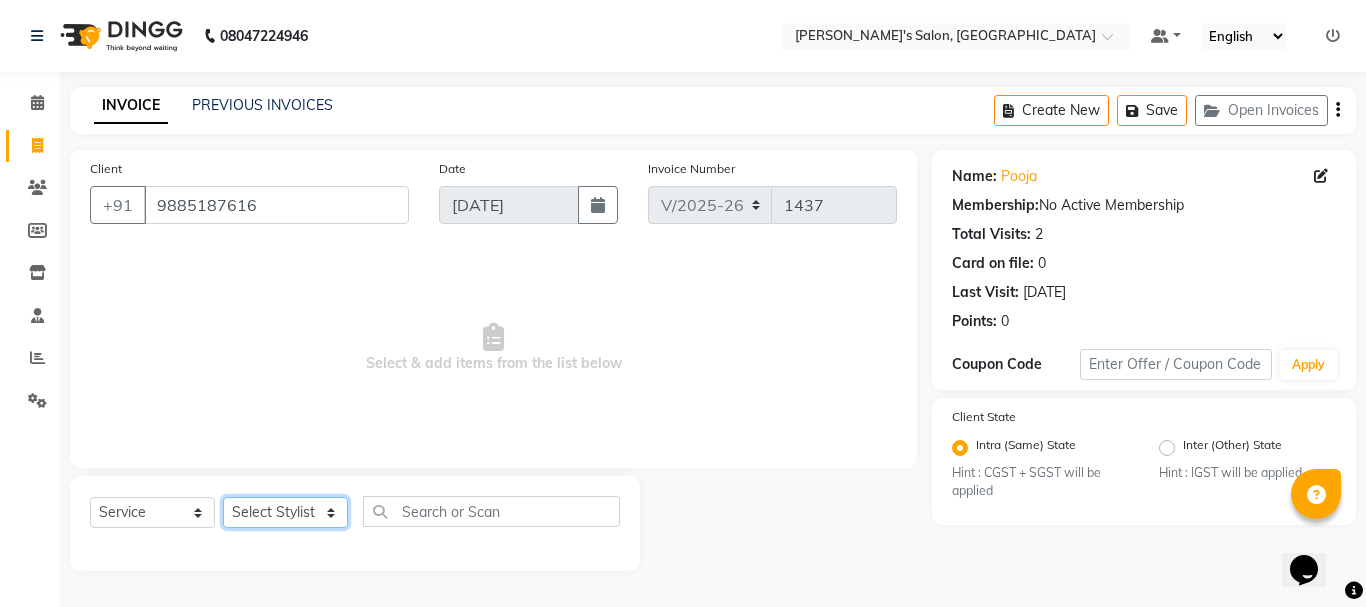 select on "22948" 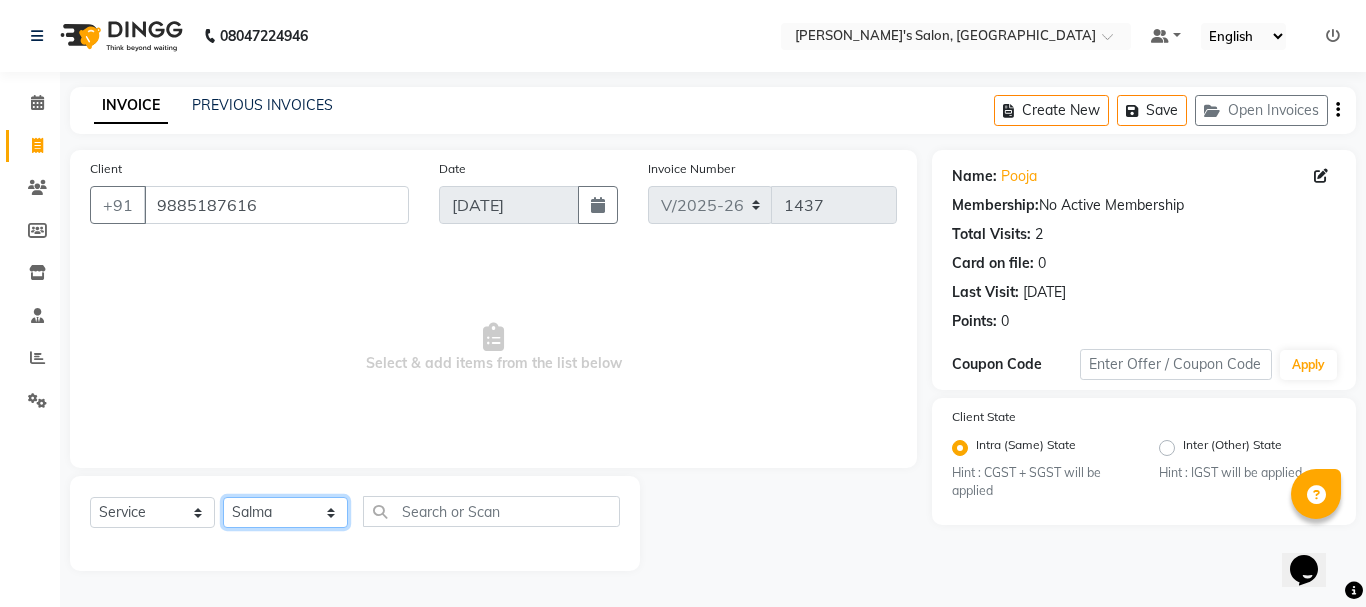 click on "Select Stylist [PERSON_NAME] [PERSON_NAME] Manager [PERSON_NAME] Md mukim [PERSON_NAME] Salma [PERSON_NAME] Suraj [PERSON_NAME]" 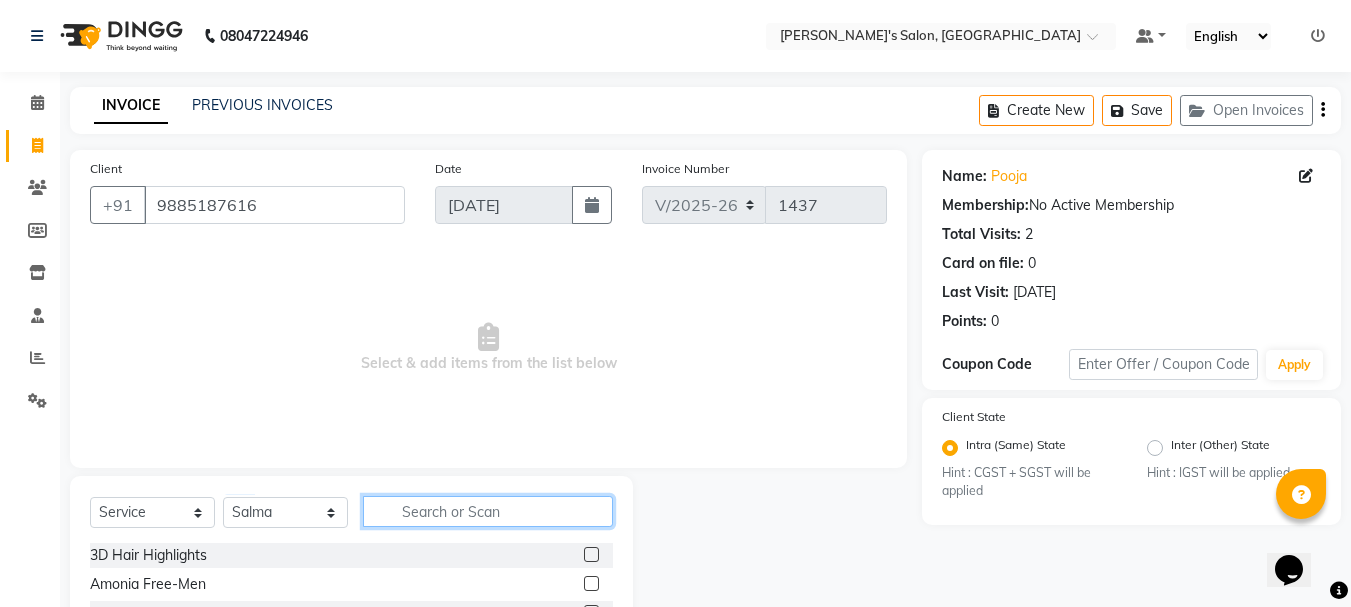click 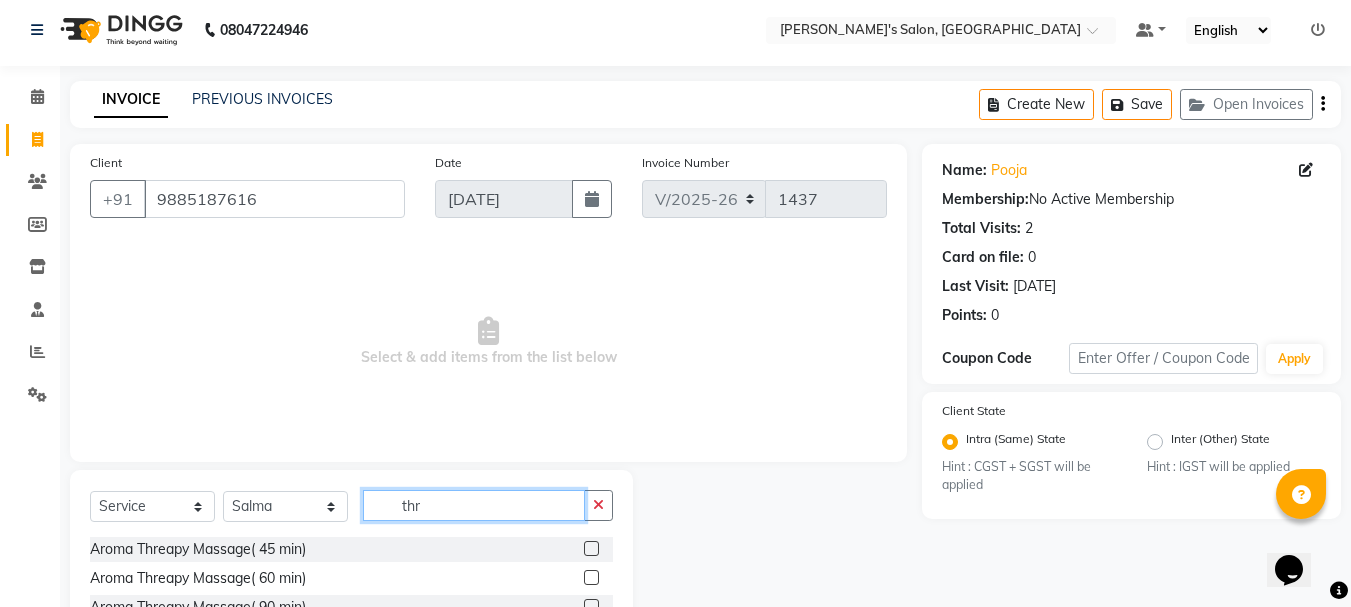 scroll, scrollTop: 194, scrollLeft: 0, axis: vertical 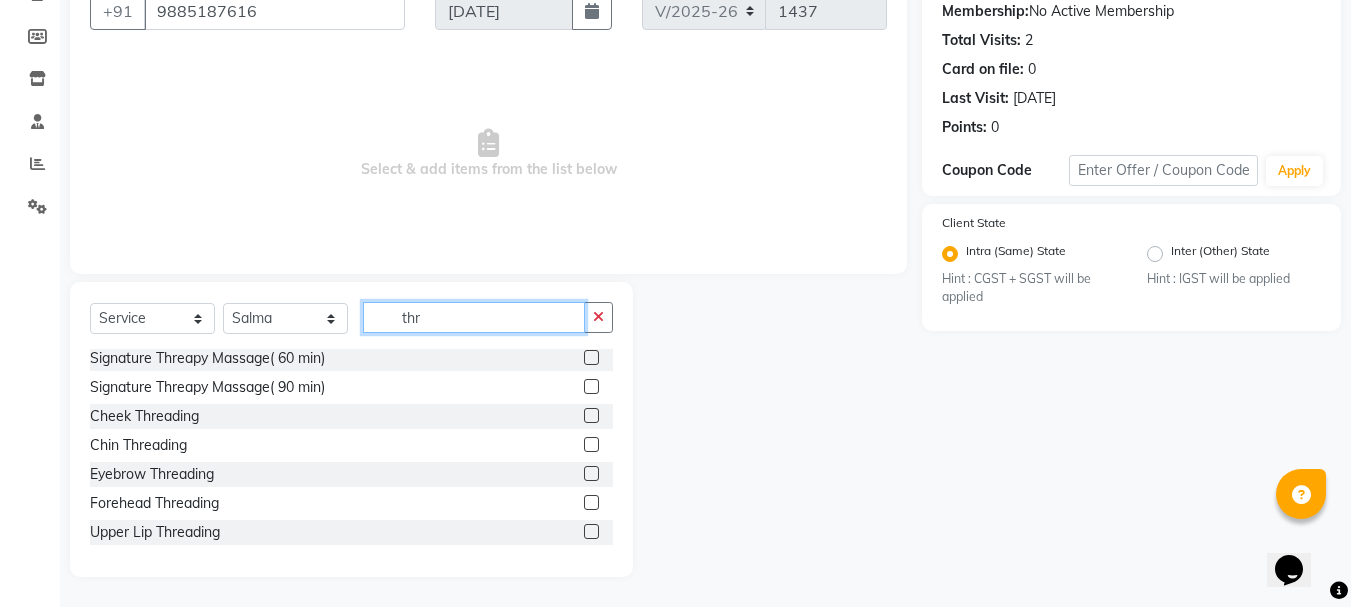 type on "thr" 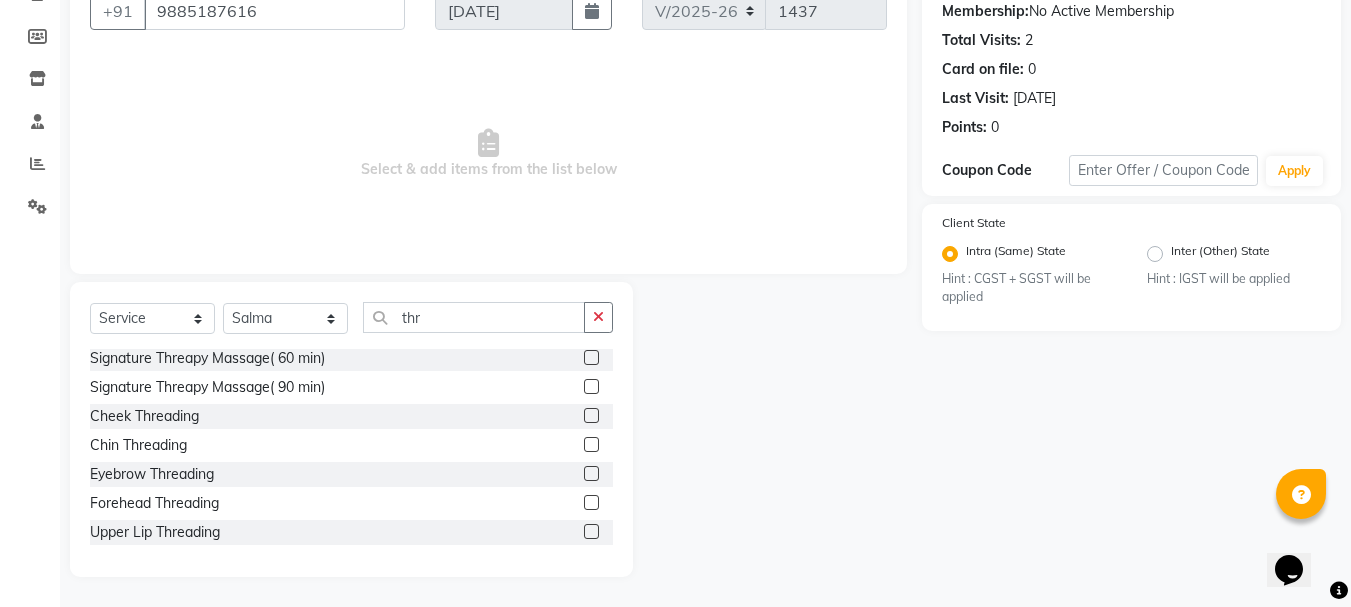 click 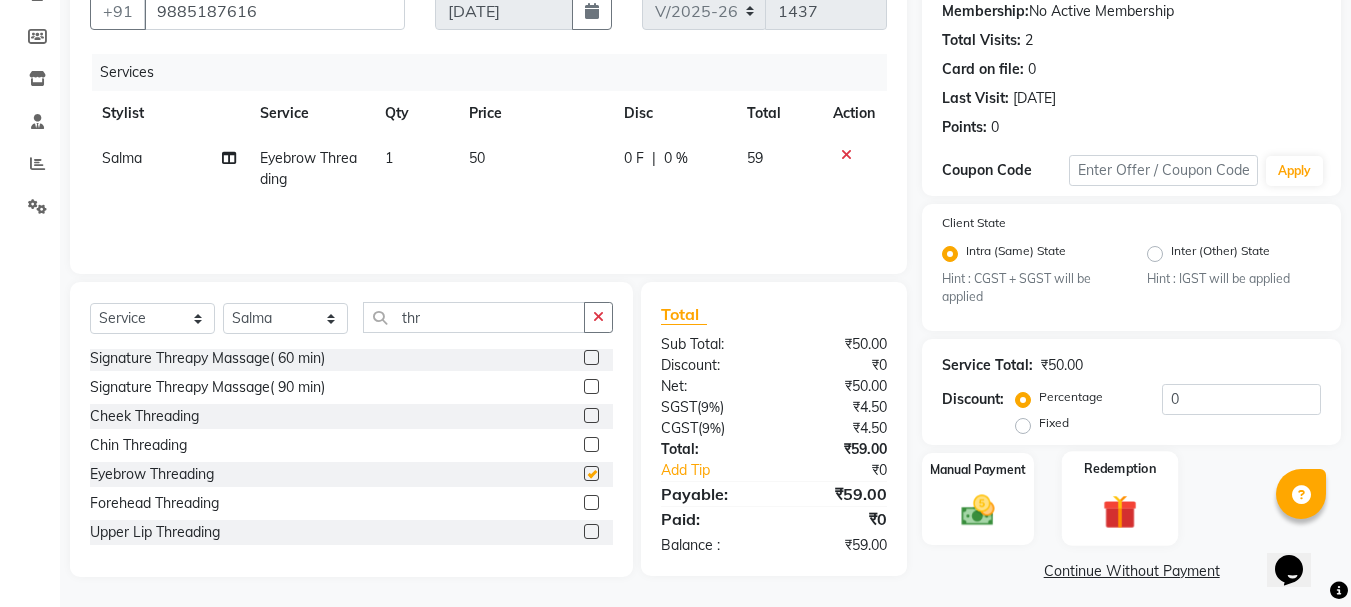 checkbox on "false" 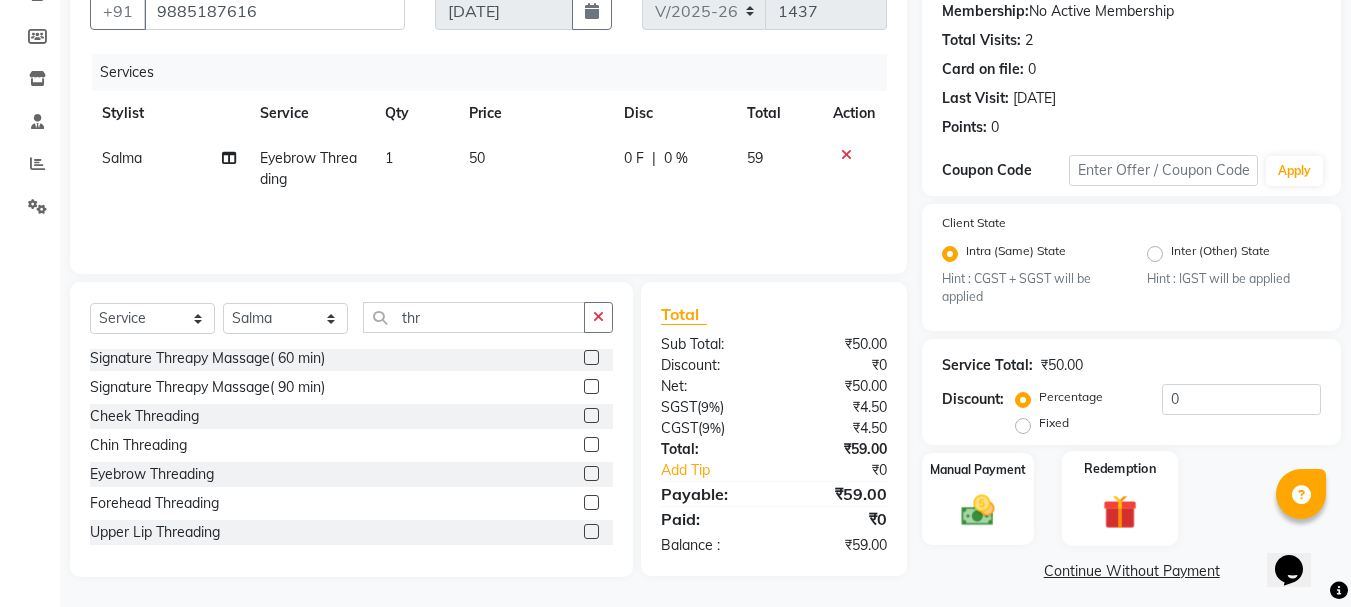 scroll, scrollTop: 203, scrollLeft: 0, axis: vertical 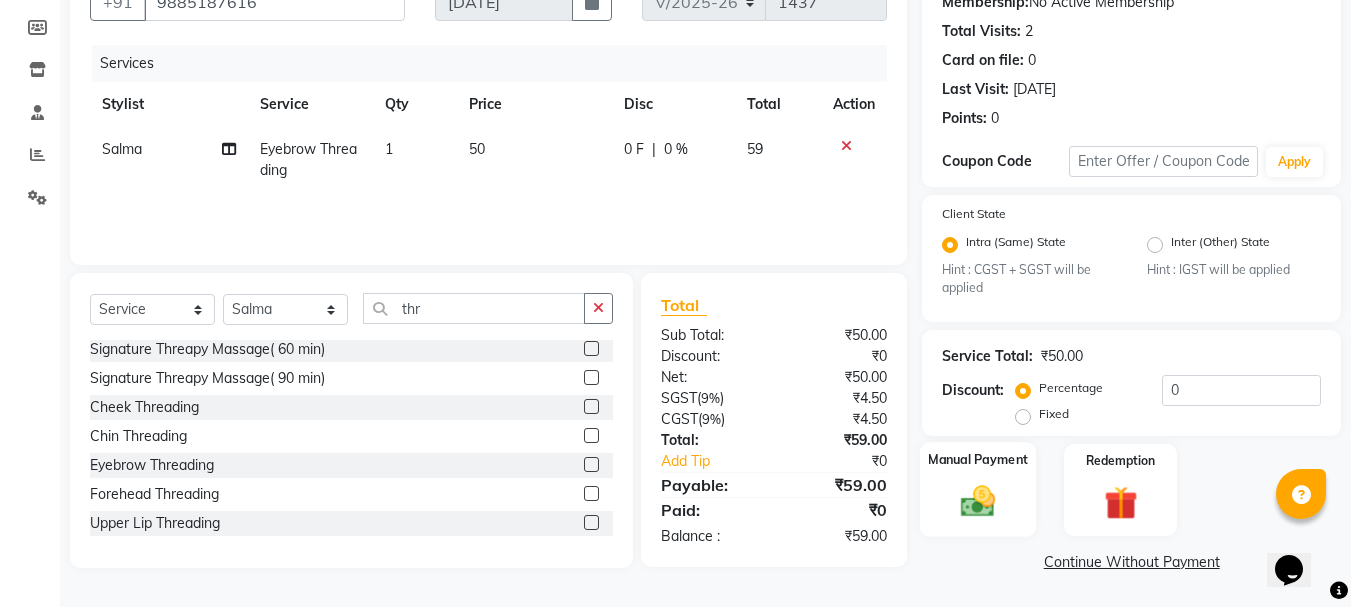 click 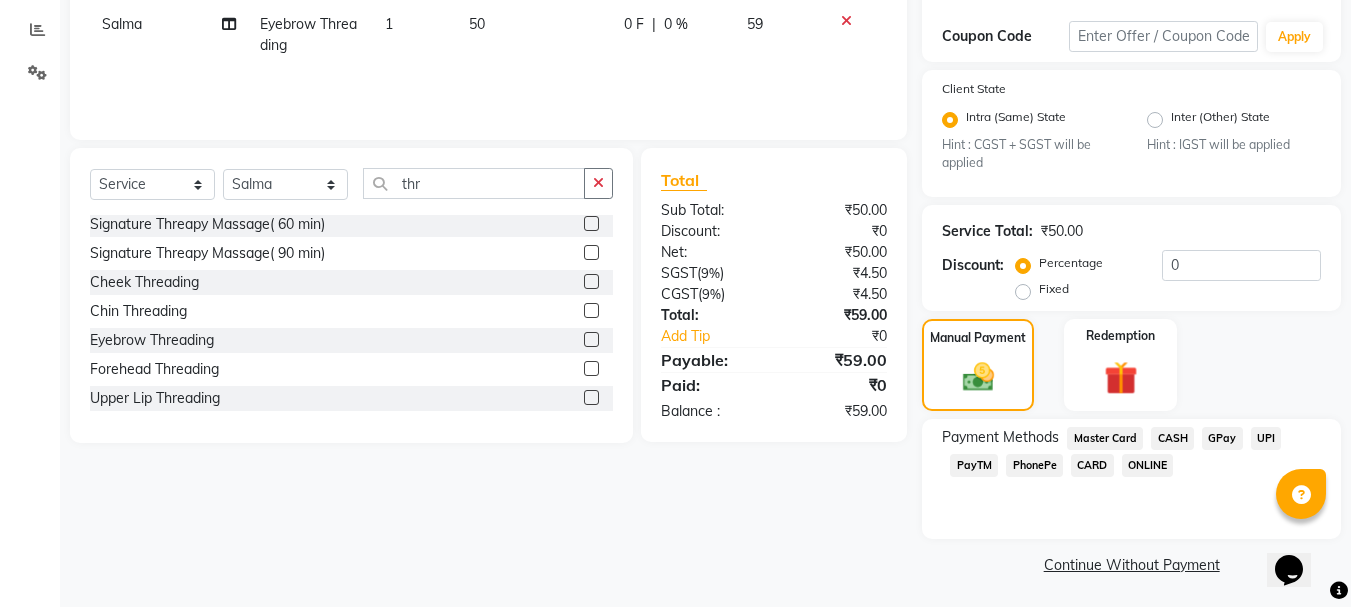 scroll, scrollTop: 331, scrollLeft: 0, axis: vertical 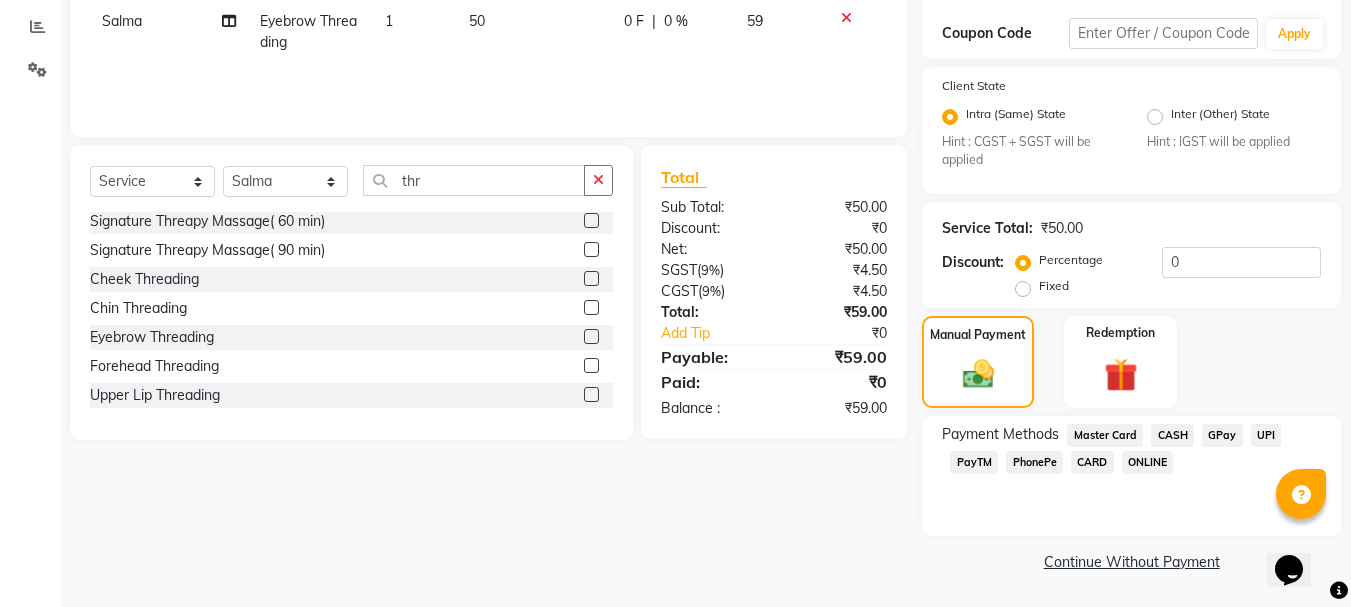 click on "GPay" 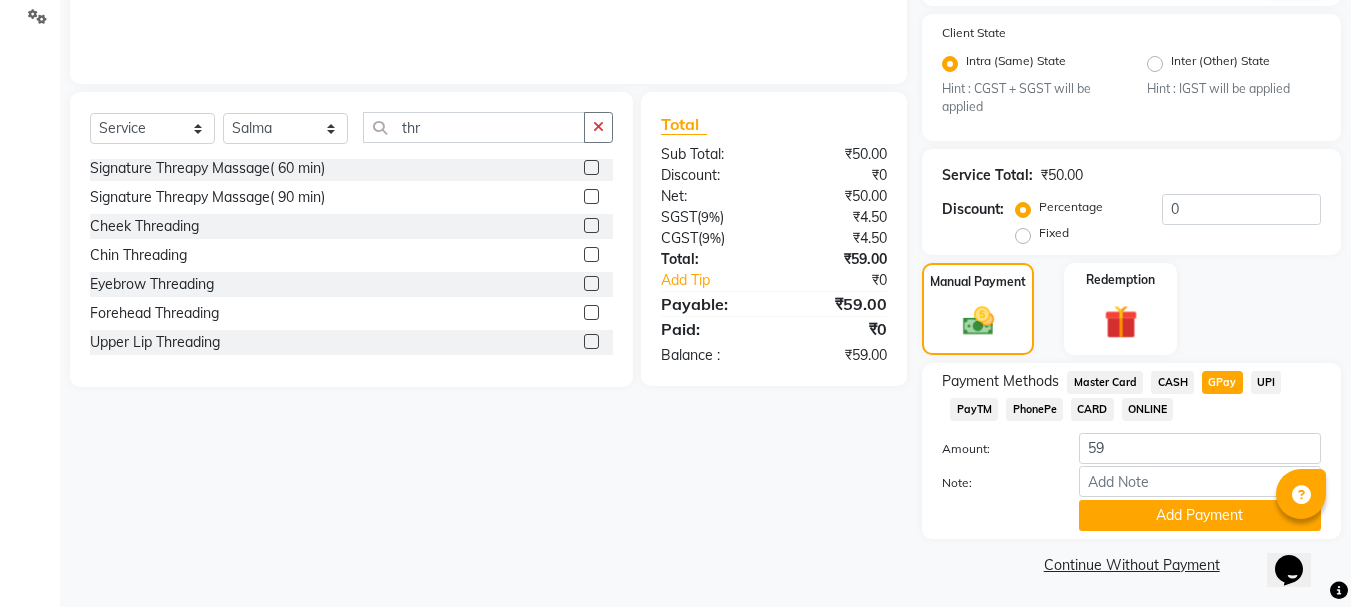 scroll, scrollTop: 387, scrollLeft: 0, axis: vertical 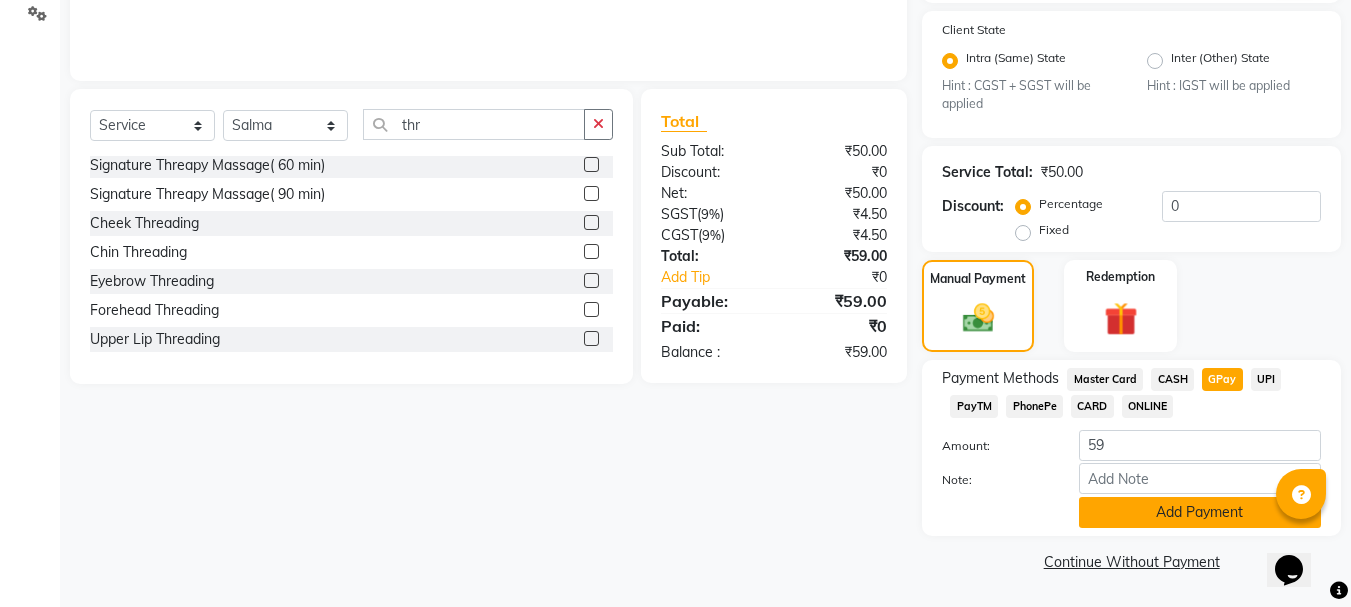 click on "Add Payment" 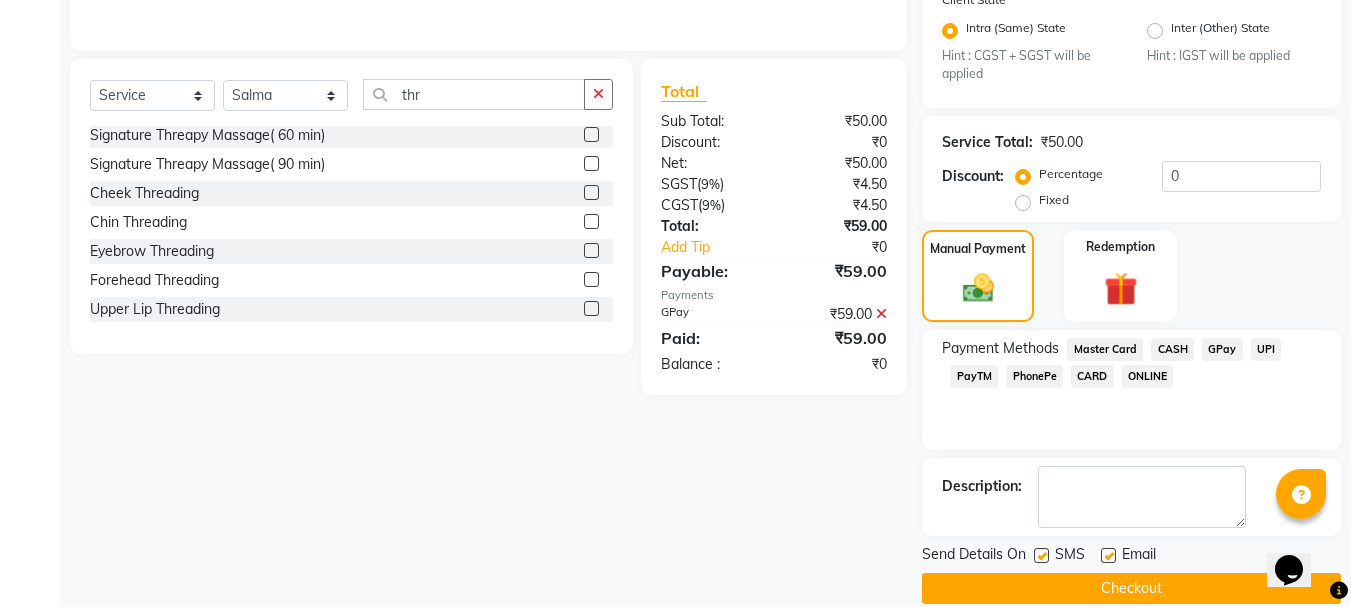scroll, scrollTop: 444, scrollLeft: 0, axis: vertical 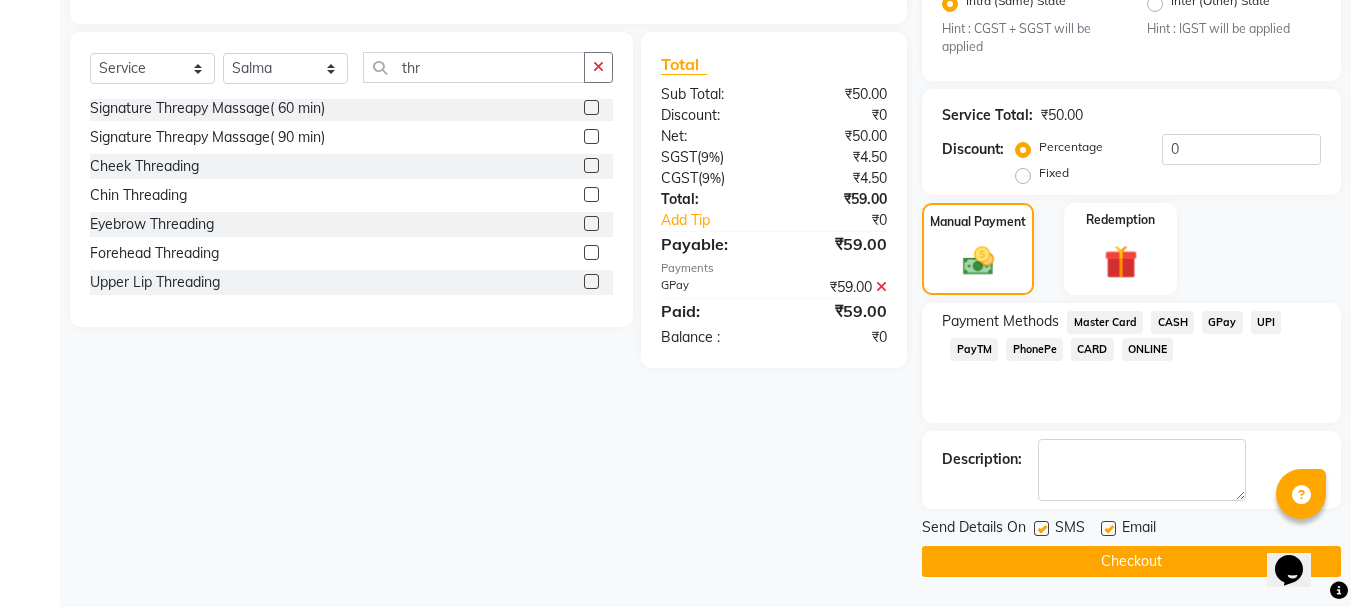 click on "Checkout" 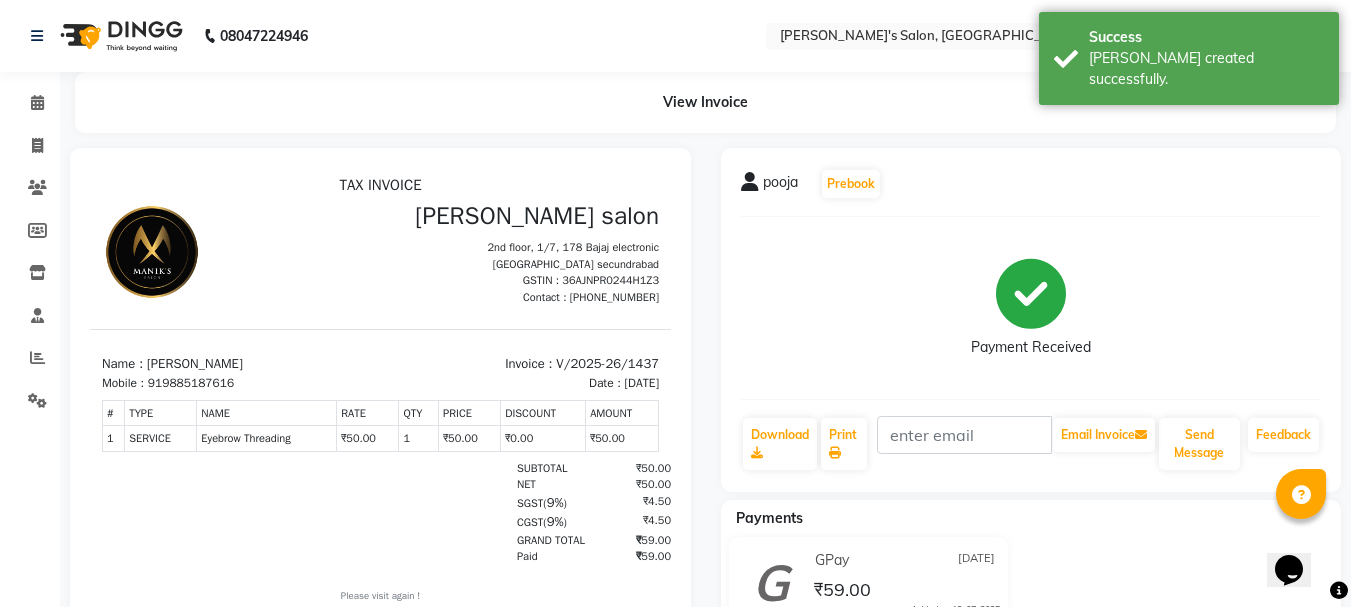 scroll, scrollTop: 0, scrollLeft: 0, axis: both 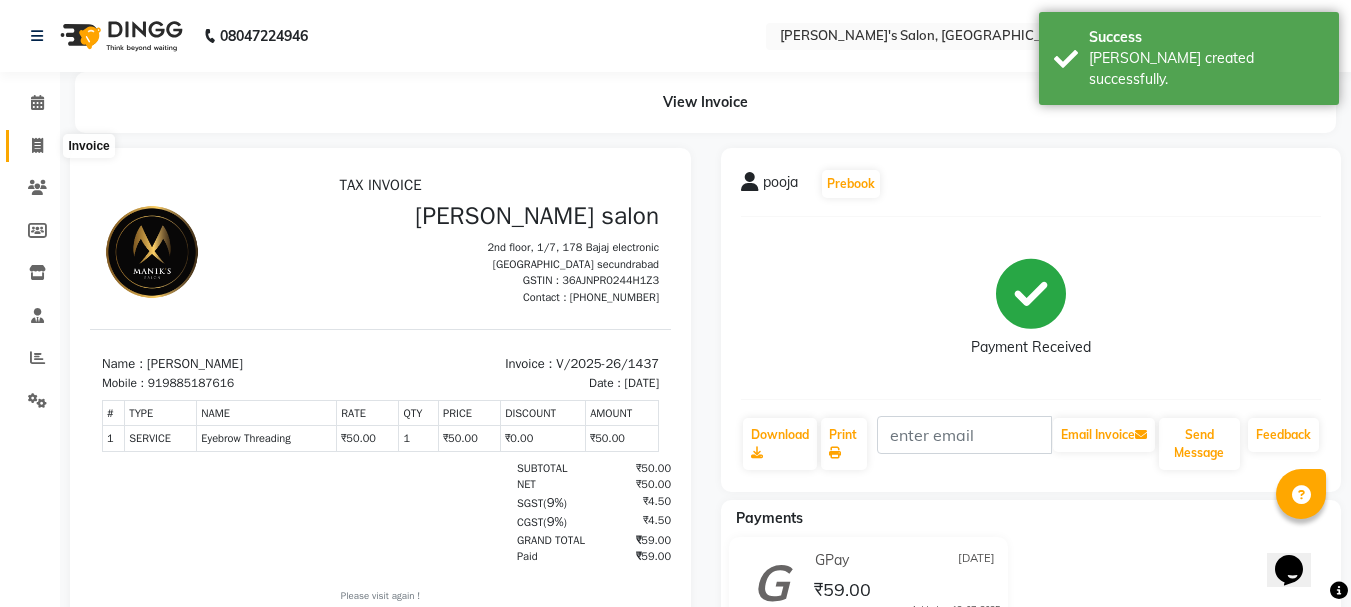 click 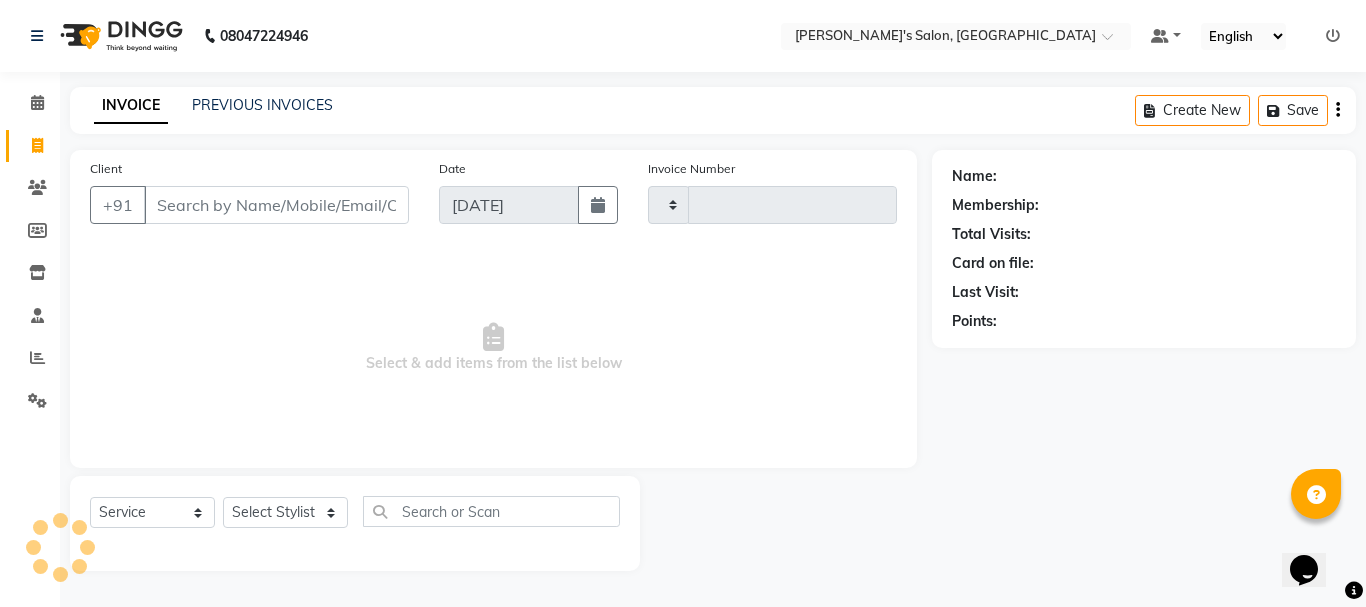 type on "1438" 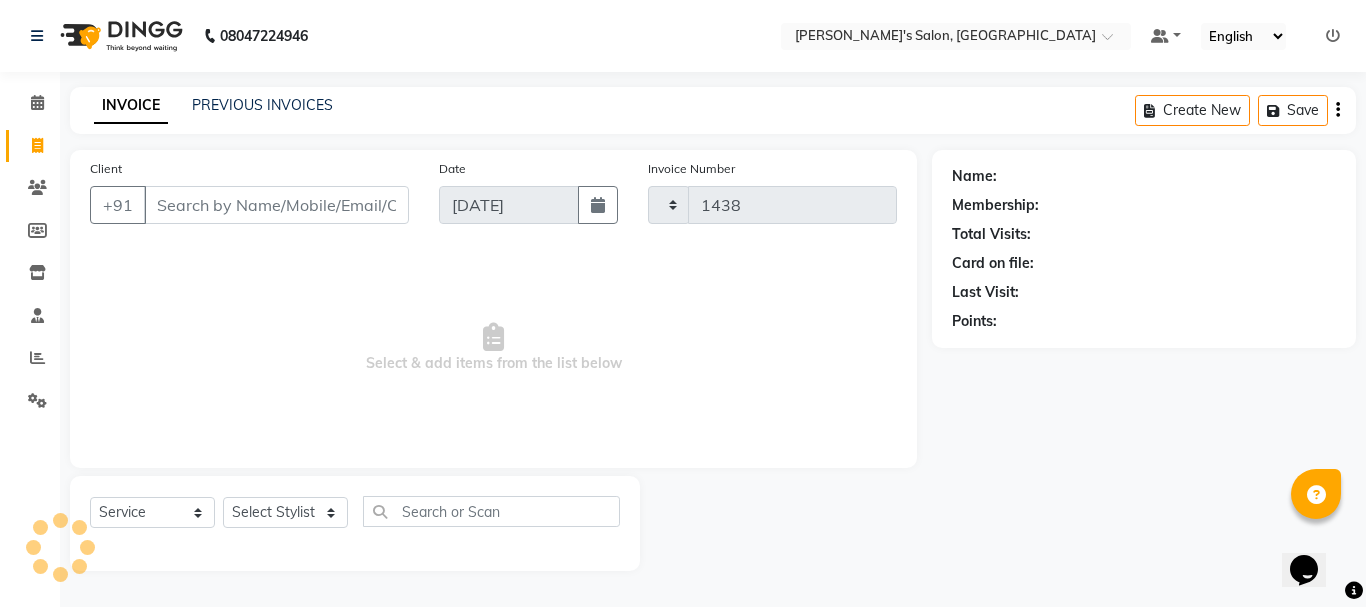 select on "3810" 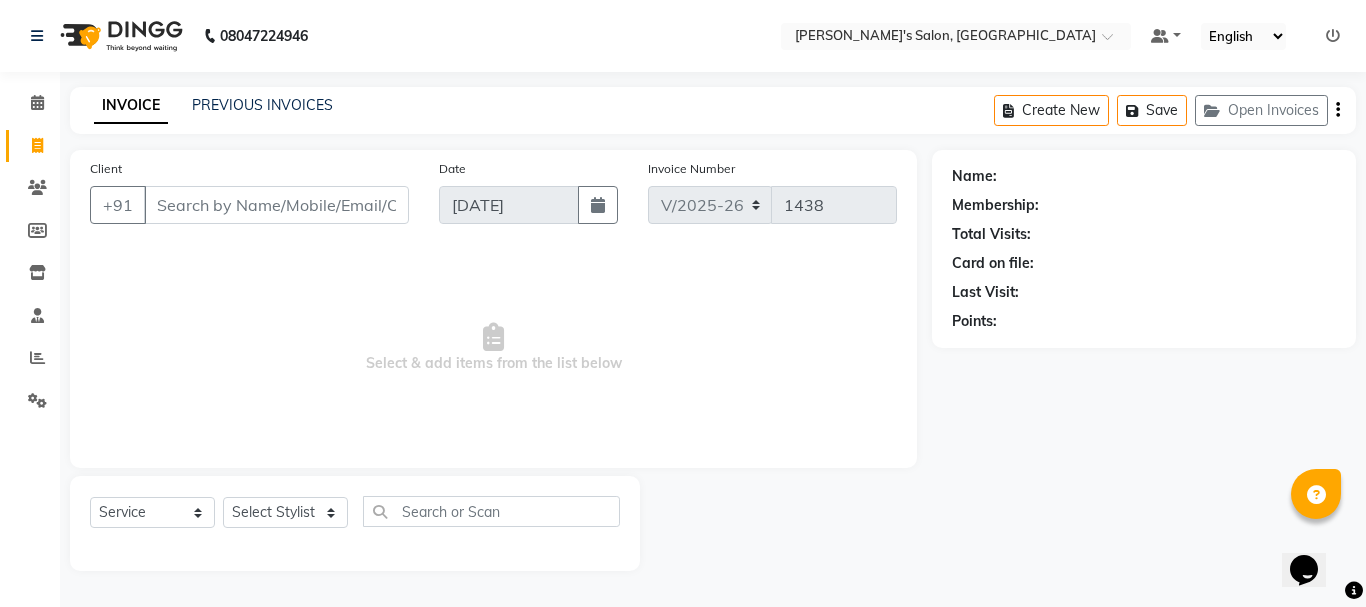 click on "Client" at bounding box center (276, 205) 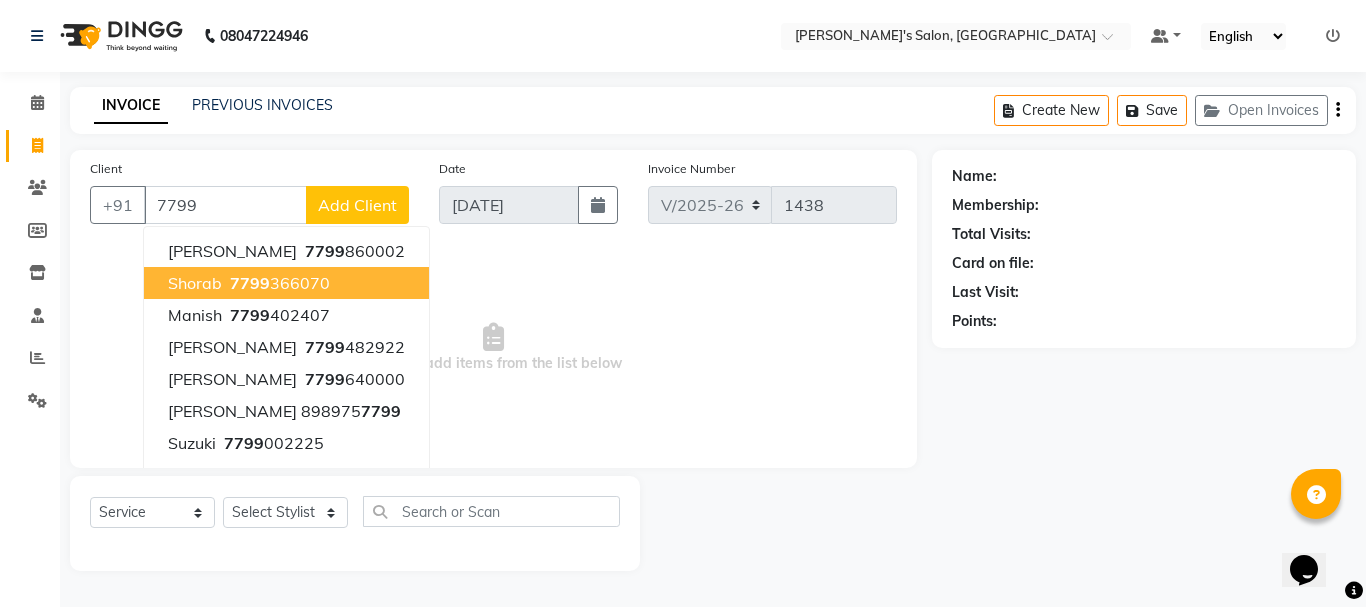 click on "7799" at bounding box center (250, 283) 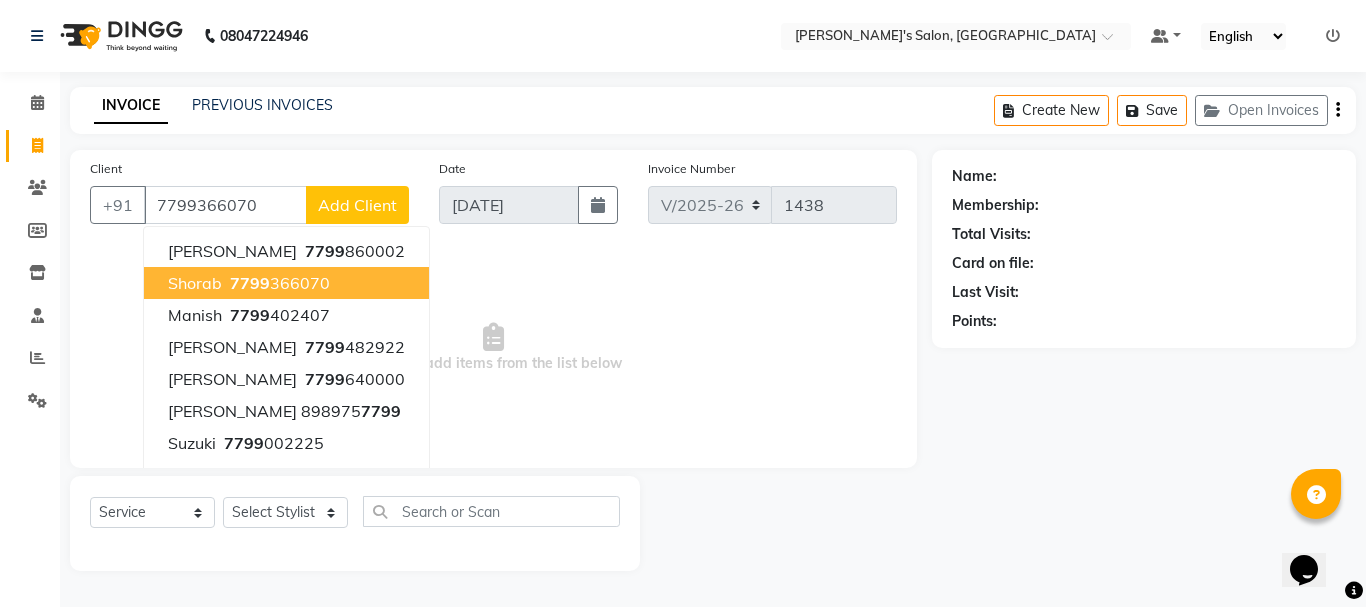 type on "7799366070" 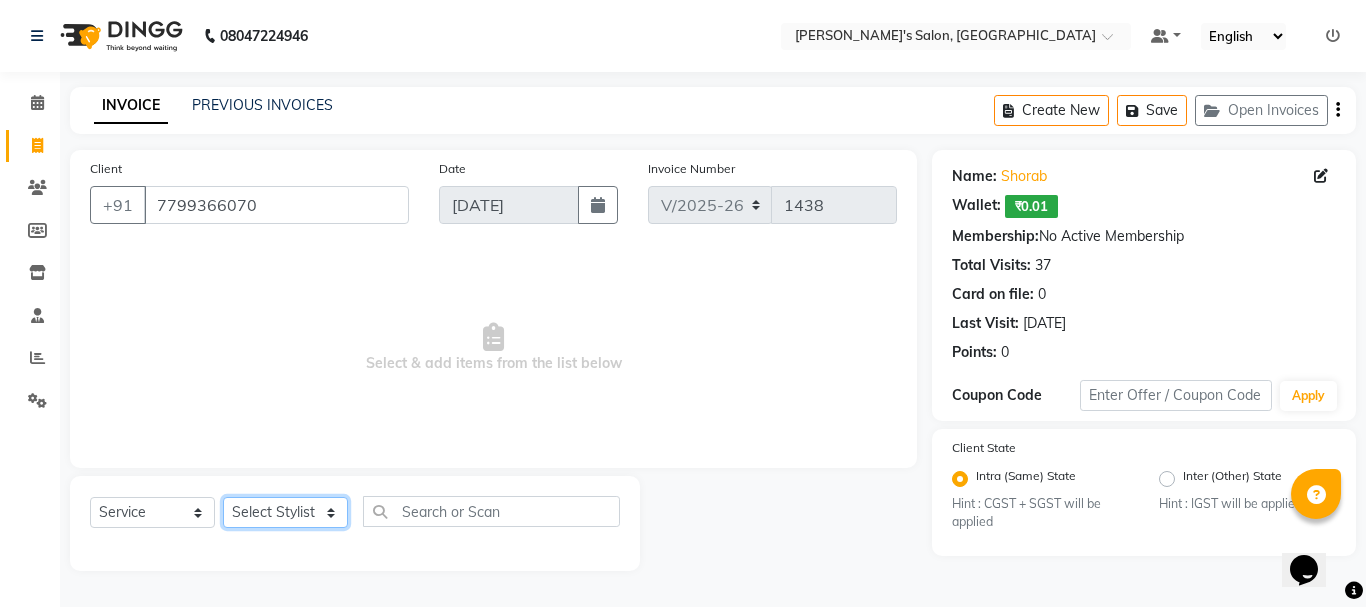 click on "Select Stylist [PERSON_NAME] [PERSON_NAME] Manager [PERSON_NAME] Md mukim [PERSON_NAME] Salma [PERSON_NAME] Suraj [PERSON_NAME]" 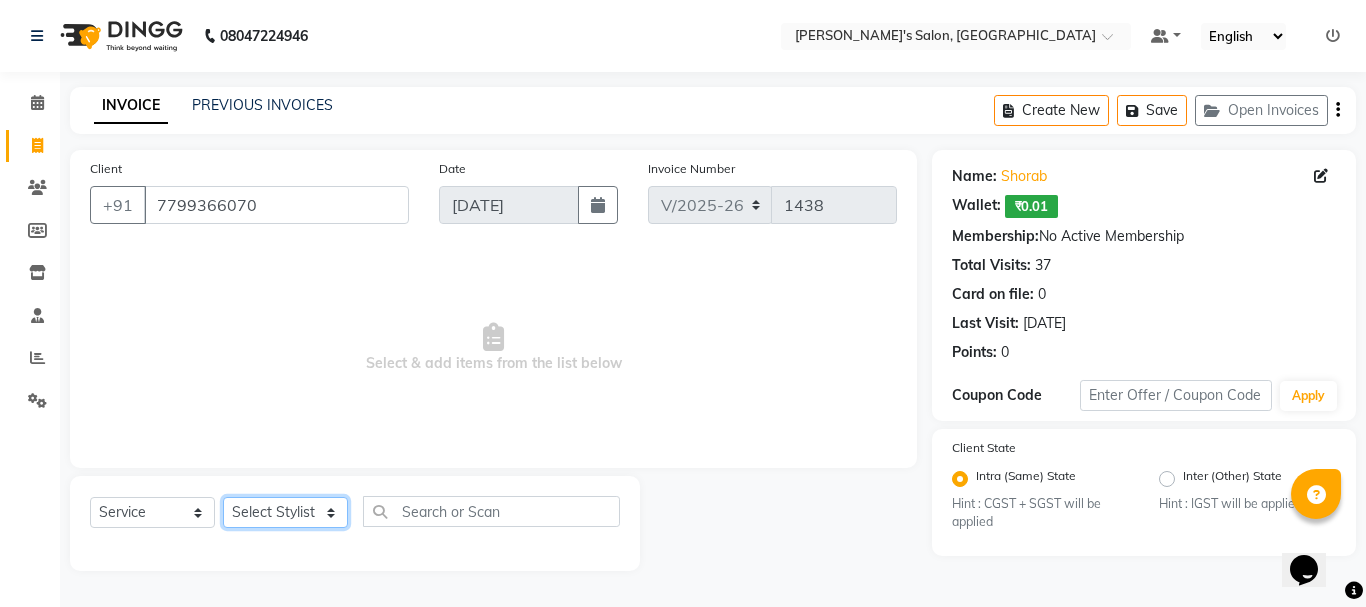 select on "18476" 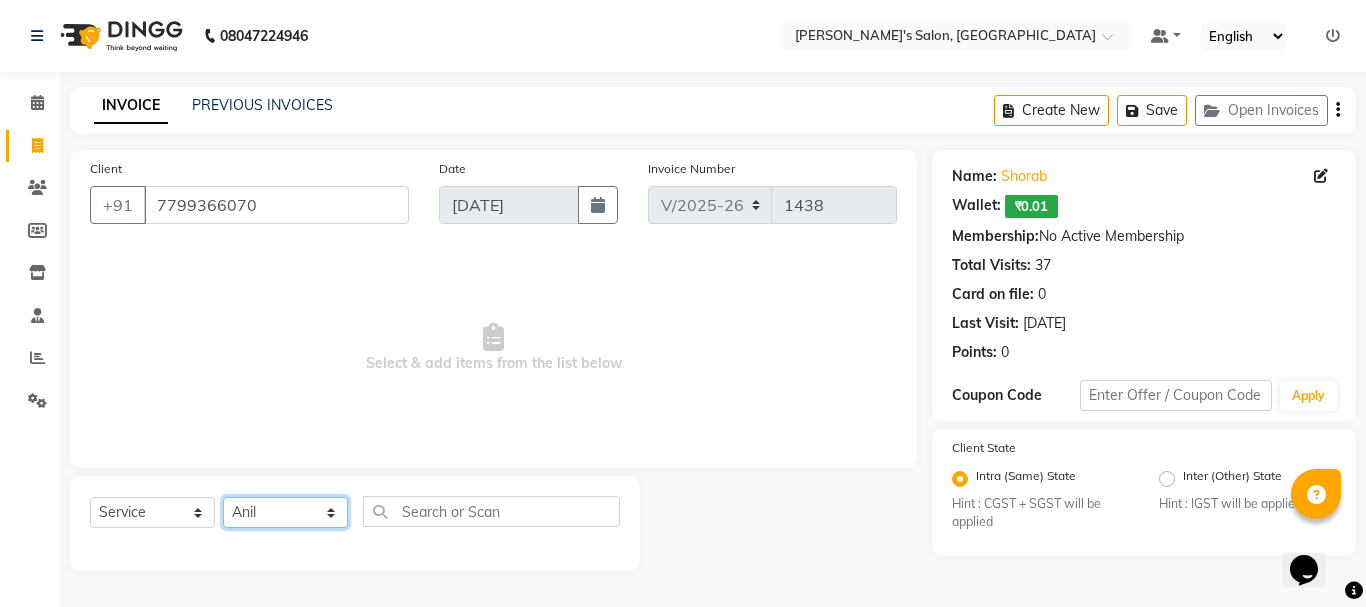 click on "Select Stylist [PERSON_NAME] [PERSON_NAME] Manager [PERSON_NAME] Md mukim [PERSON_NAME] Salma [PERSON_NAME] Suraj [PERSON_NAME]" 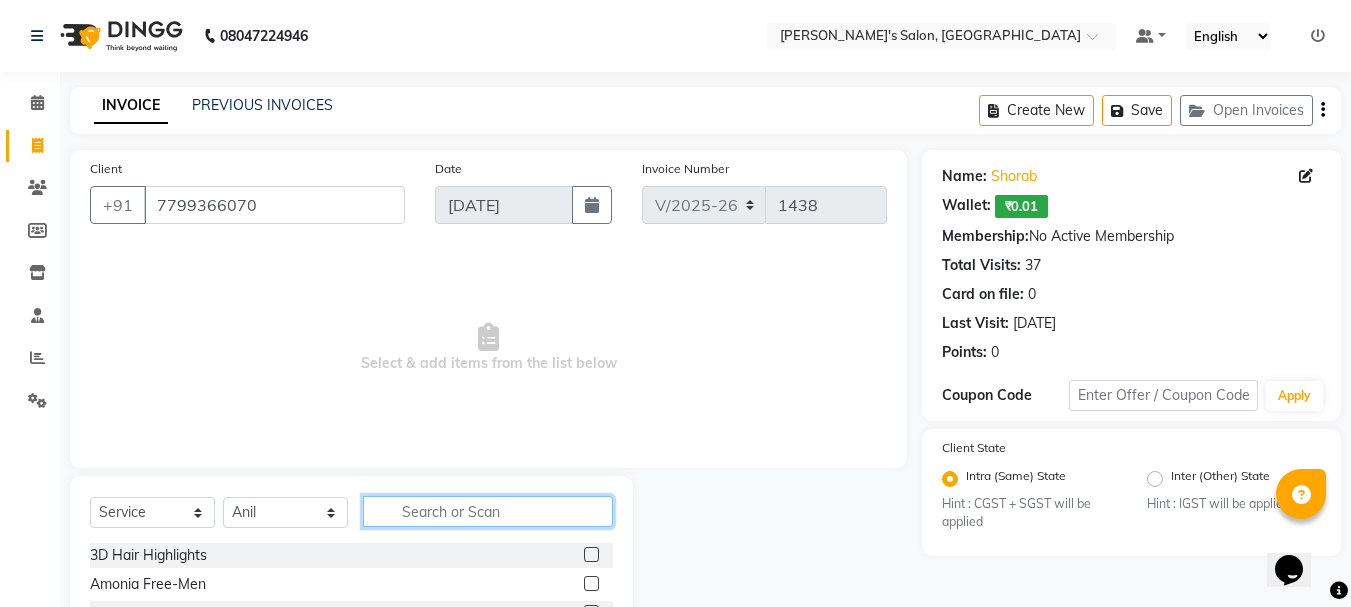 click 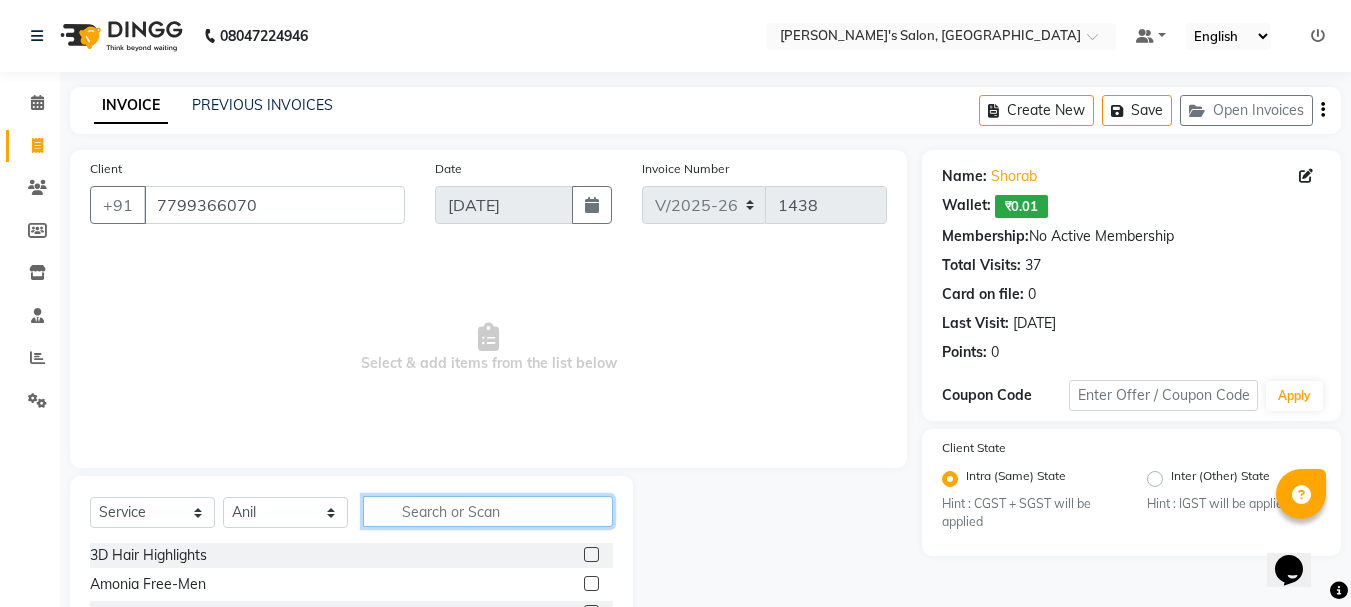 type on "c" 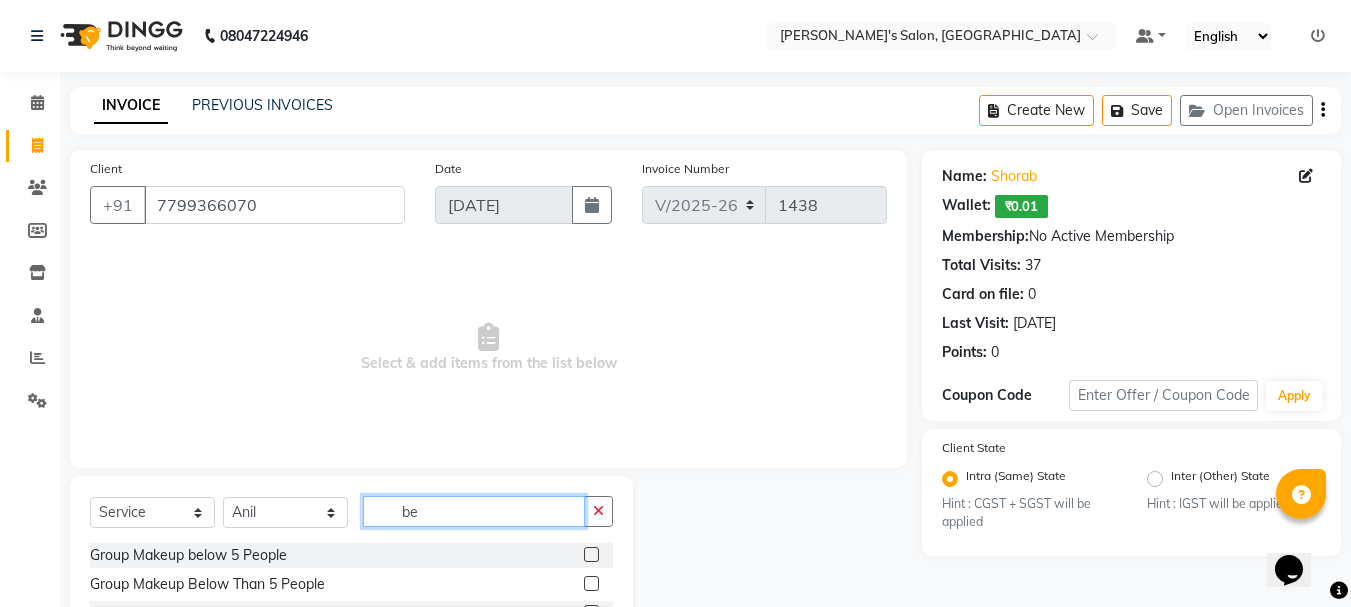 scroll, scrollTop: 100, scrollLeft: 0, axis: vertical 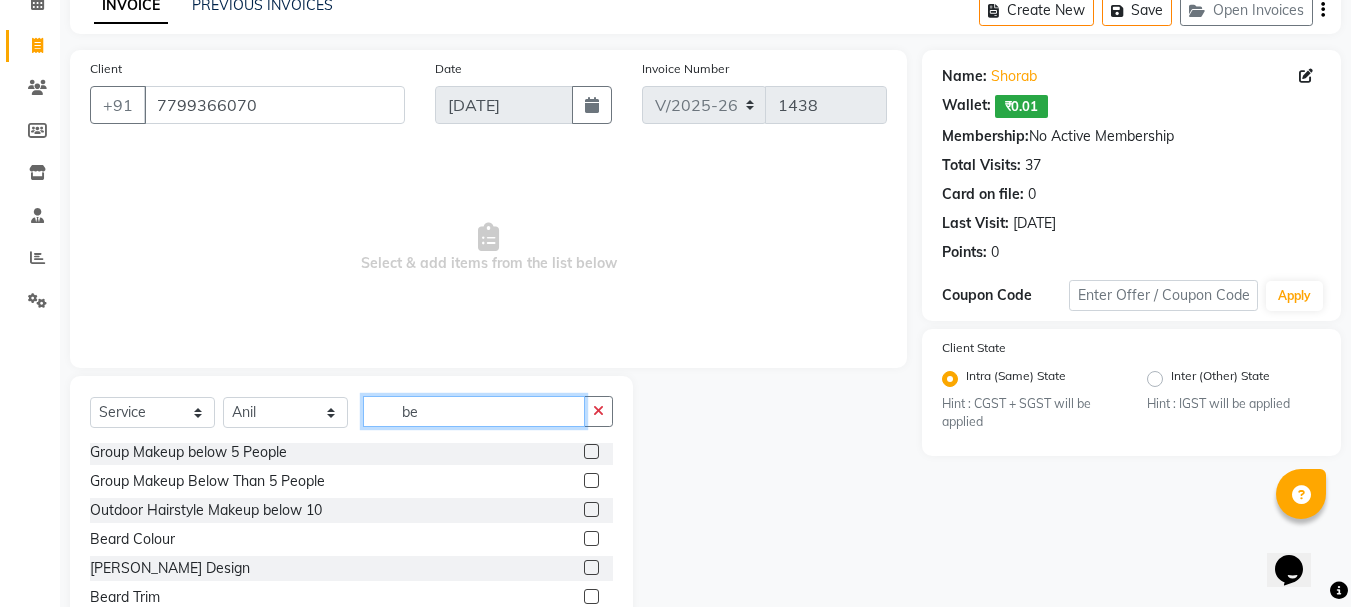 type on "be" 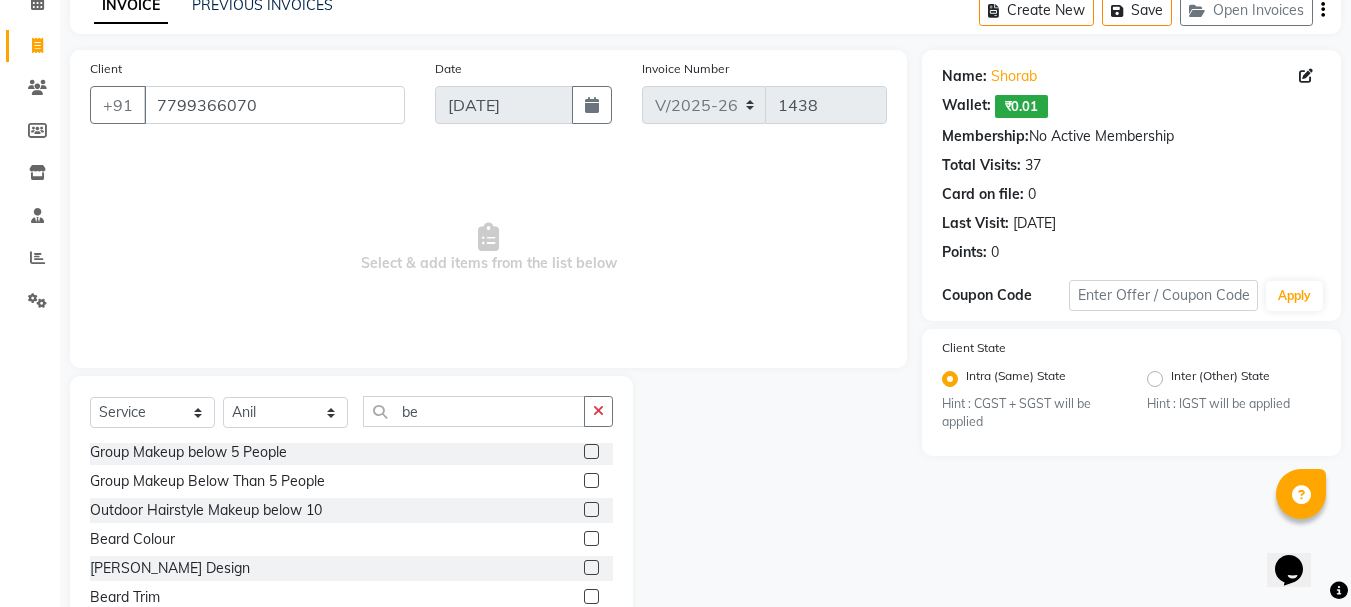 click 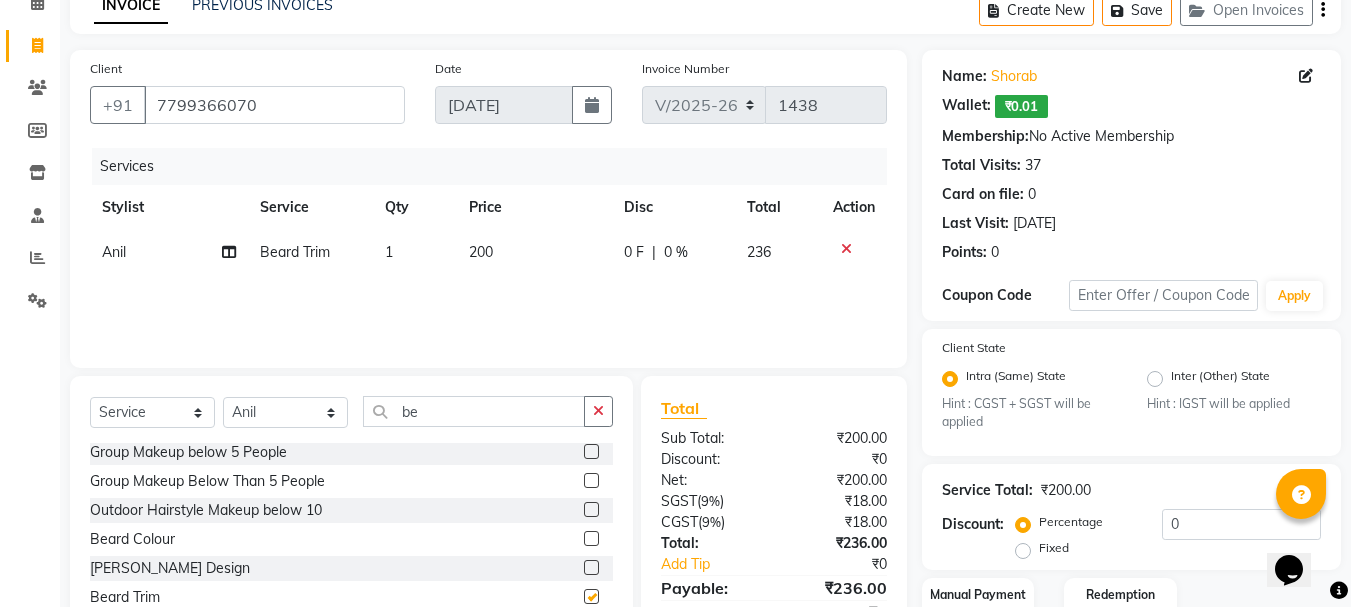 checkbox on "false" 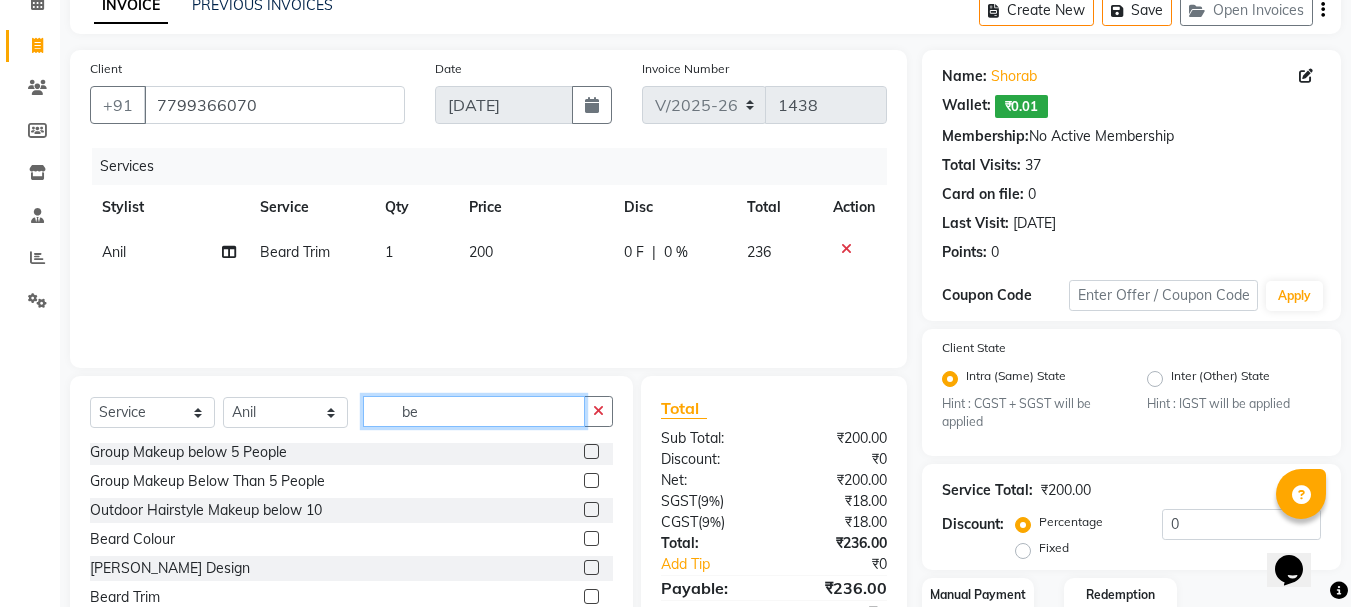click on "be" 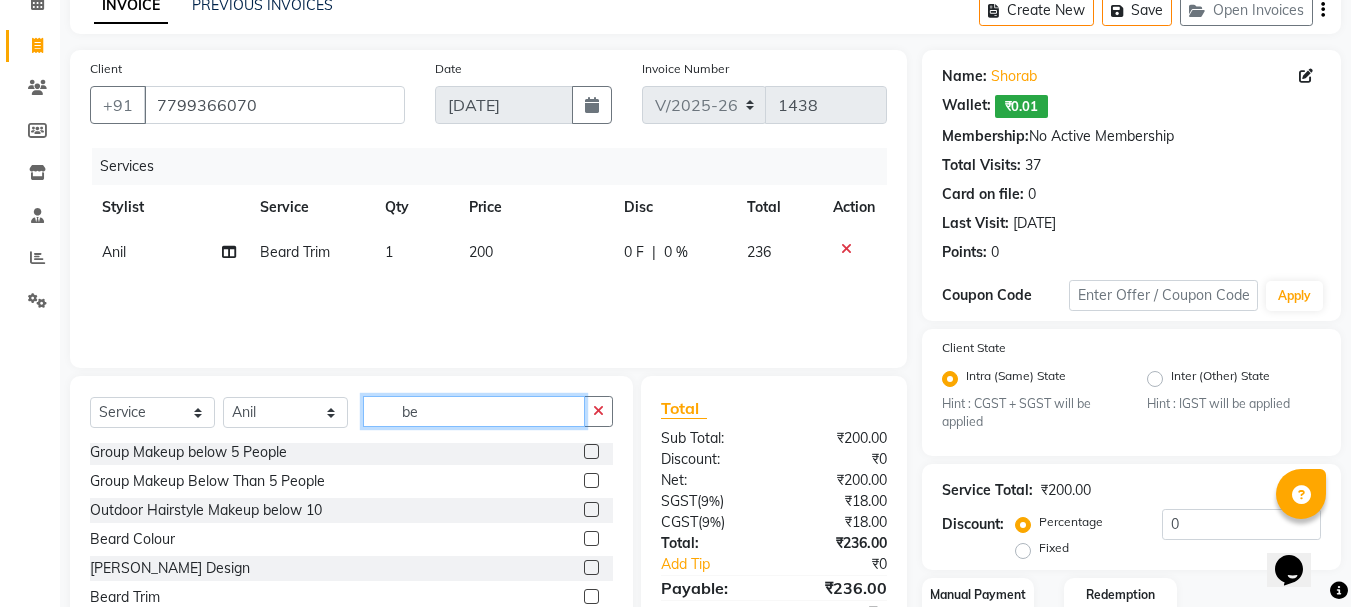 click on "be" 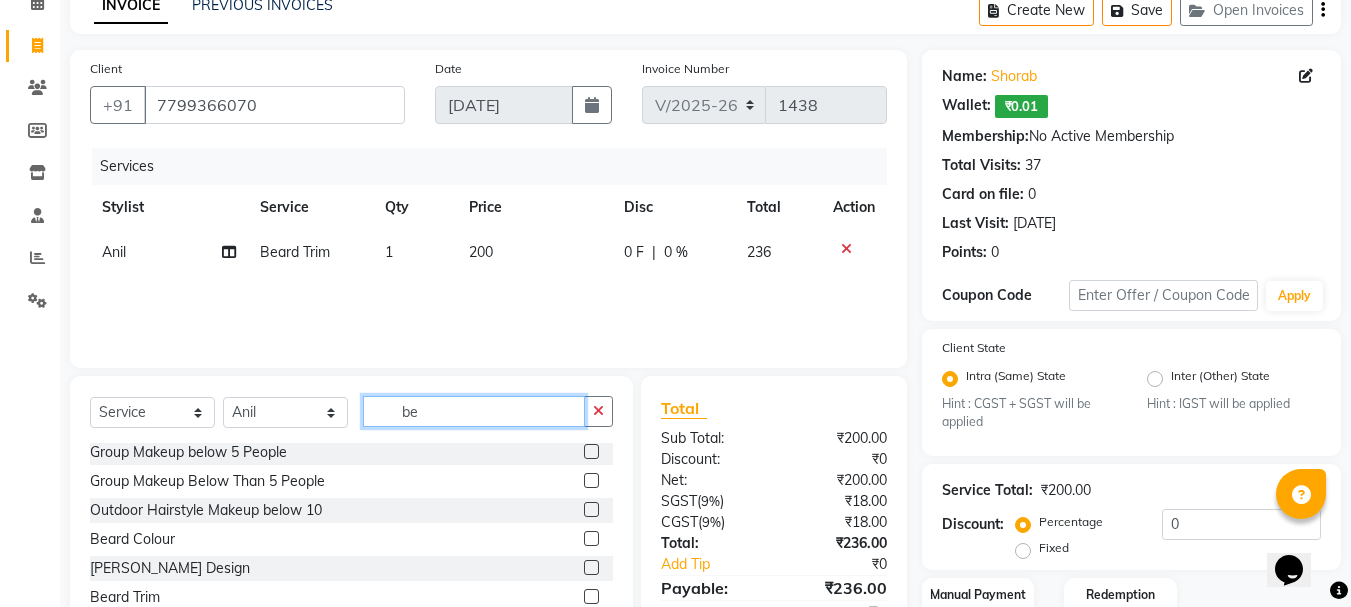 click on "be" 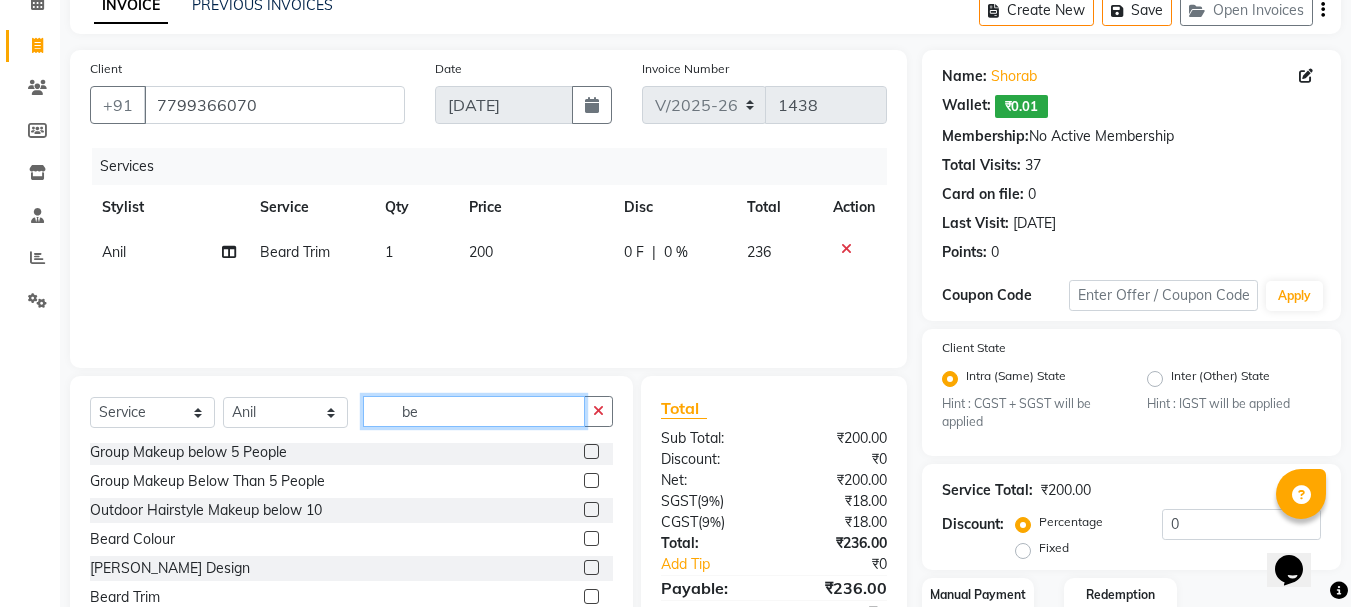 click on "be" 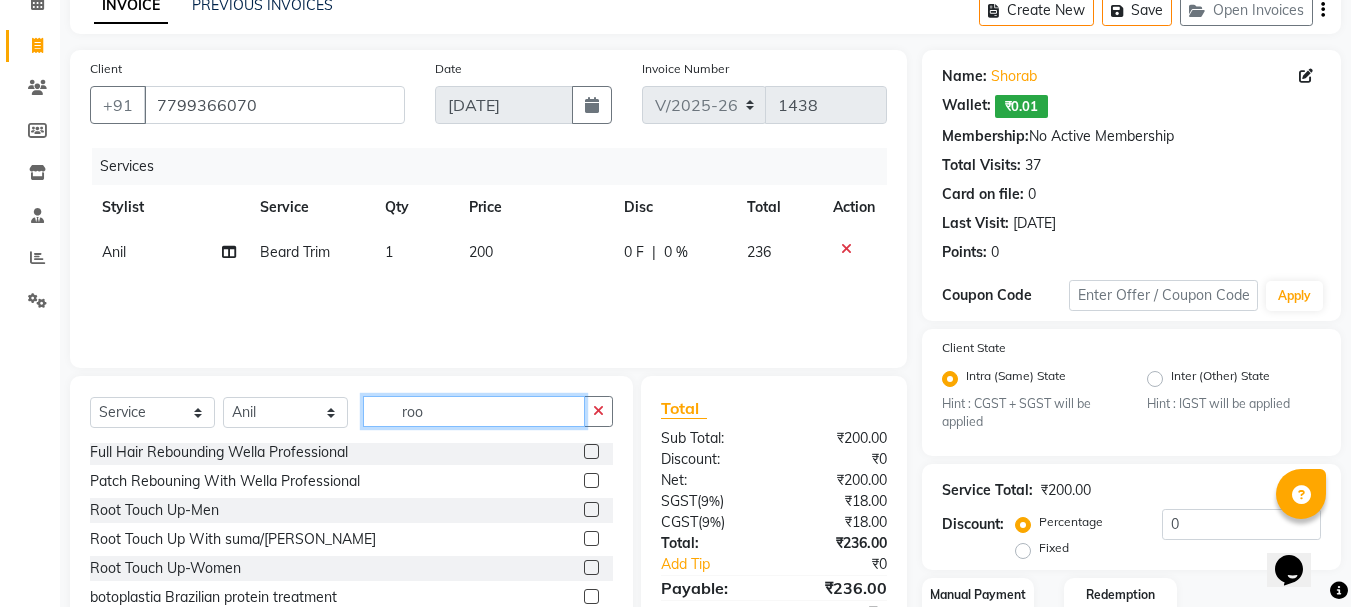 scroll, scrollTop: 0, scrollLeft: 0, axis: both 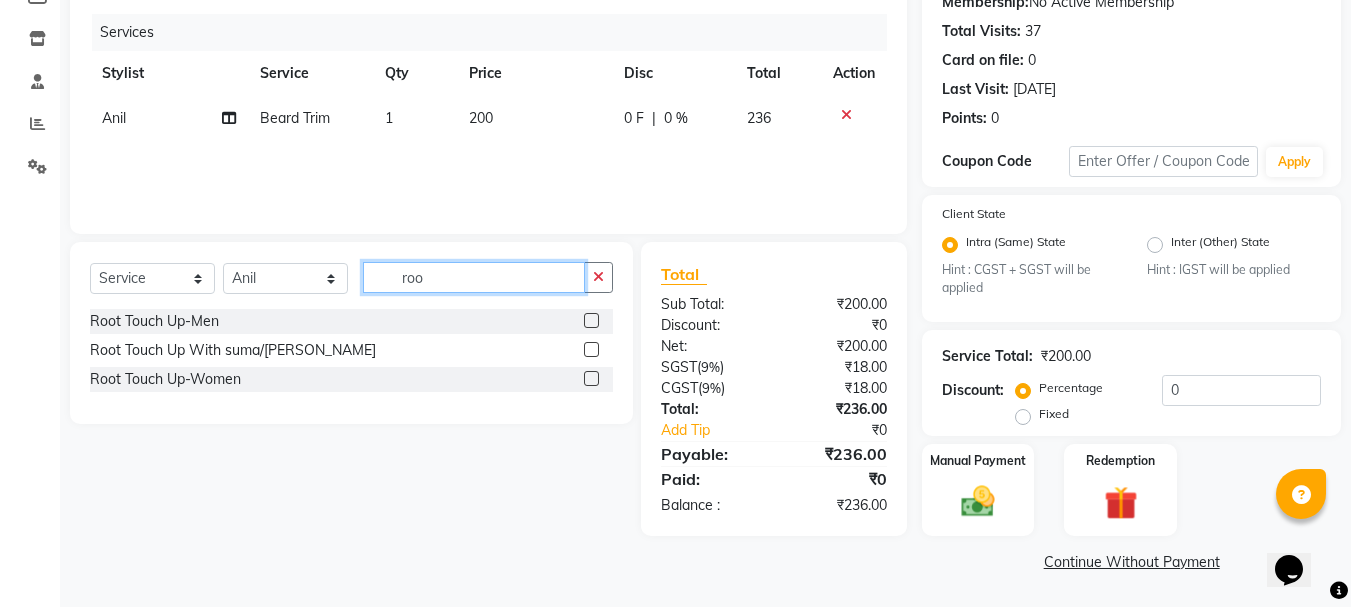 type on "roo" 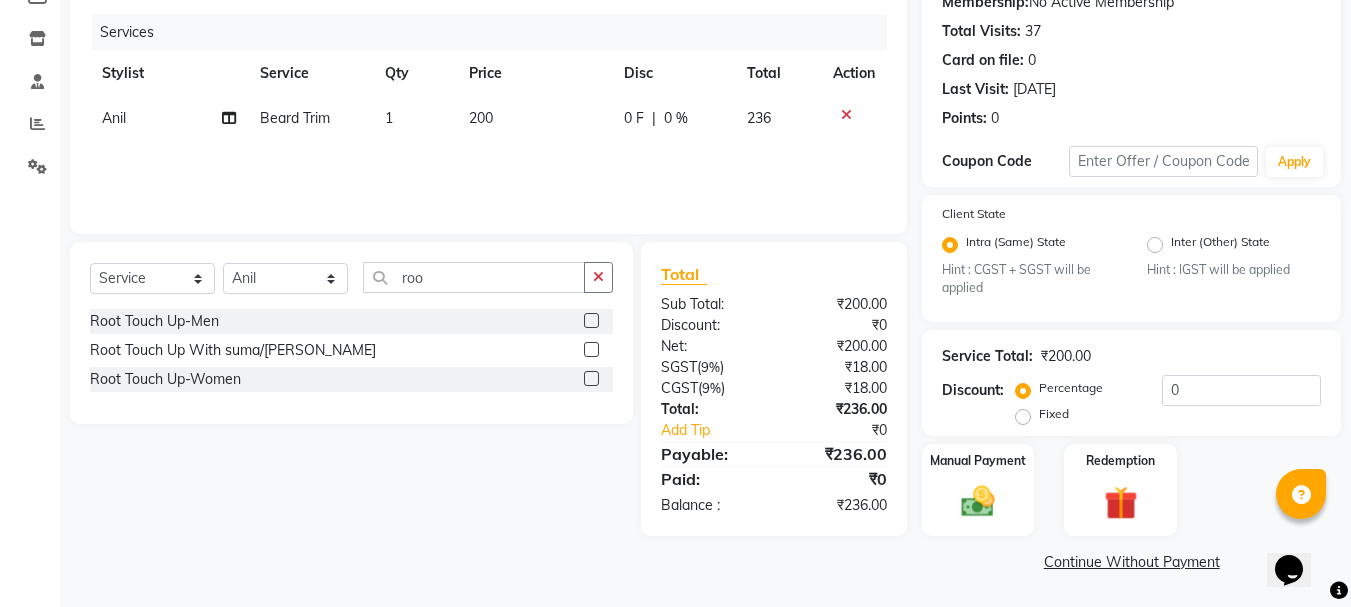 click 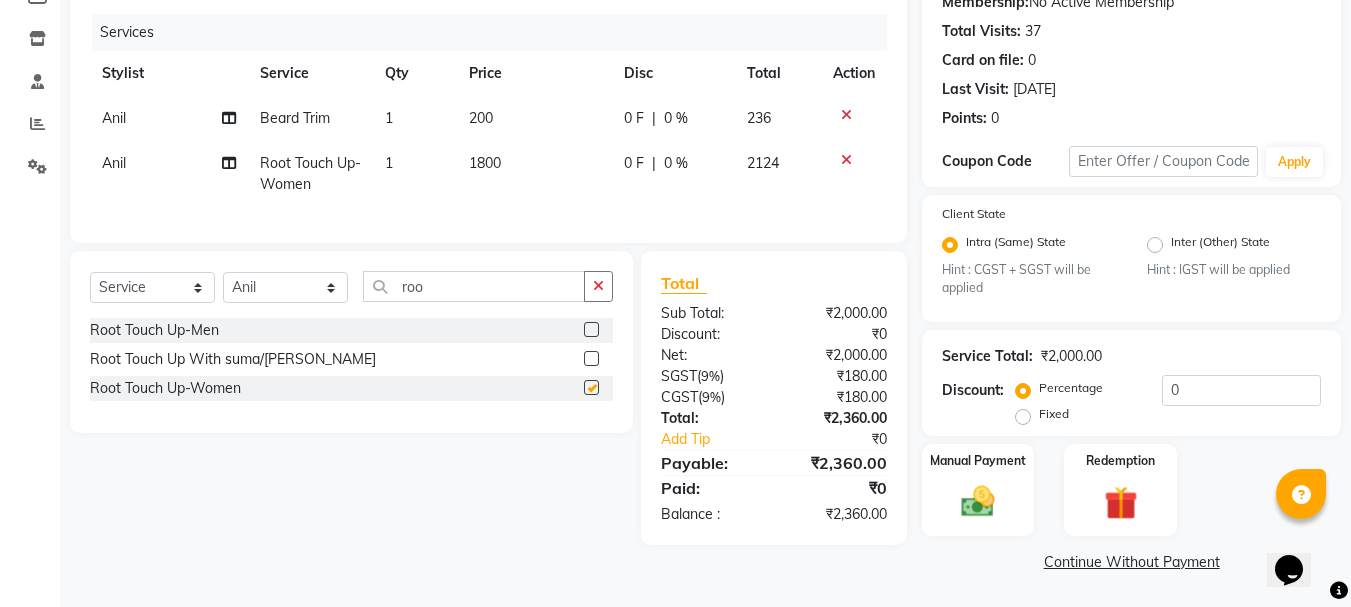 checkbox on "false" 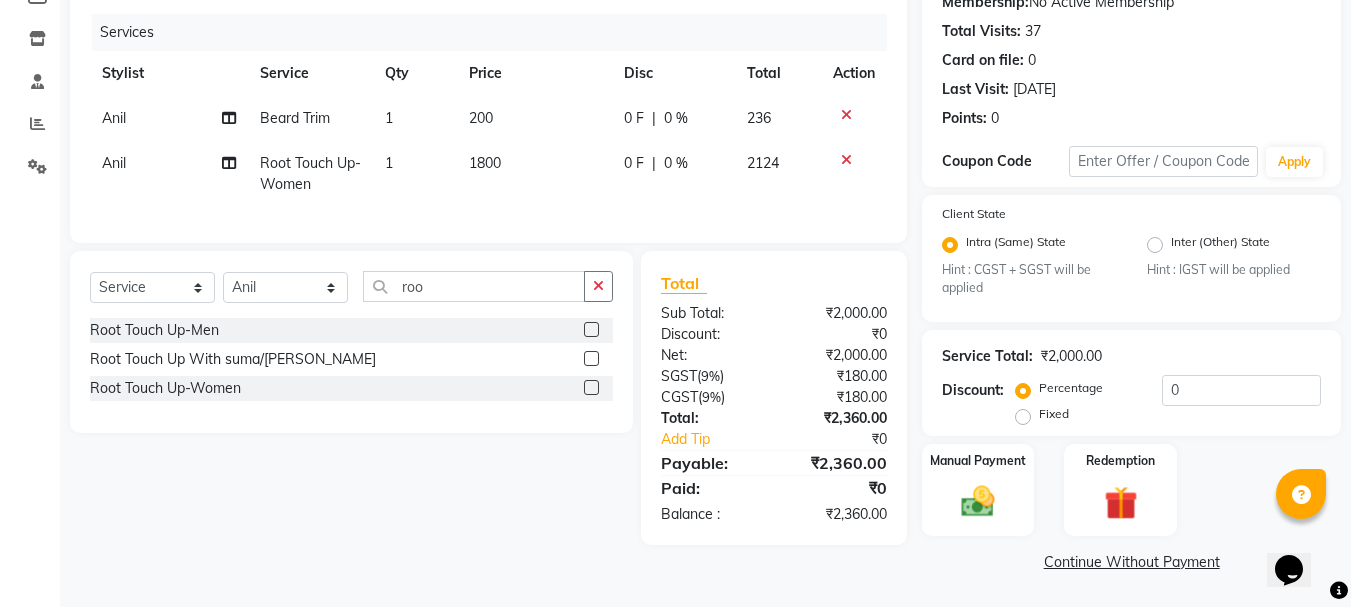 click on "1800" 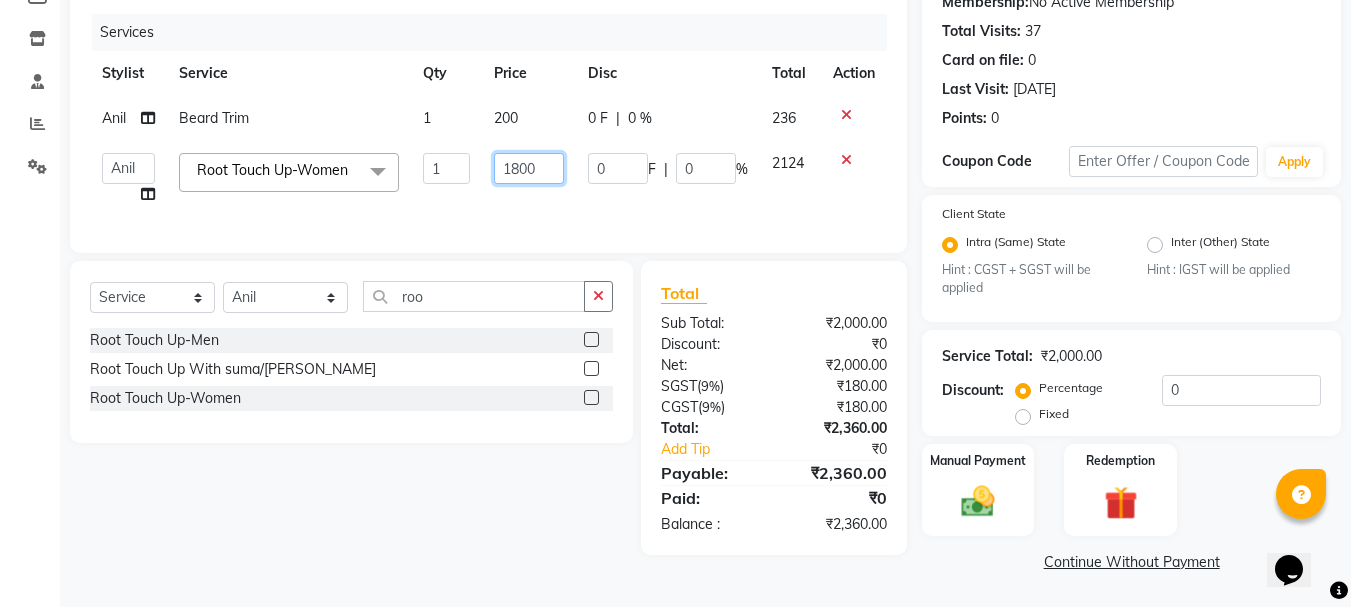 click on "1800" 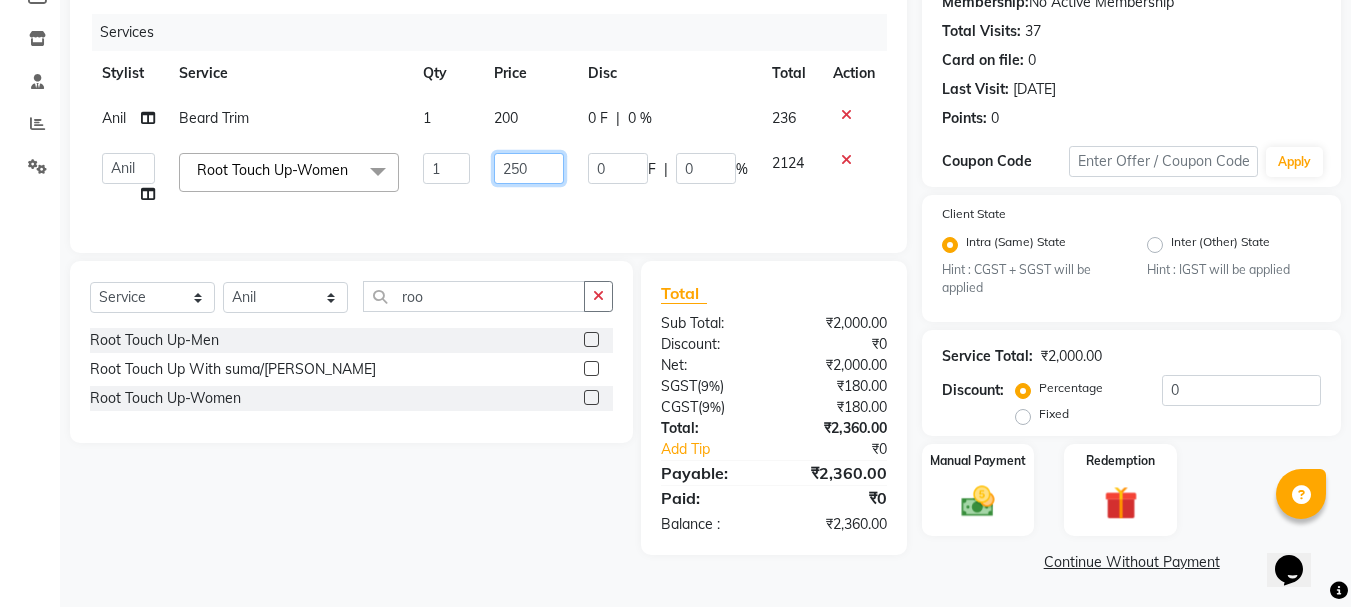 type on "2500" 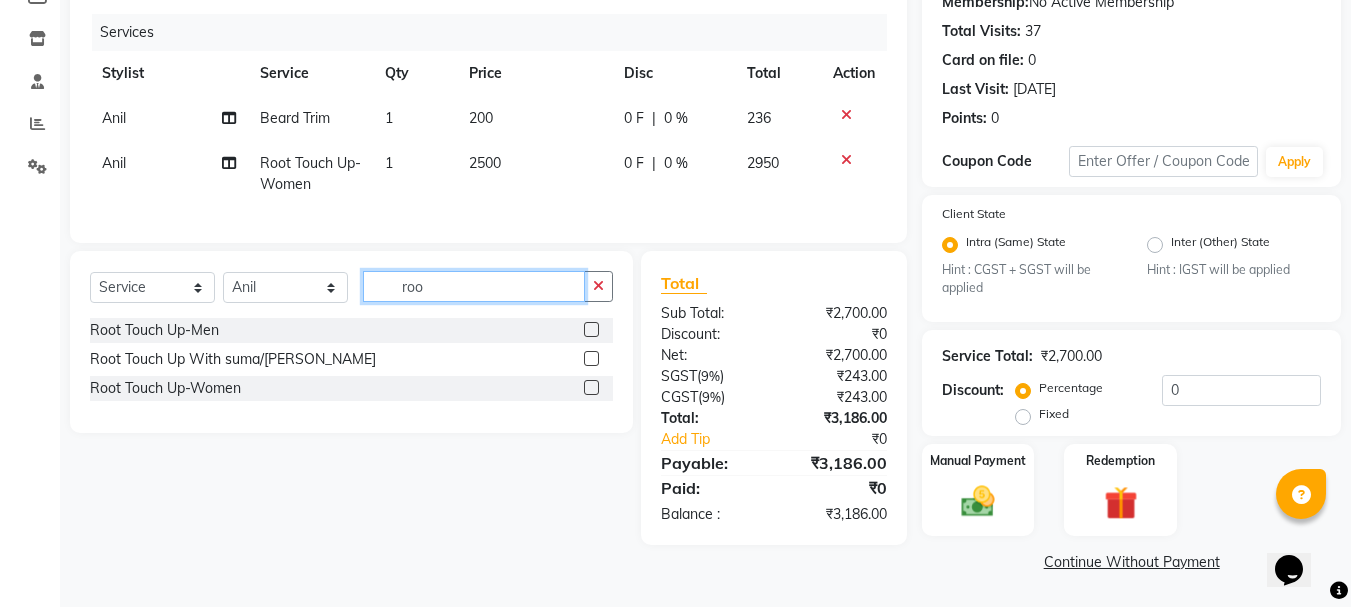 click on "roo" 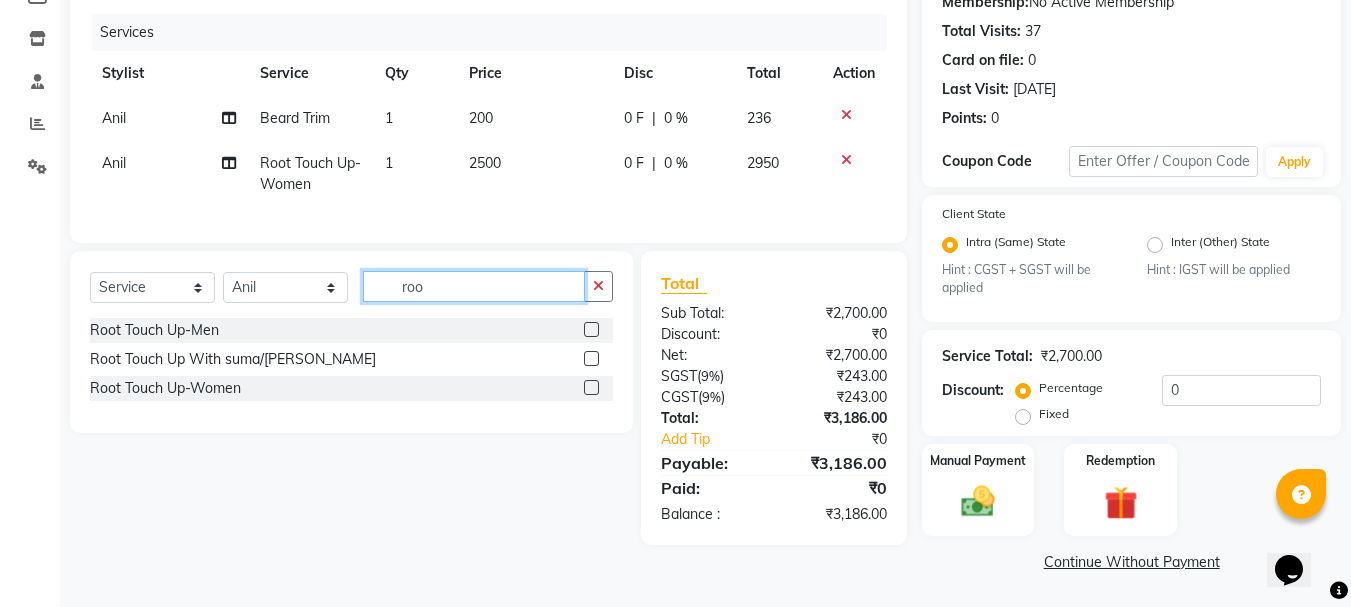 click on "roo" 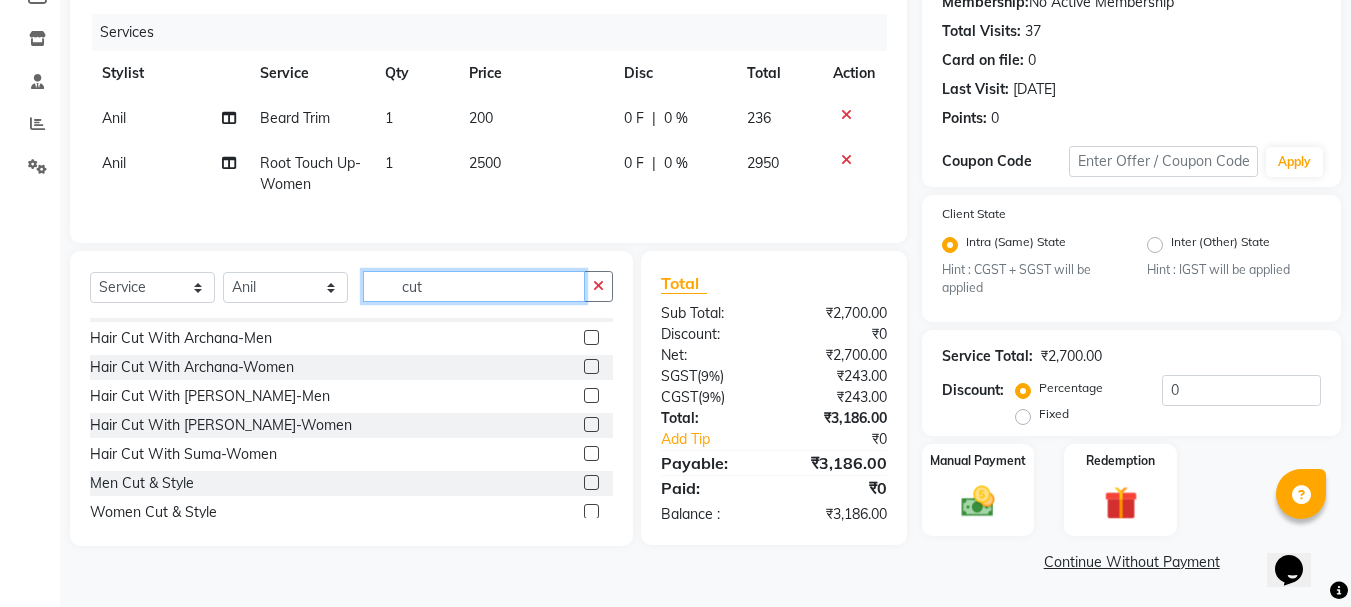 scroll, scrollTop: 148, scrollLeft: 0, axis: vertical 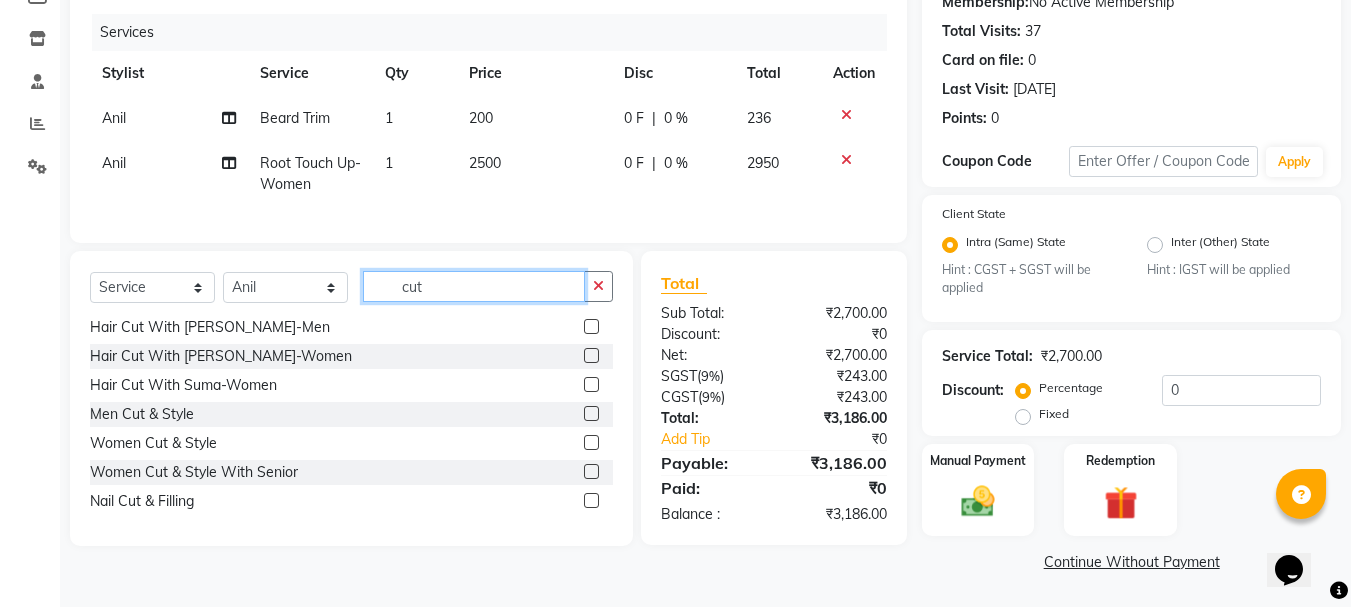 type on "cut" 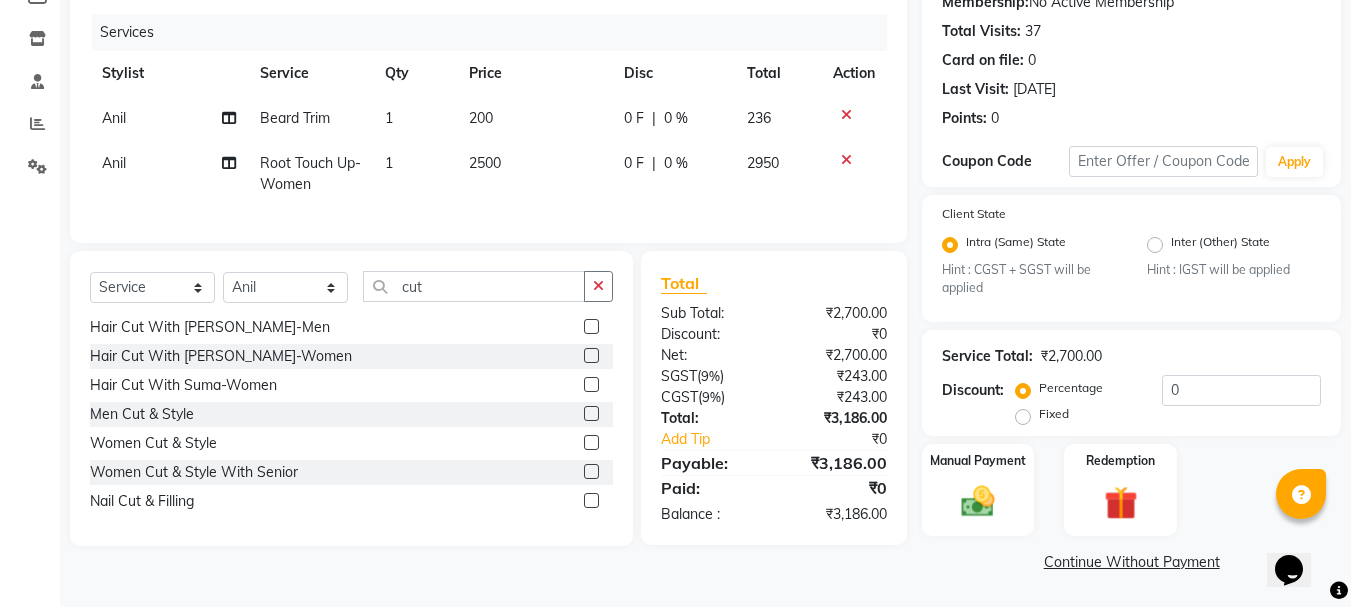 click 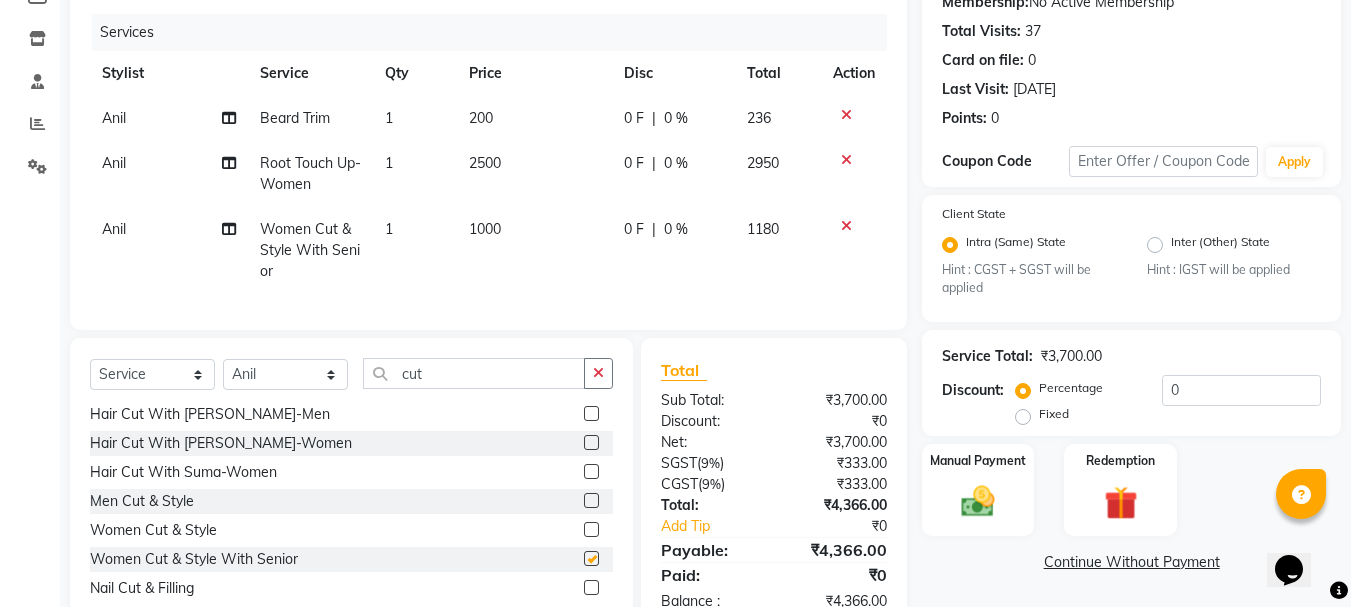 checkbox on "false" 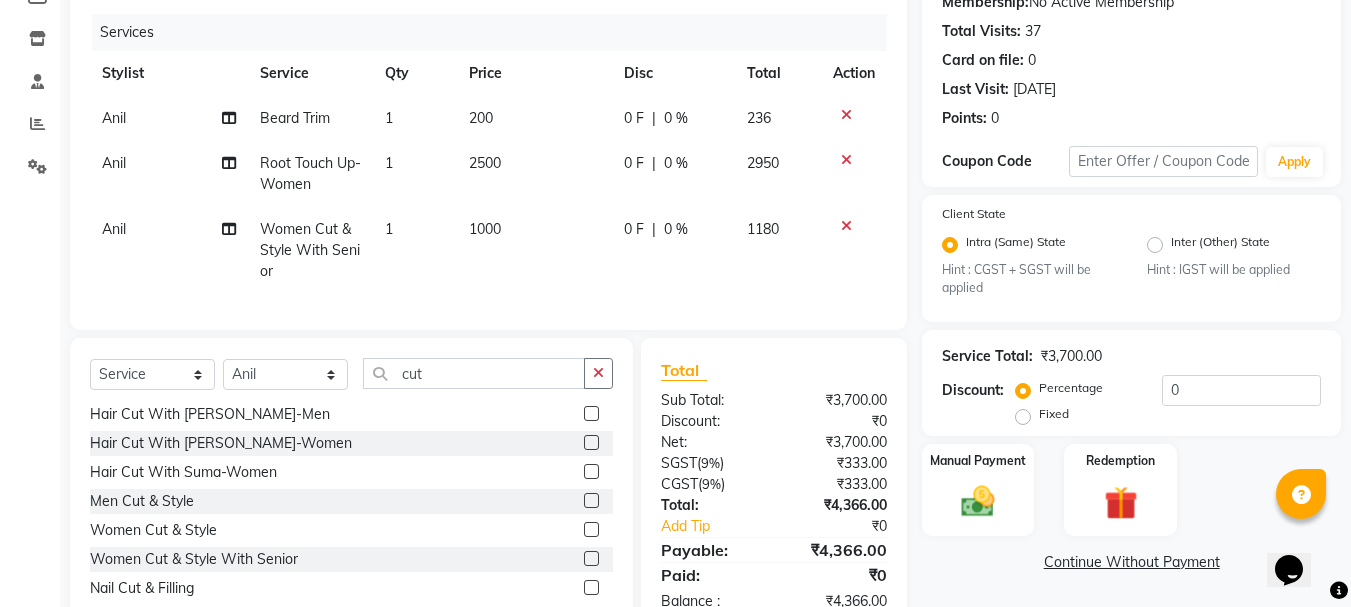 click on "1000" 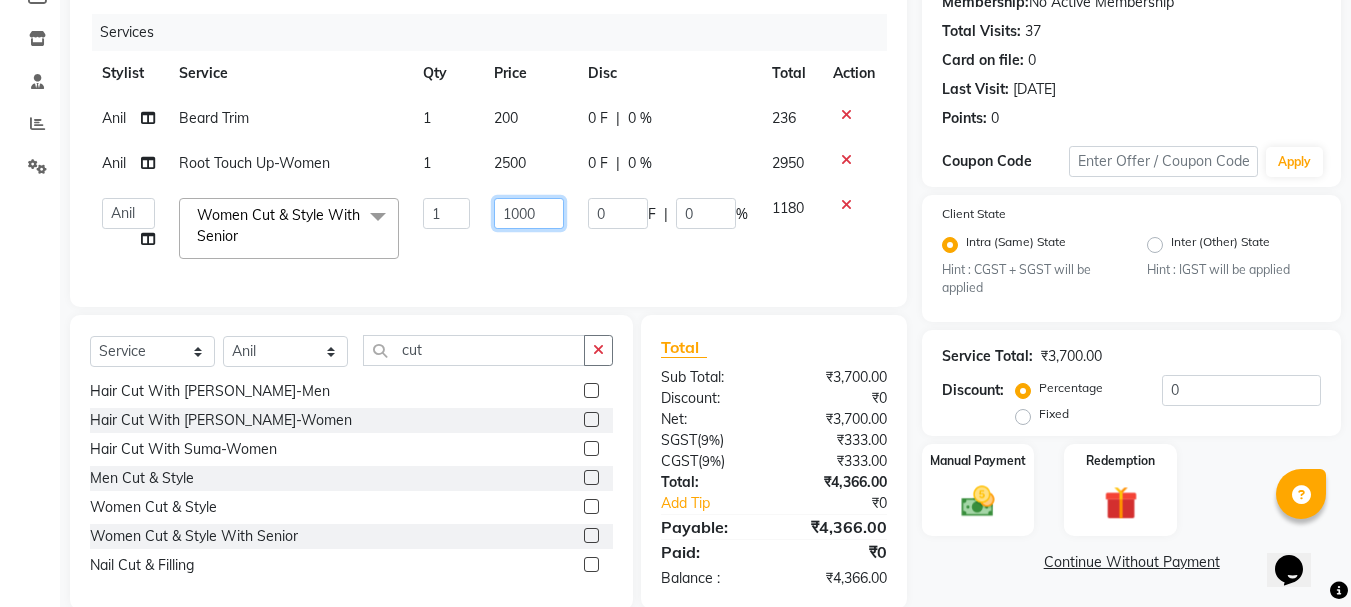click on "1000" 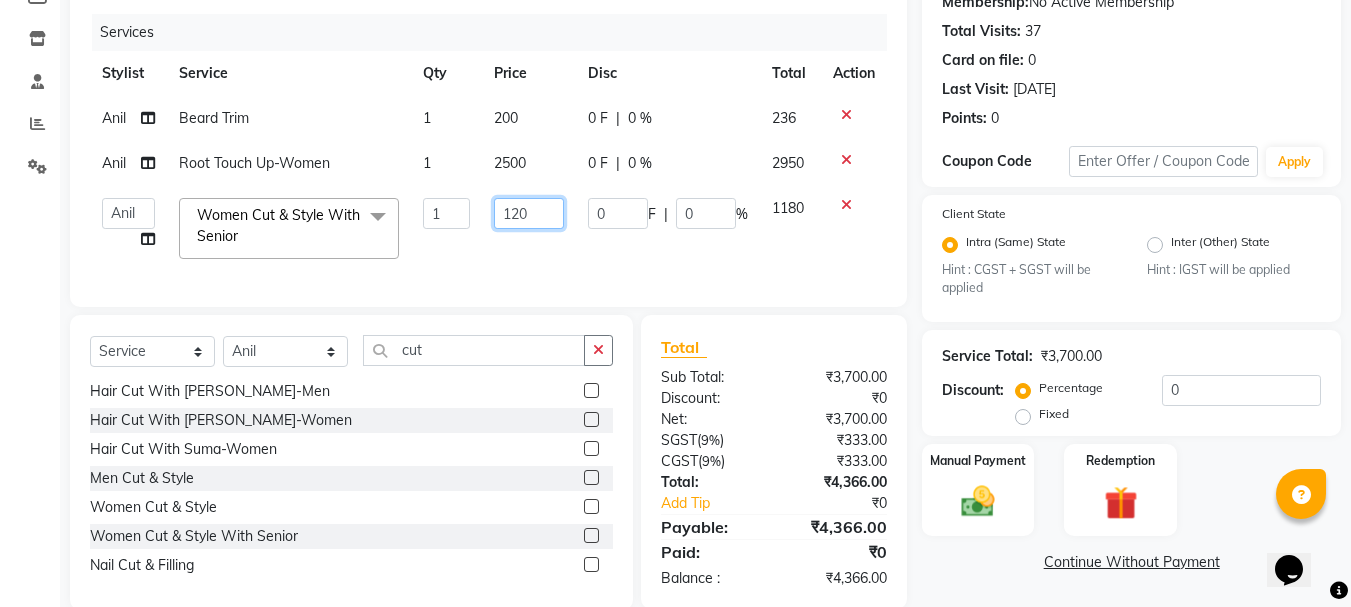 type on "1200" 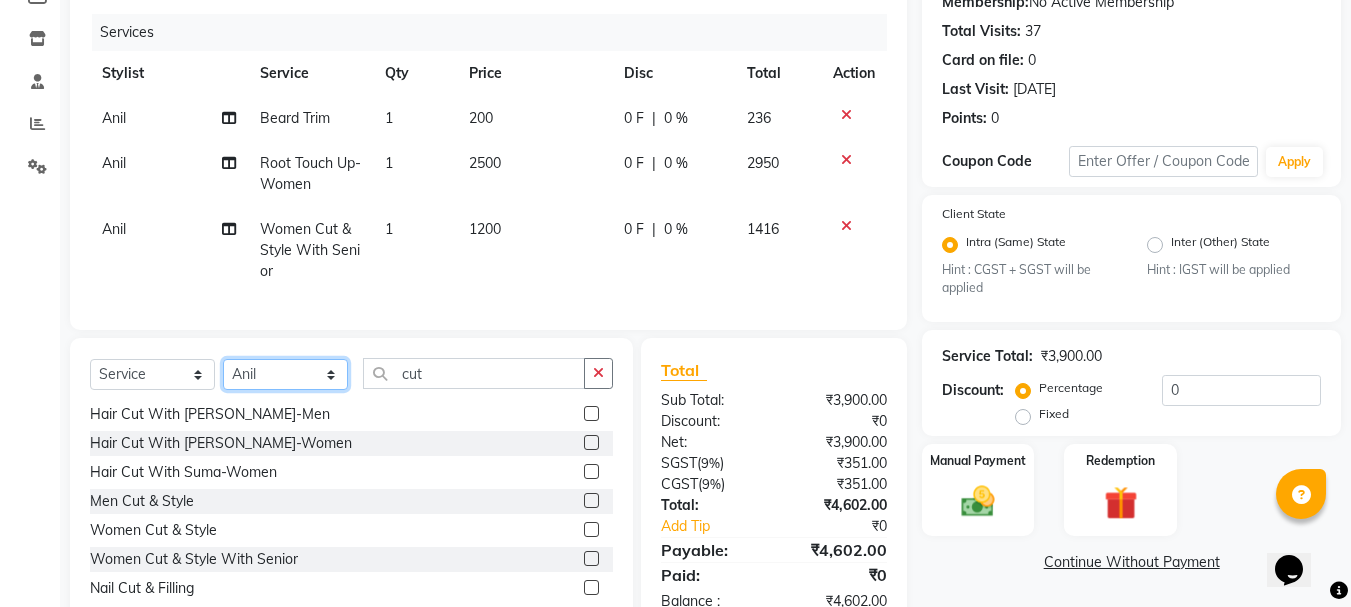 click on "Select  Service  Product  Membership  Package Voucher Prepaid Gift Card  Select Stylist Anil [PERSON_NAME] Manager [PERSON_NAME] Md mukim [PERSON_NAME] Salma [PERSON_NAME] Suraj [PERSON_NAME] cut Baby Boy Cut & Style  Baby Girl Cut & Style  Hair Cut-Men  Hair Cut With Archana-Men  Hair Cut With Archana-Women  Hair Cut With [PERSON_NAME]-Men  Hair Cut With [PERSON_NAME]-Women  Hair Cut With Suma-Women  Men Cut & Style  Women Cut & Style  Women Cut & Style With Senior  Nail Cut & Filling" 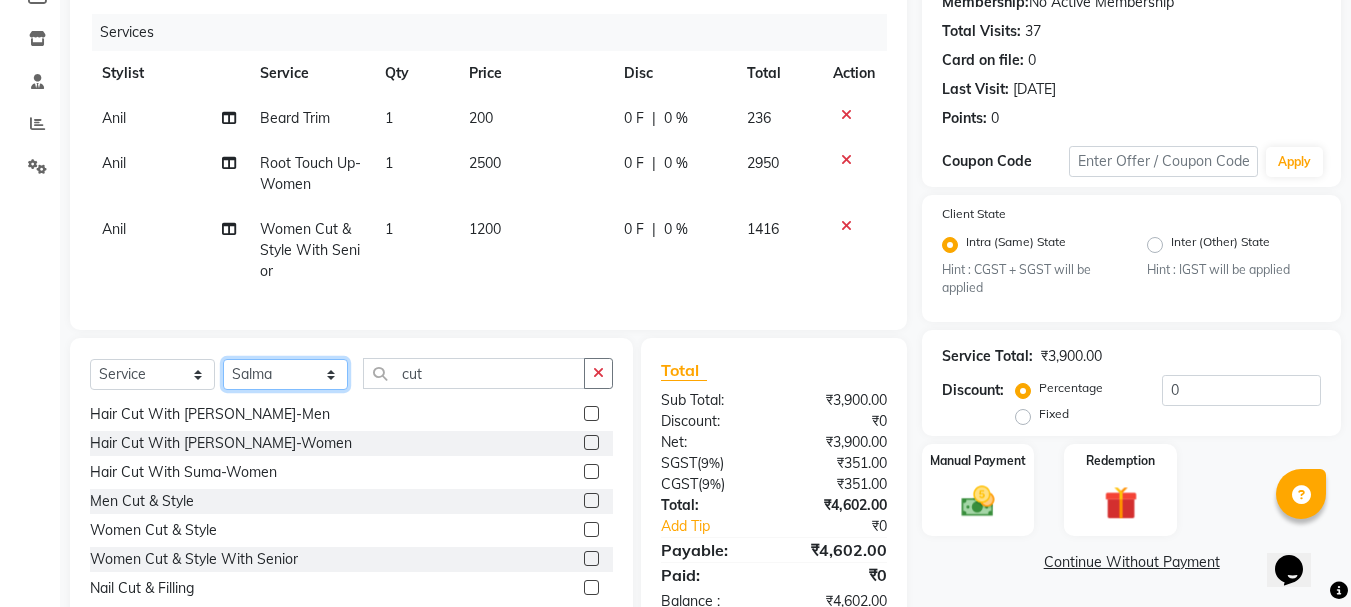 click on "Select Stylist [PERSON_NAME] [PERSON_NAME] Manager [PERSON_NAME] Md mukim [PERSON_NAME] Salma [PERSON_NAME] Suraj [PERSON_NAME]" 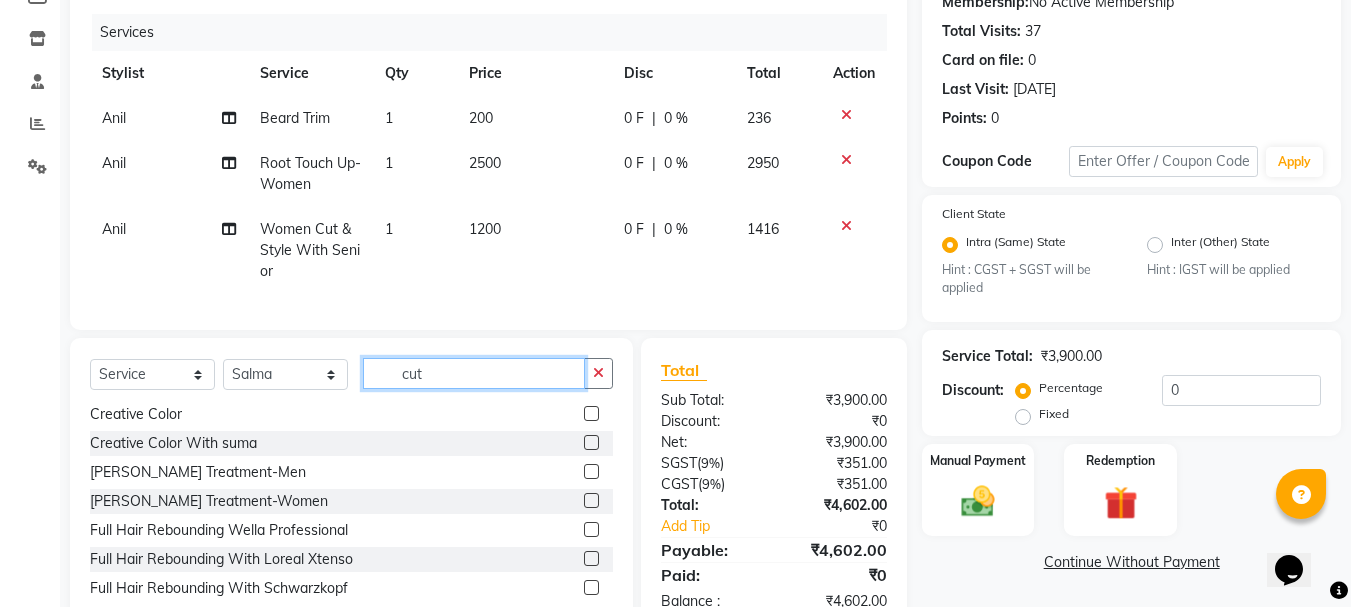 click on "cut" 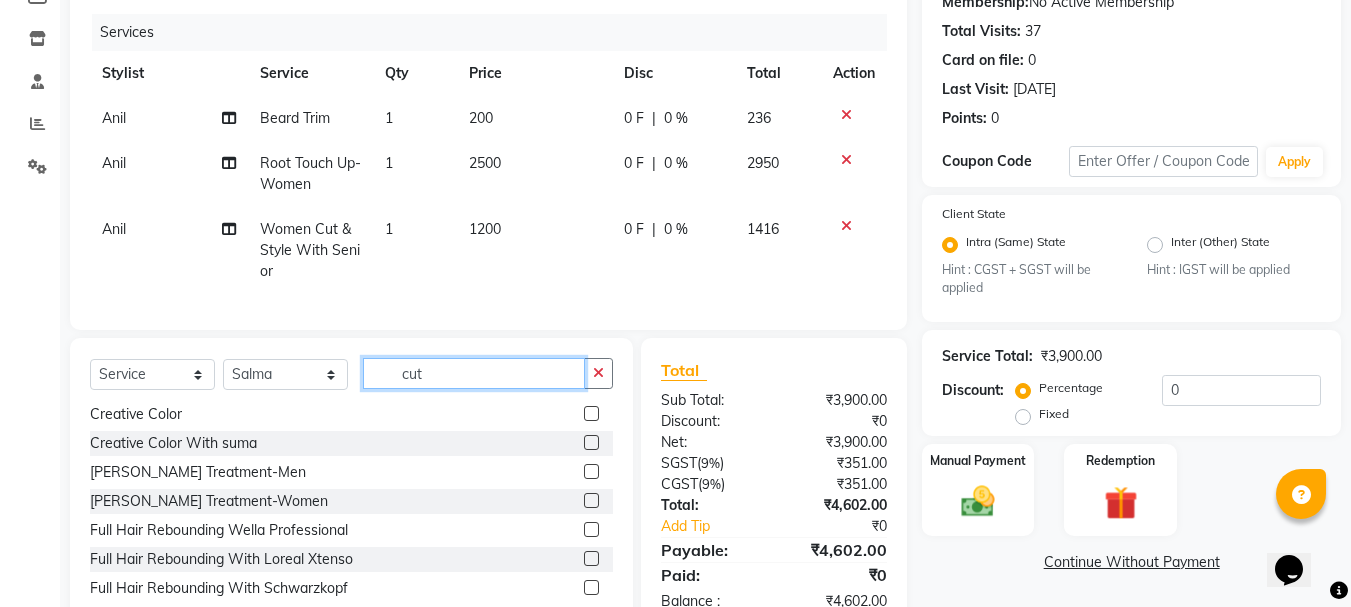 click on "cut" 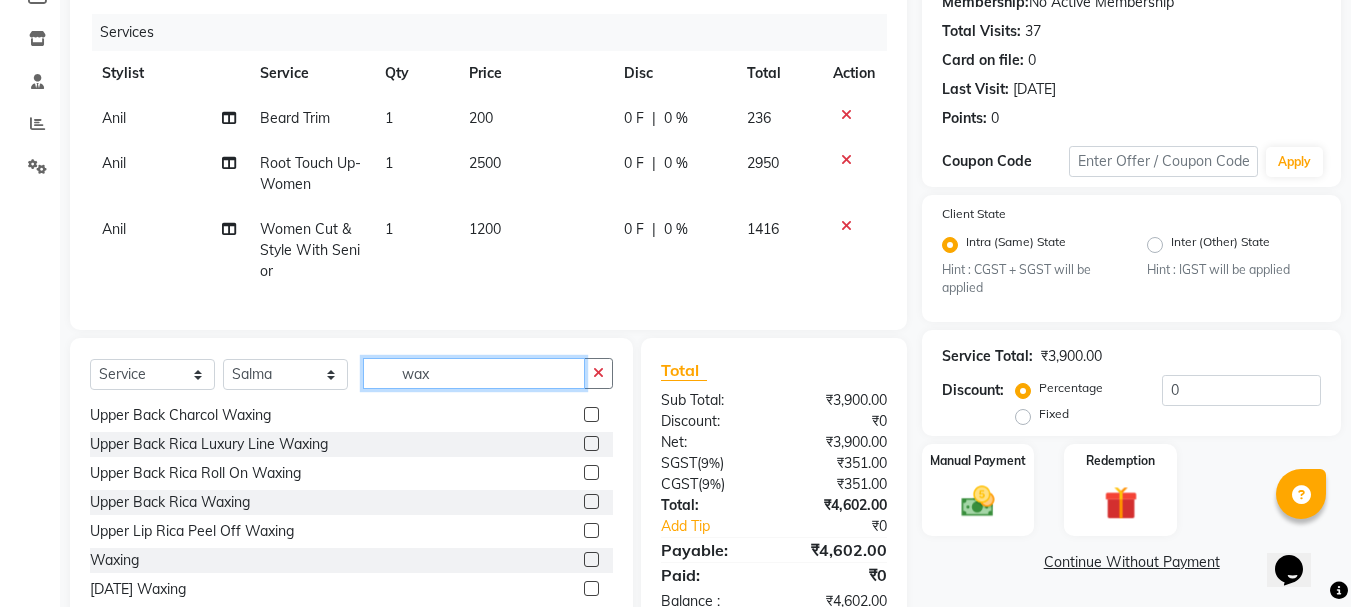 scroll, scrollTop: 1134, scrollLeft: 0, axis: vertical 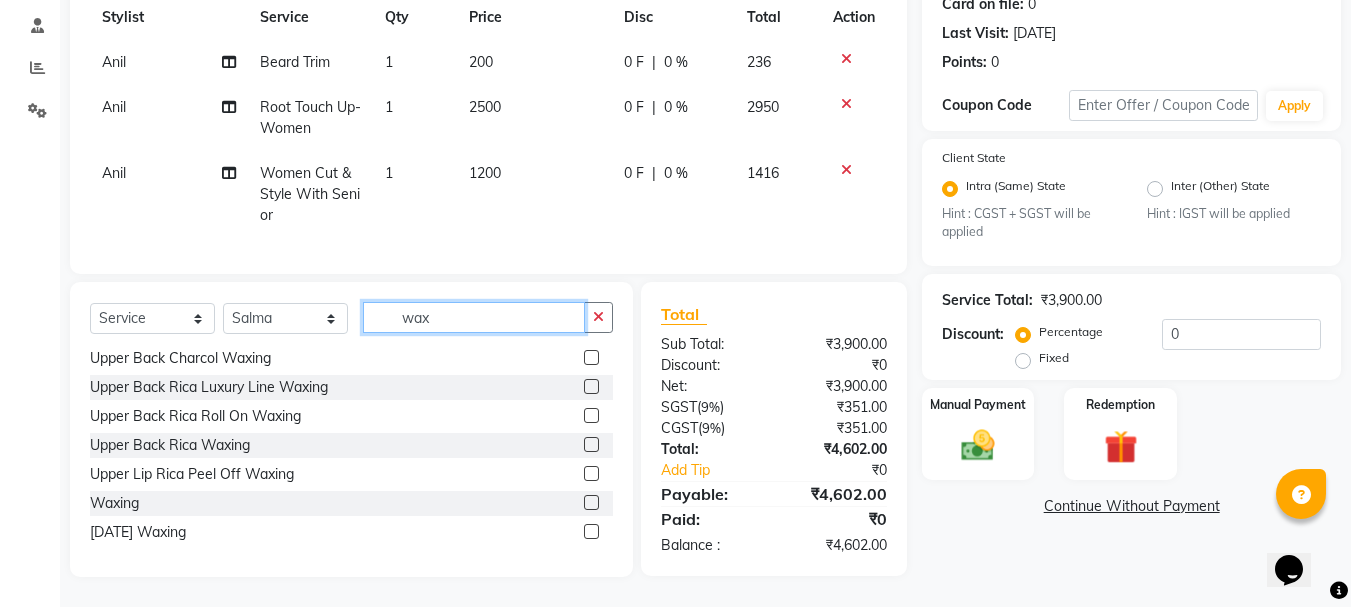 type on "wax" 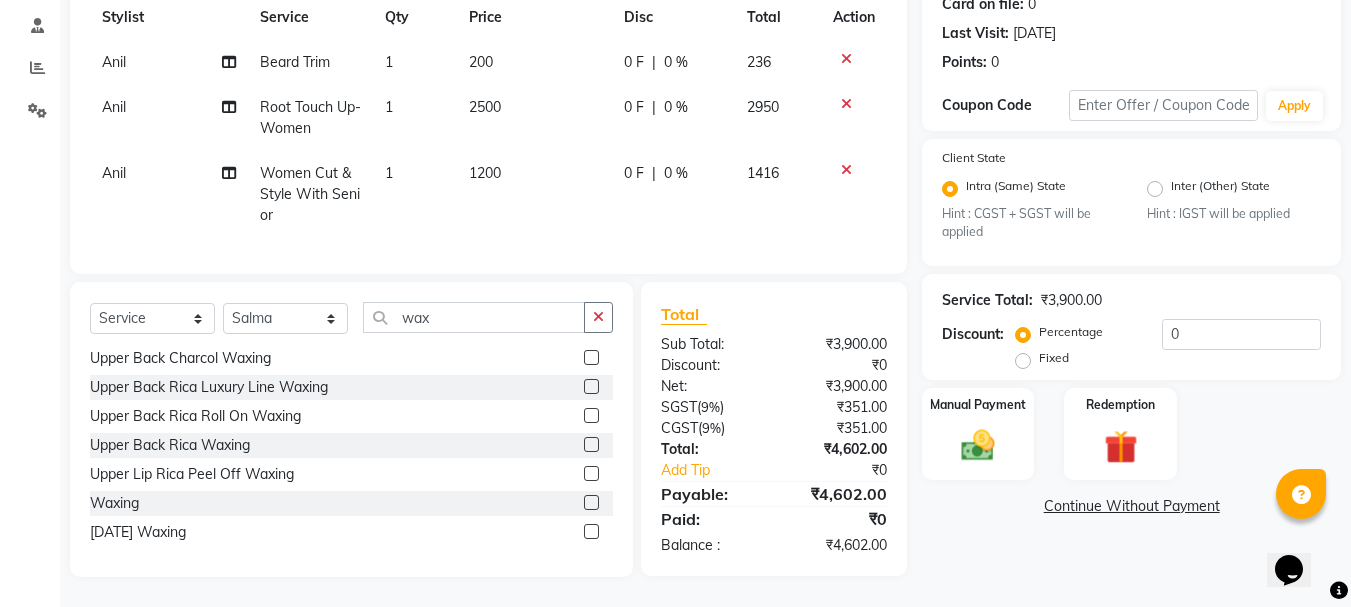 drag, startPoint x: 579, startPoint y: 501, endPoint x: 568, endPoint y: 493, distance: 13.601471 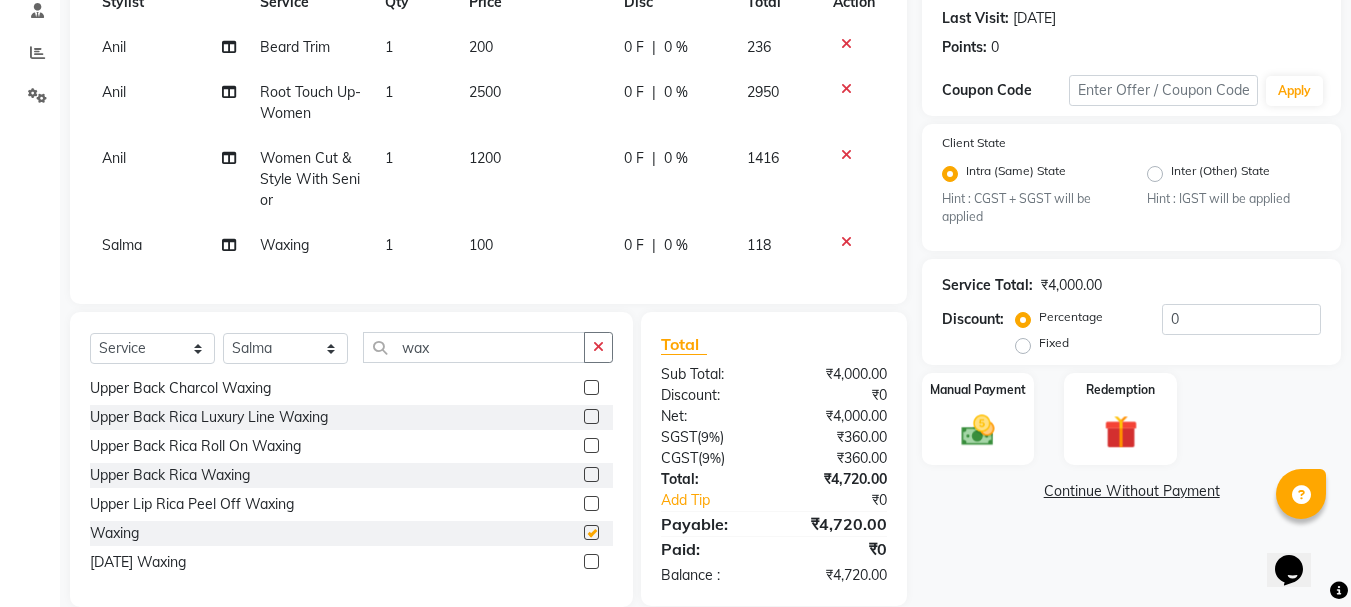 checkbox on "false" 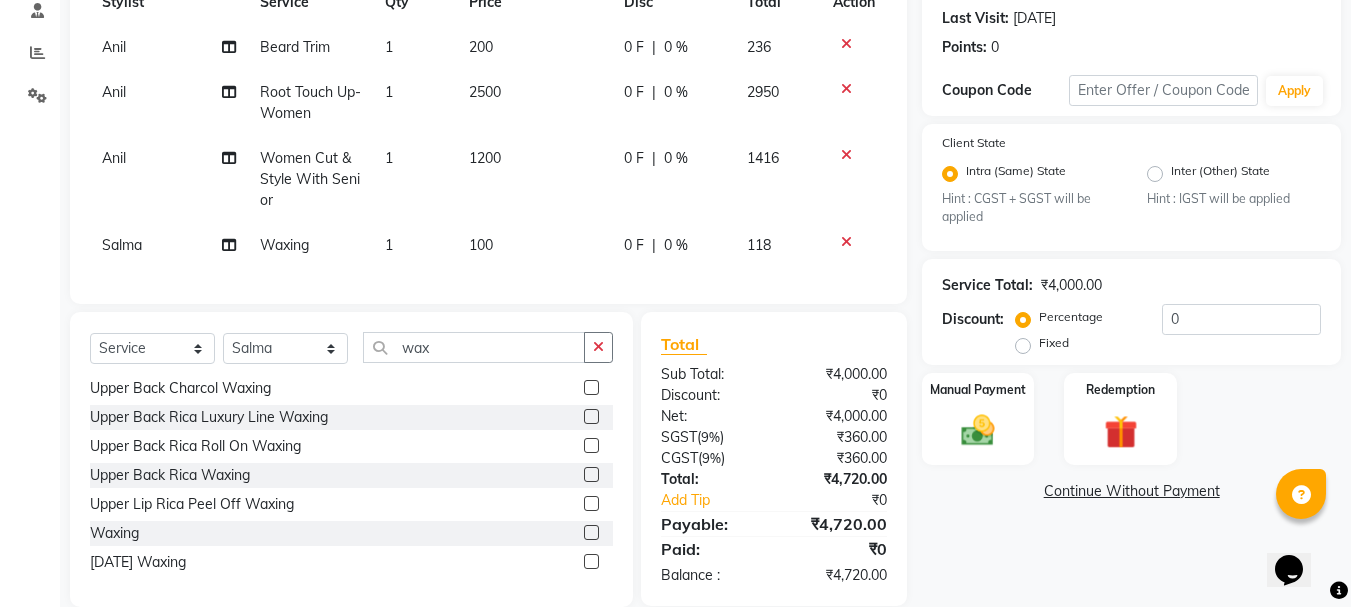 click on "100" 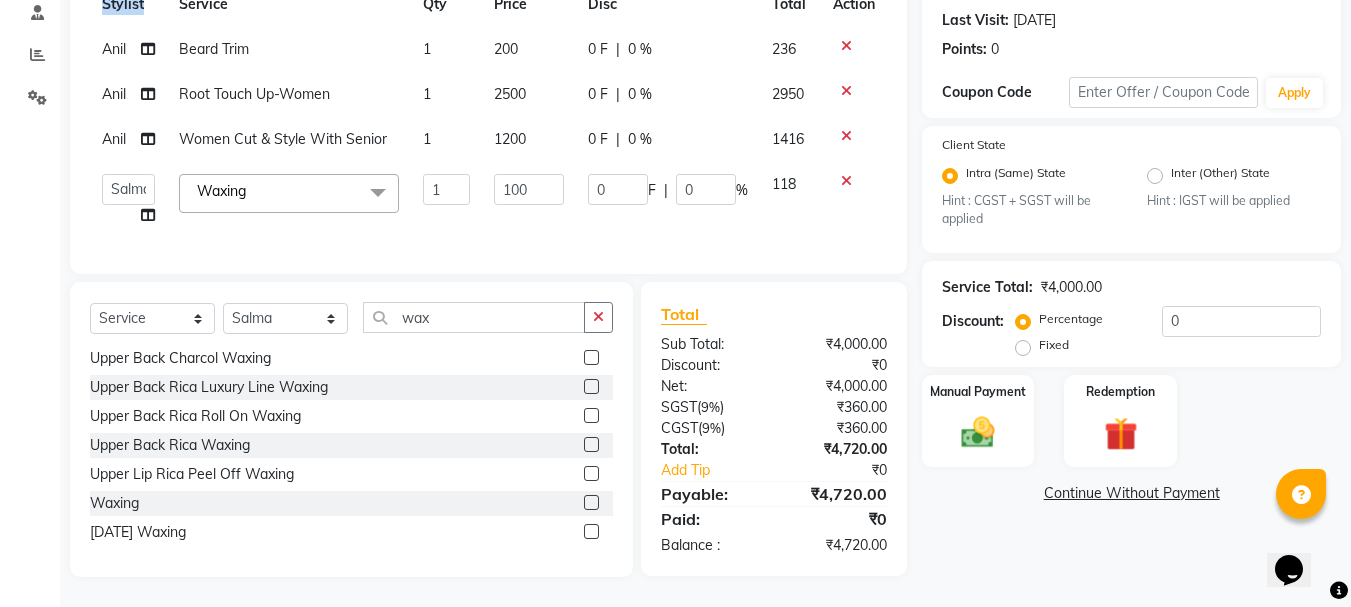 click on "Services Stylist Service Qty Price Disc Total Action [PERSON_NAME] Trim 1 200 0 F | 0 % 236 [PERSON_NAME] Touch Up-Women 1 2500 0 F | 0 % 2950 Anil Women Cut & Style With Senior 1 1200 0 F | 0 % 1416  [PERSON_NAME]   [PERSON_NAME]   Manager   [PERSON_NAME]   Md mukim   [PERSON_NAME]   Salma   [PERSON_NAME]   Suraj   [PERSON_NAME]  Waxing  x 3D Hair Highlights Amonia Free-Men Amonia Free-Men2 Amonia Free-Women Amonia Free-Women2 Creative Color Creative Color With suma [PERSON_NAME] Treatment-Men [PERSON_NAME] Treatment-Women Full Hair Rebounding Wella Professional Full Hair Rebounding With Loreal Xtenso Full Hair Rebounding With Schwarzkopf Global Colouring-Men Global Colouring With [PERSON_NAME]/suma Global Colouring-Women Highlights With Global Color Highlights With Global Color With [PERSON_NAME]/suma Partial Highlights Partial Highlights With suma/[PERSON_NAME] Patch Rebounding With Schwarzkopf Patch Rebouning With Loreal Xtenso Patch Rebouning With Wella Professional Root Touch Up-Men Root Touch Up With suma/[PERSON_NAME] Touch Up-Women Vibrant Colour 1 0" 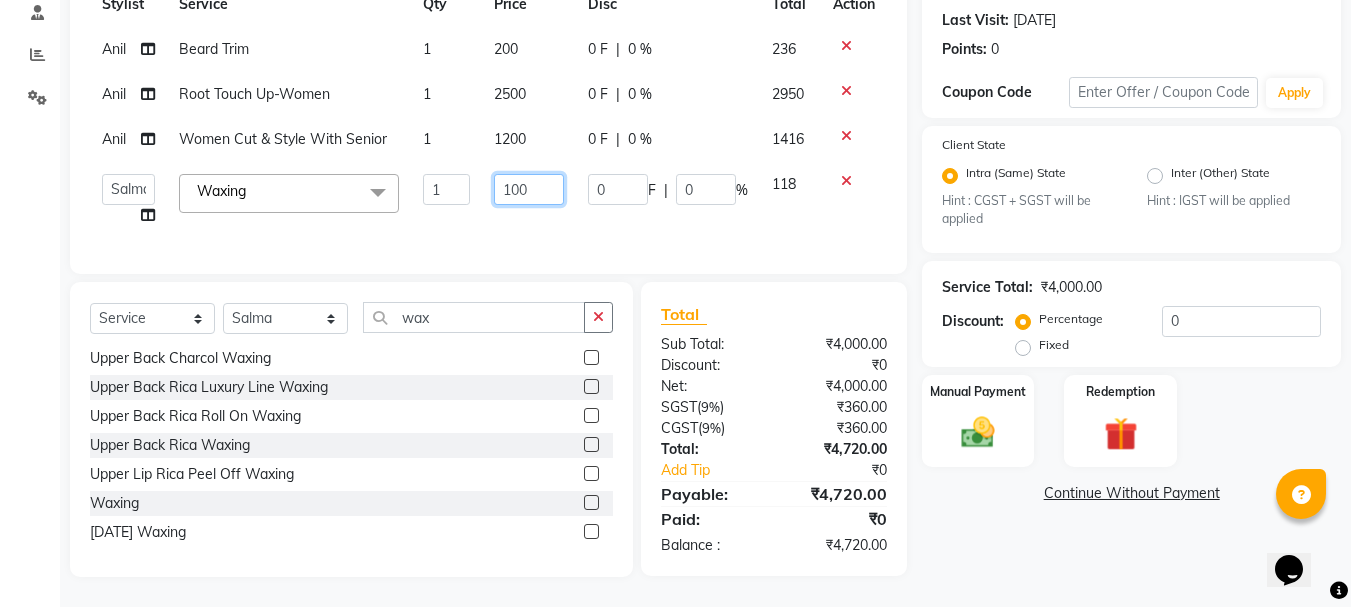 click on "100" 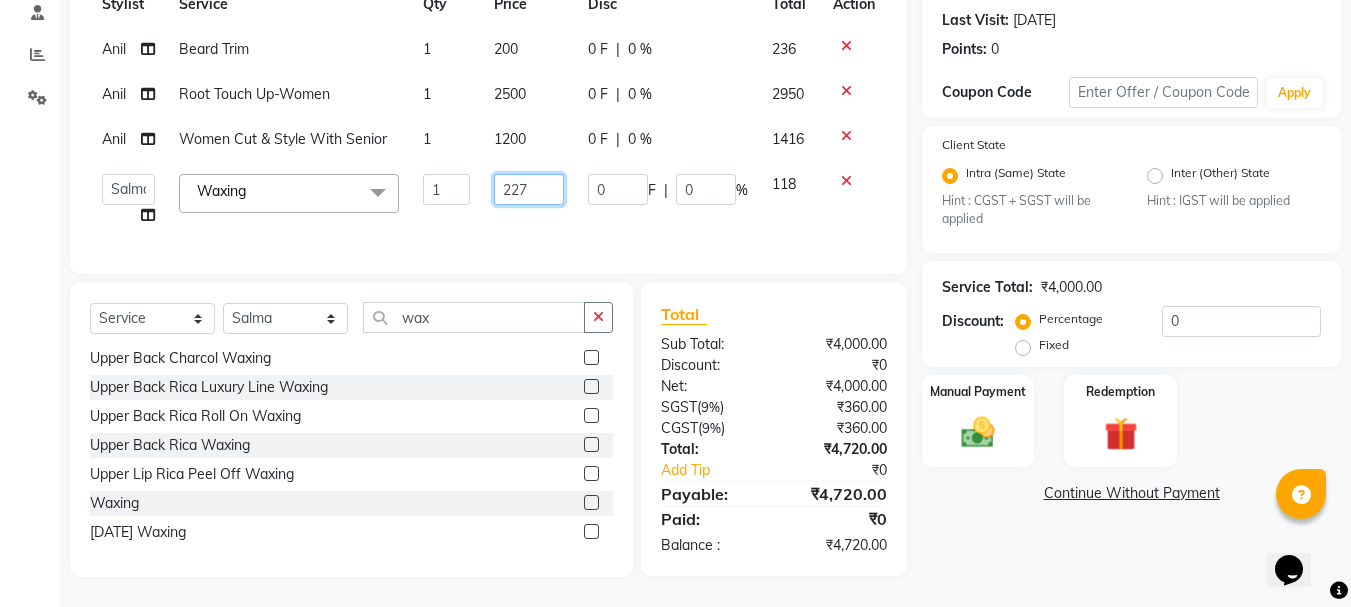 type on "2270" 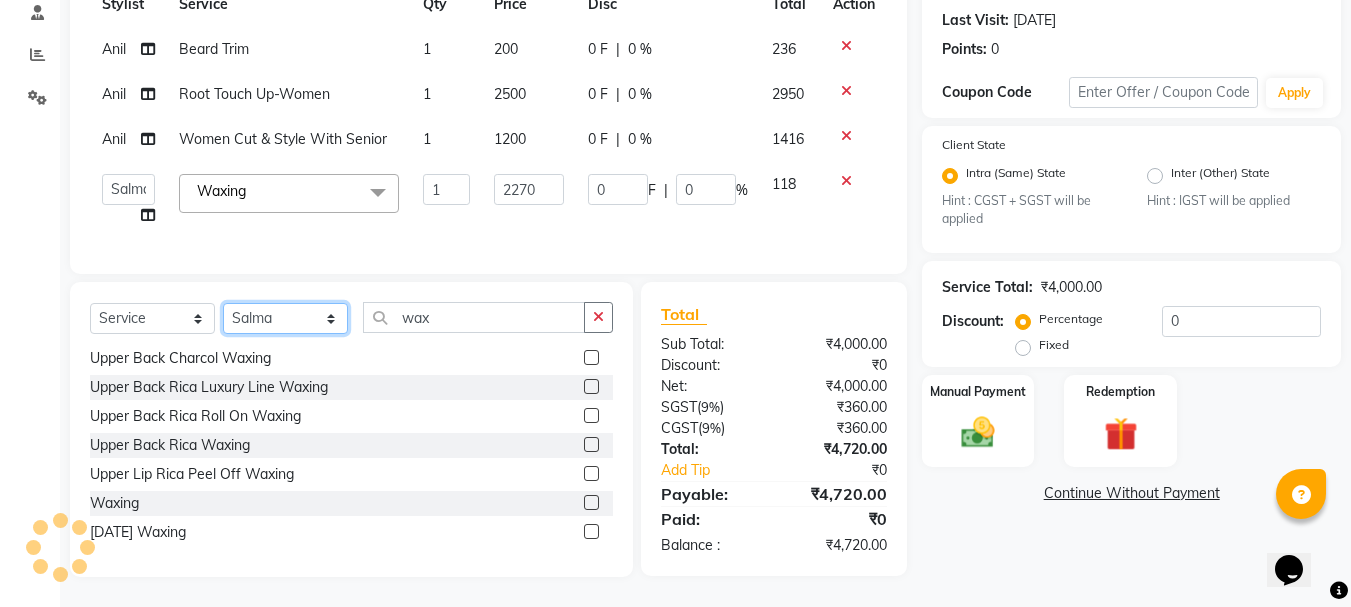 click on "Select  Service  Product  Membership  Package Voucher Prepaid Gift Card  Select Stylist Anil [PERSON_NAME] Manager [PERSON_NAME] Md mukim [PERSON_NAME] Salma [PERSON_NAME] Suraj [PERSON_NAME] wax Brazilian Honey Choclate(Non Rica) Waxing  Brazilian Rica Peel Off Waxing  Cheeks Rica Peel Off Waxing  Chest & Abdomen Charcol Waxing  Chest & Abdomen Rica Luxury Line Waxing  Chest & Abdomen Rica Roll On Waxing  Chest & Abdomen Rica Waxing  [GEOGRAPHIC_DATA] Peel Off Waxing  Eyebrow Rica Peel Off Waxing  Forehead Rica Peel Off Waxing  Full Arms  Charcol Waxing  Full Arms Honey Choclate(Non Rica) Waxing  Full Arms  Rica Luxury Line Waxing  Full Arms  Rica Roll On Waxing  Full Arms  Rica Waxing  Full Body Honey Choclate(Non Rica) Waxing  Full Body Rica Luxury Line Waxing  Full Body Rica Roll On Waxing  Full Body Rica Waxing  Full Face Rica Peel Off Waxing  Full Legs  Charcol Waxing  Full Legs Honey Choclate(Non Rica) Waxing  Full Legs  Rica Luxury Line Waxing  Full Legs  Rica Roll On Waxing  Full Legs  Rica Waxing  Half Arms  Rica Waxing" 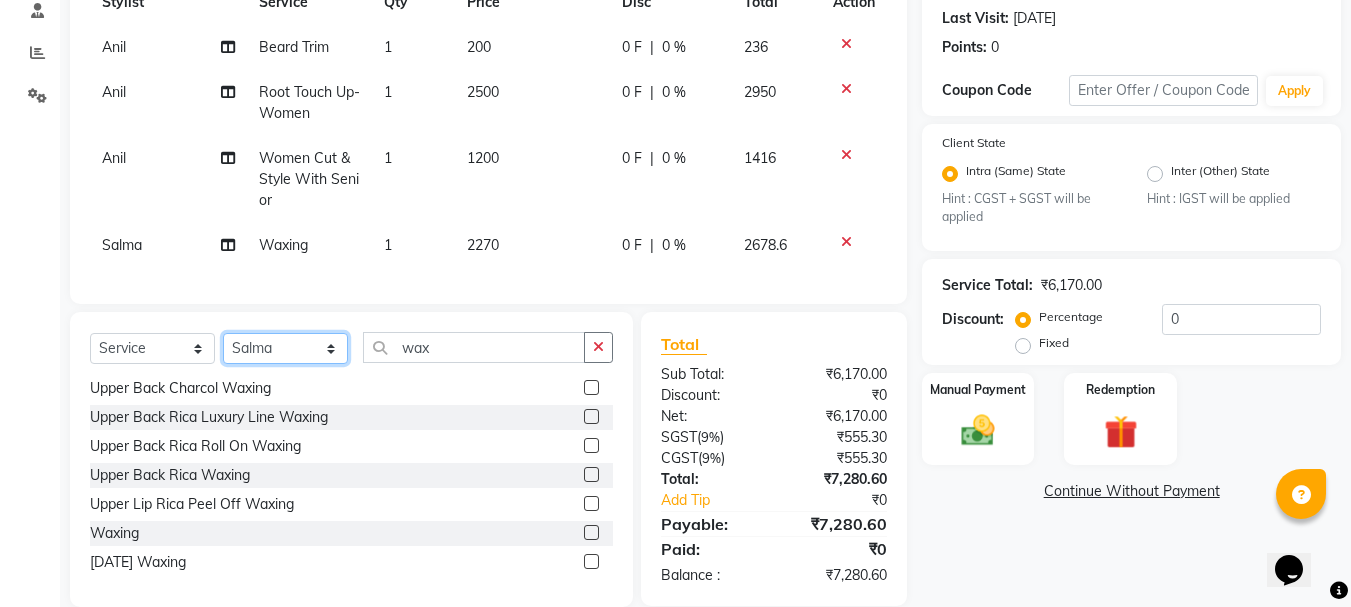select on "19032" 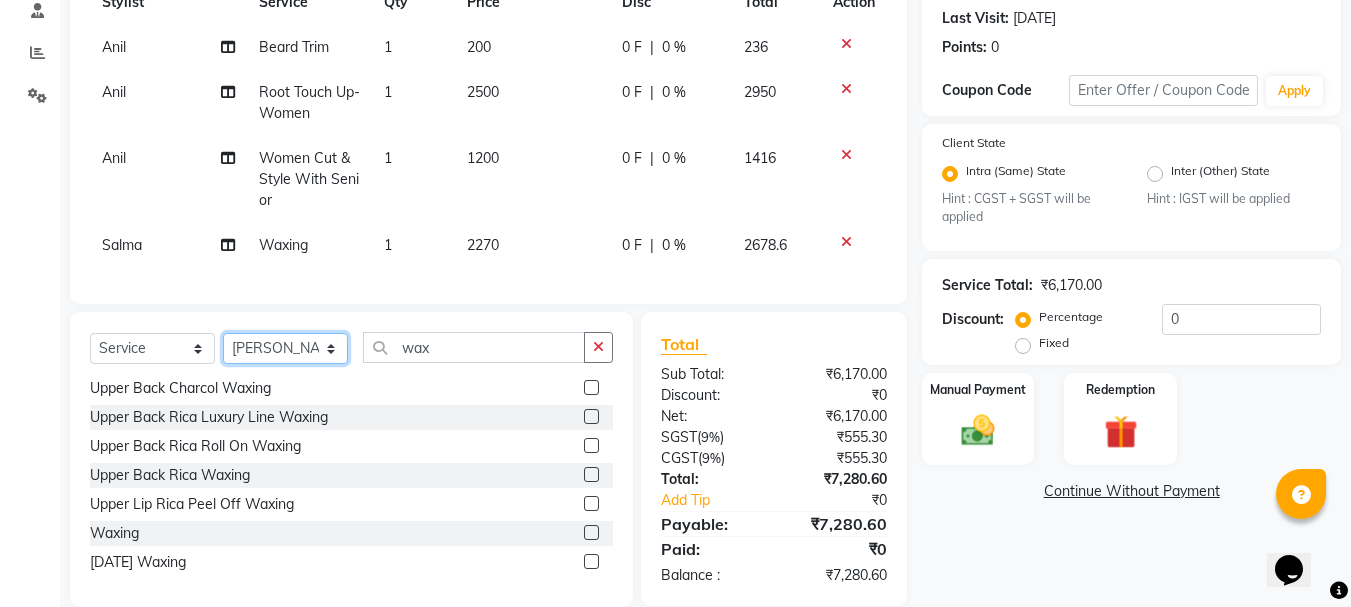 click on "Select Stylist [PERSON_NAME] [PERSON_NAME] Manager [PERSON_NAME] Md mukim [PERSON_NAME] Salma [PERSON_NAME] Suraj [PERSON_NAME]" 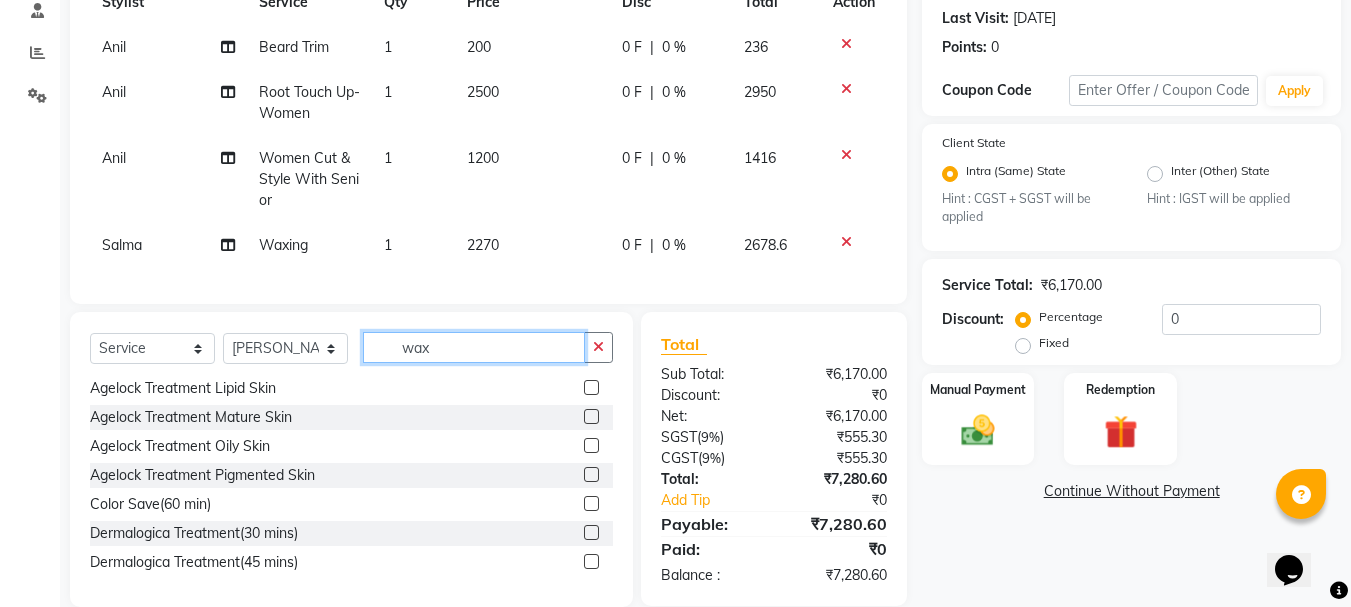click on "wax" 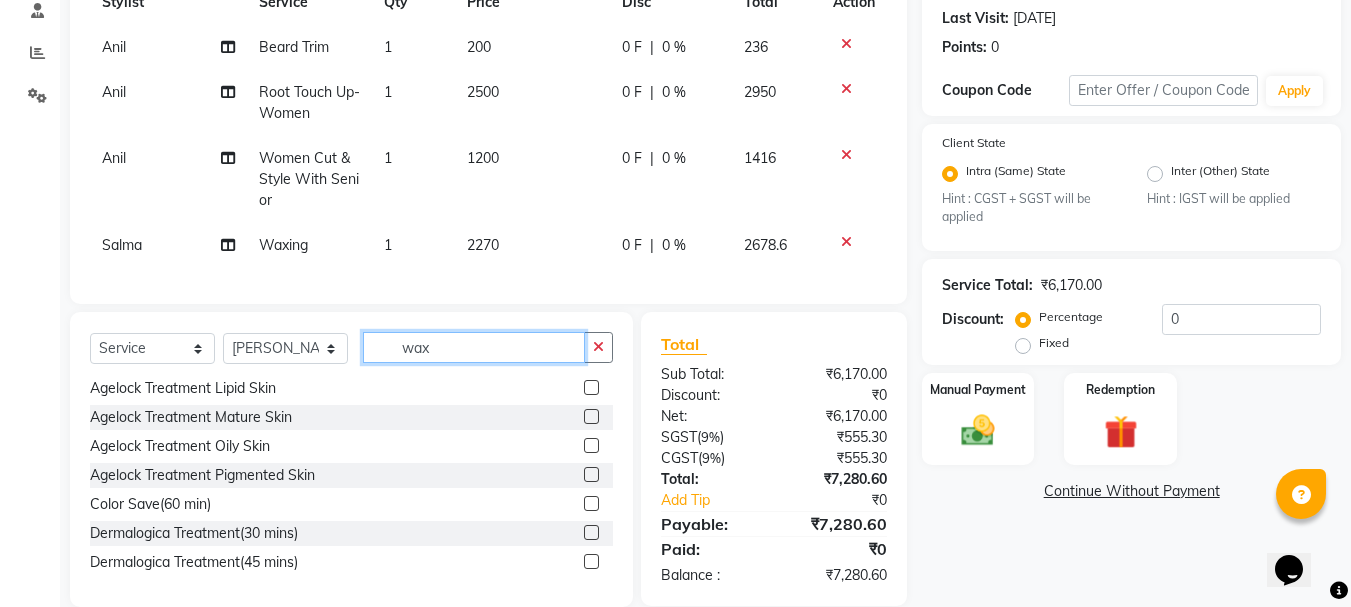 click on "wax" 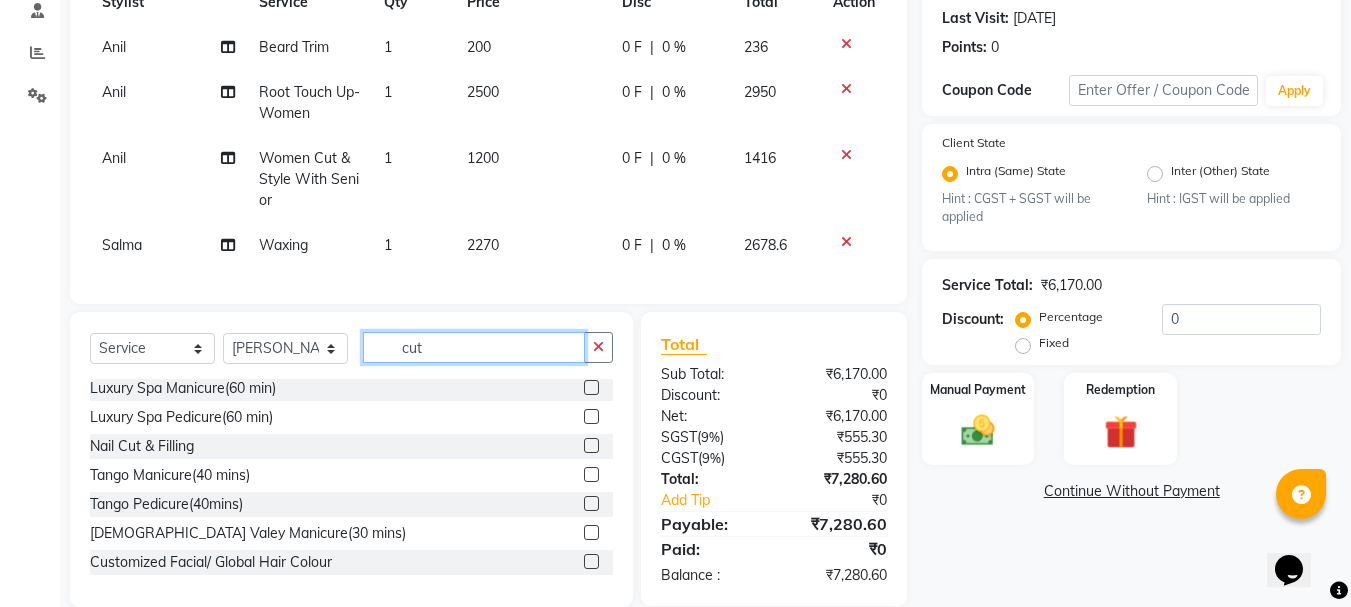 scroll, scrollTop: 148, scrollLeft: 0, axis: vertical 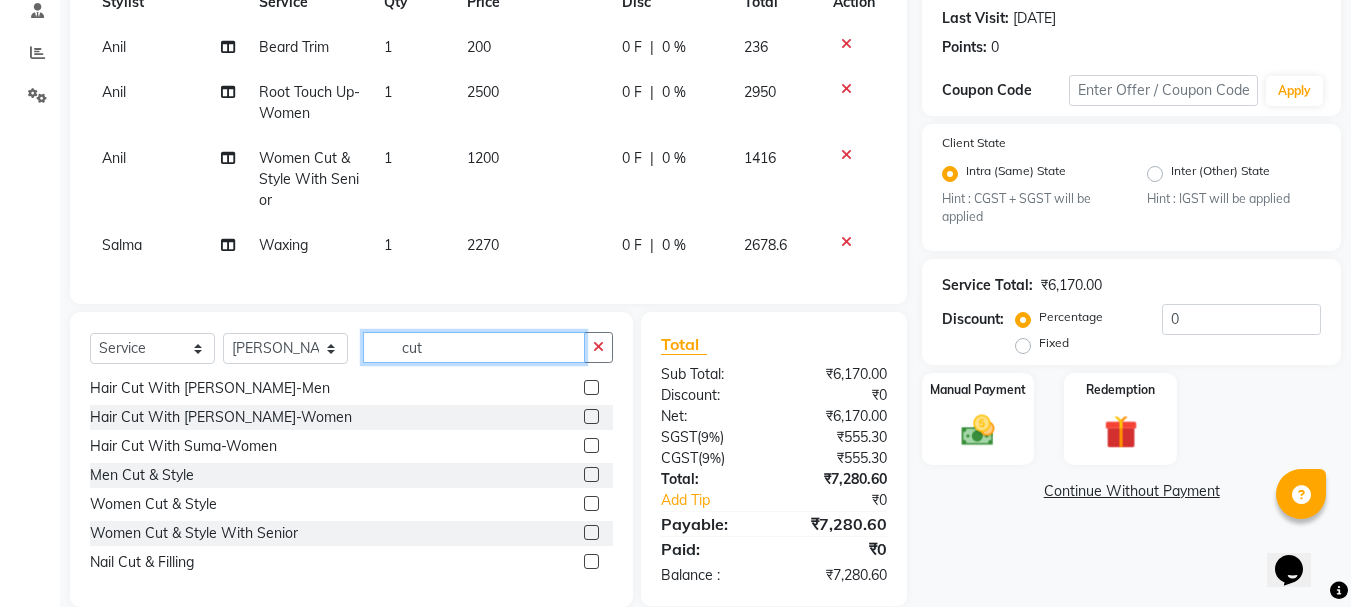 type on "cut" 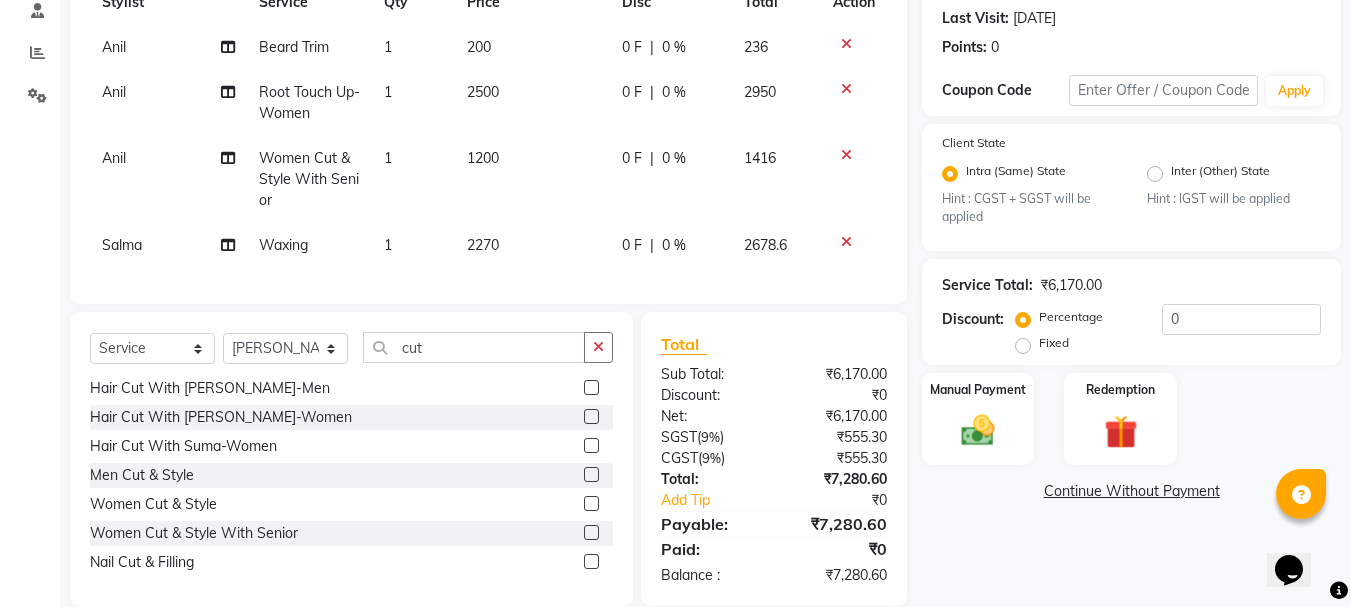 click 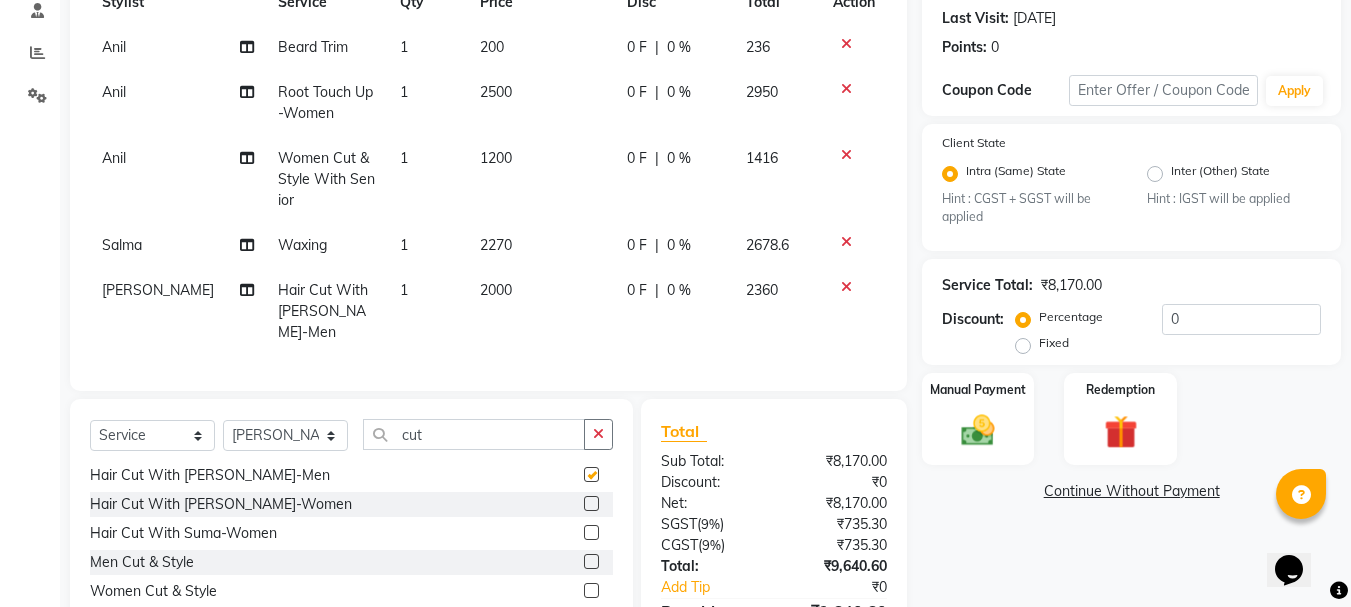 checkbox on "false" 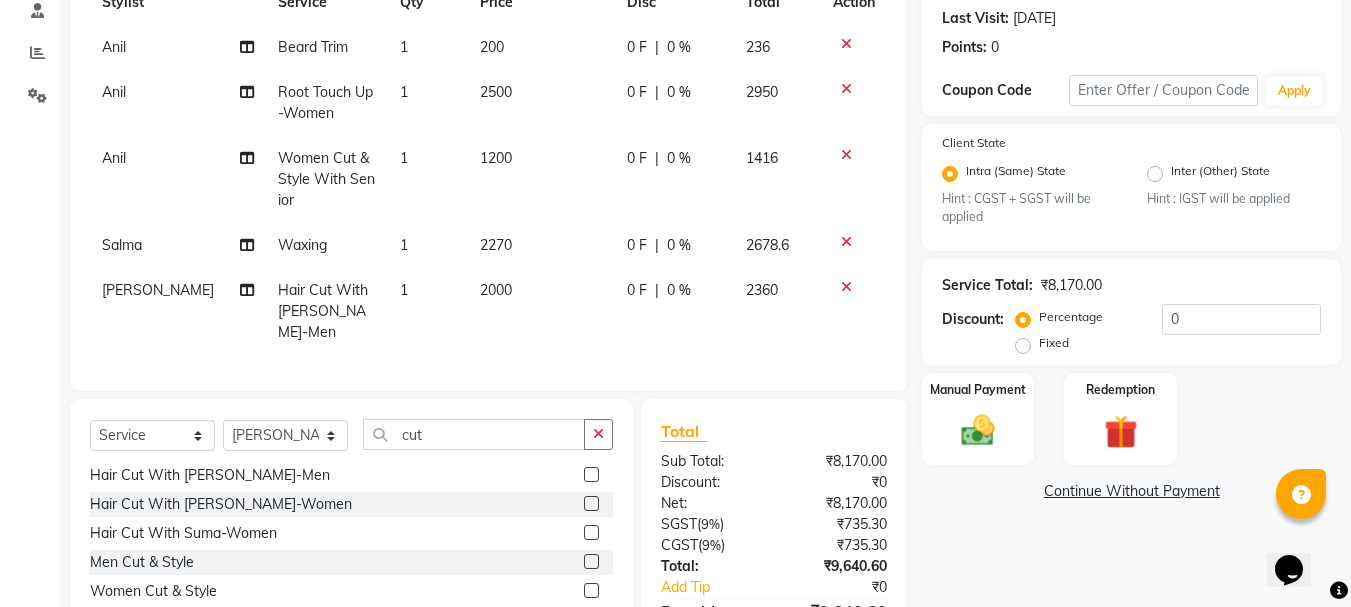click on "2000" 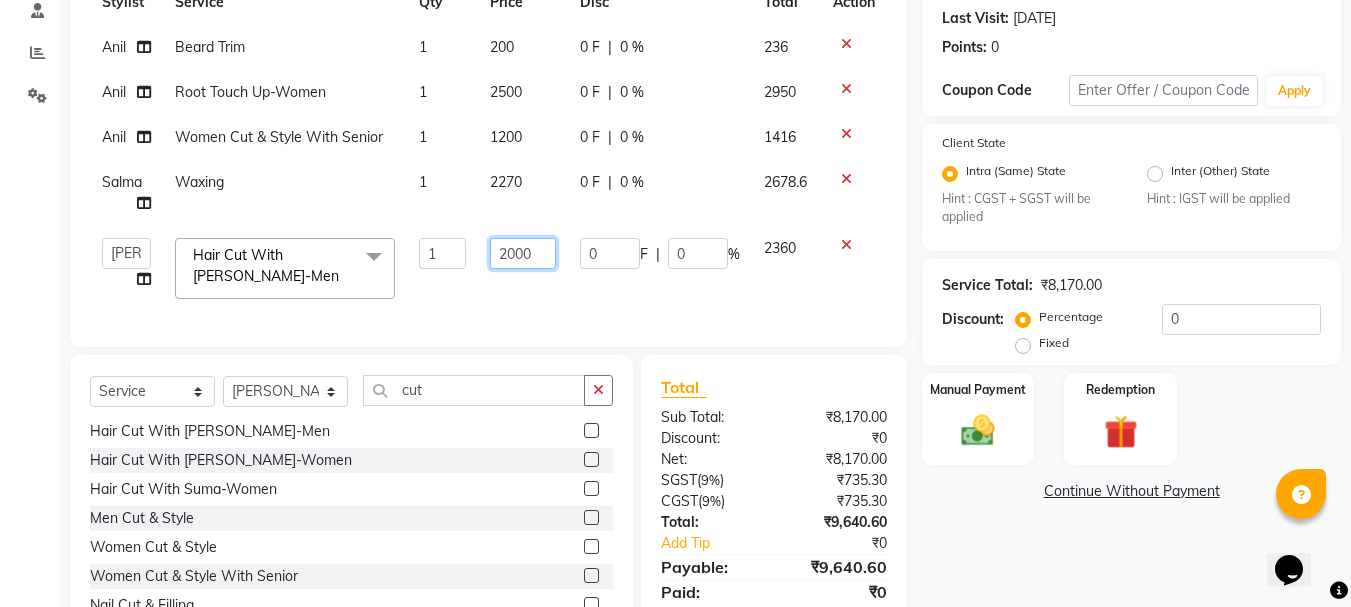 click on "2000" 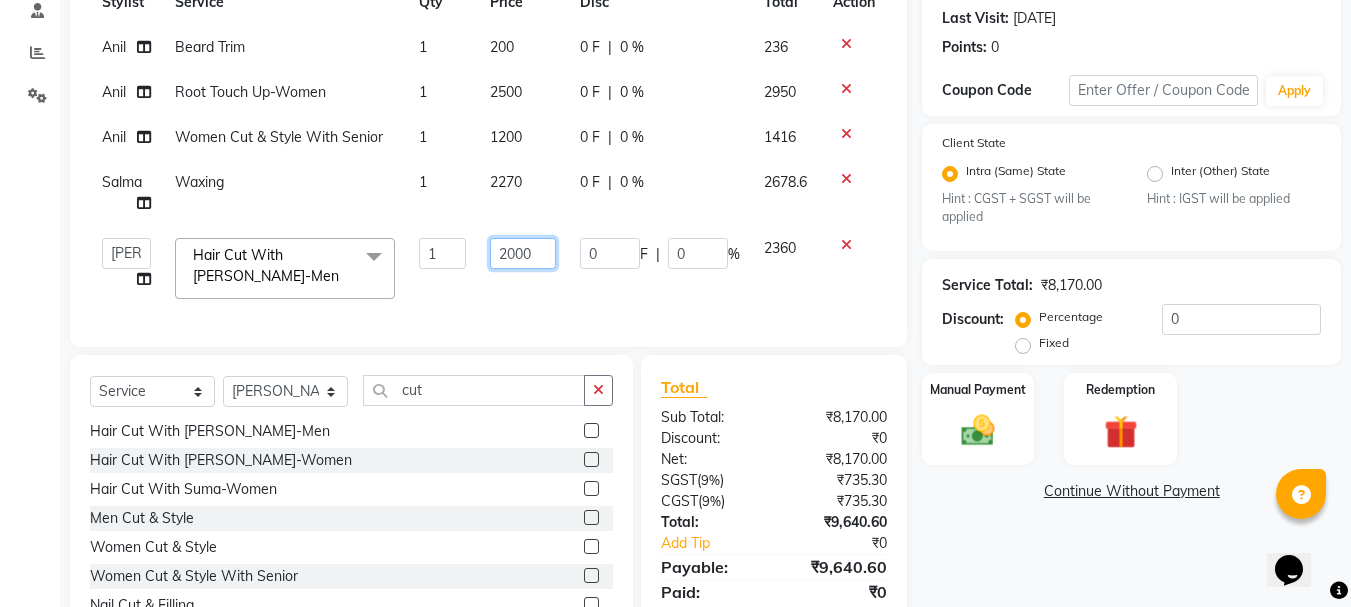 click on "2000" 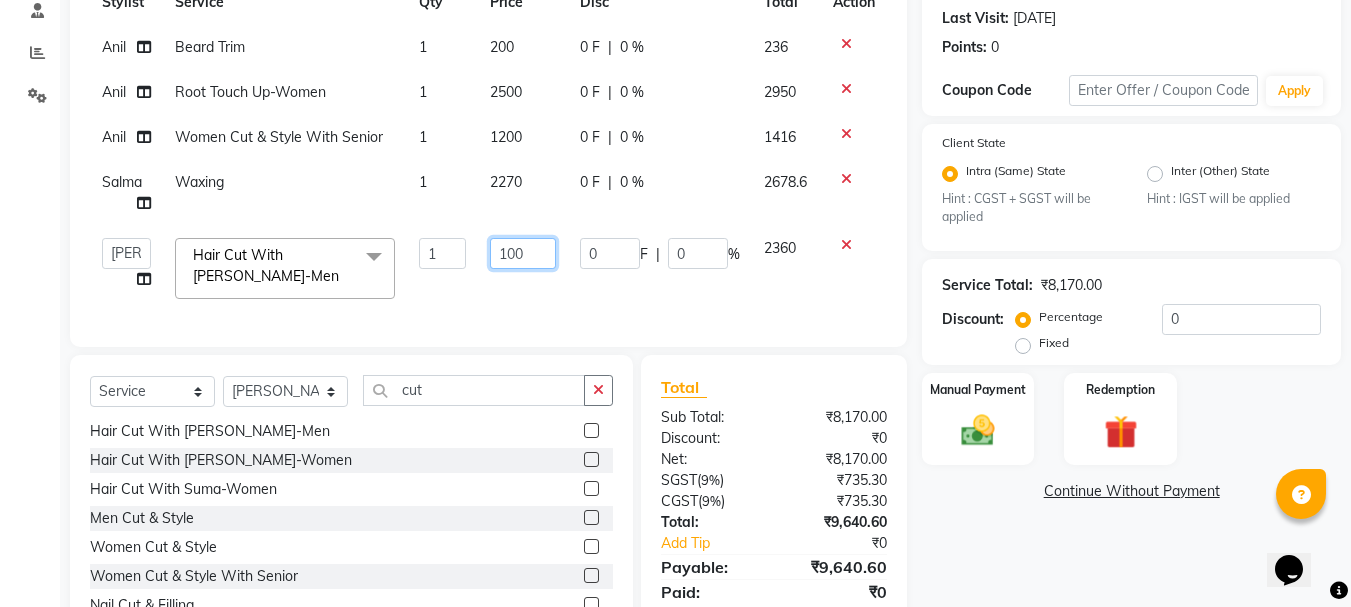 type on "1000" 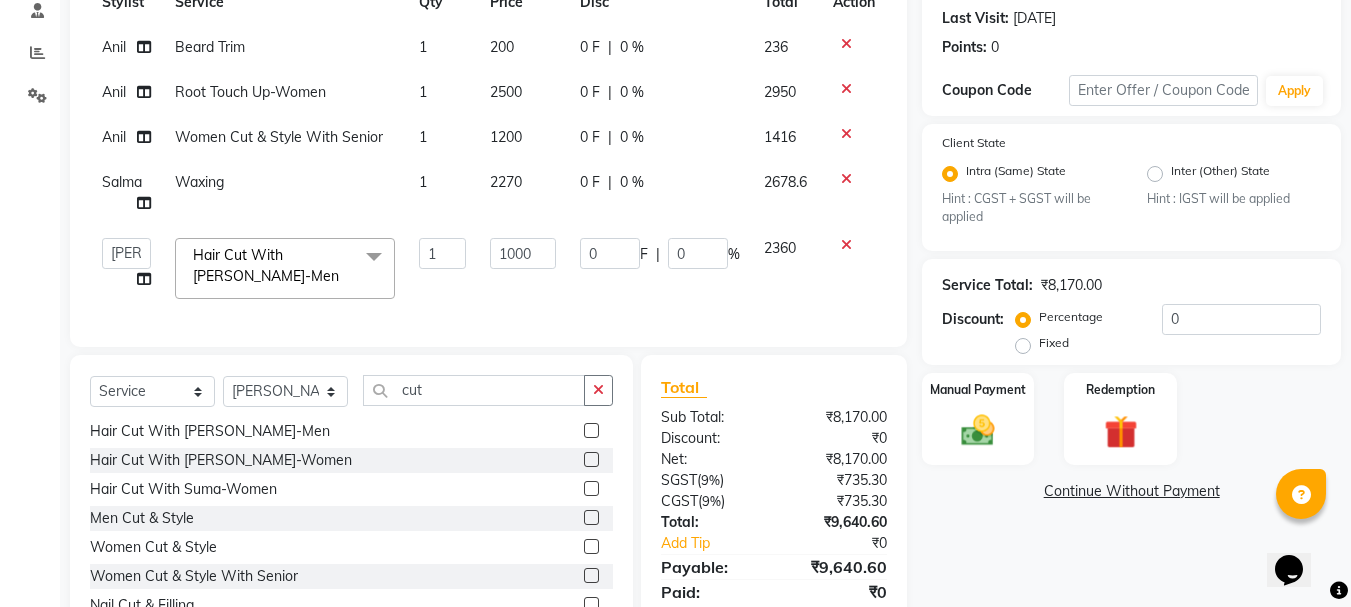 click on "1000" 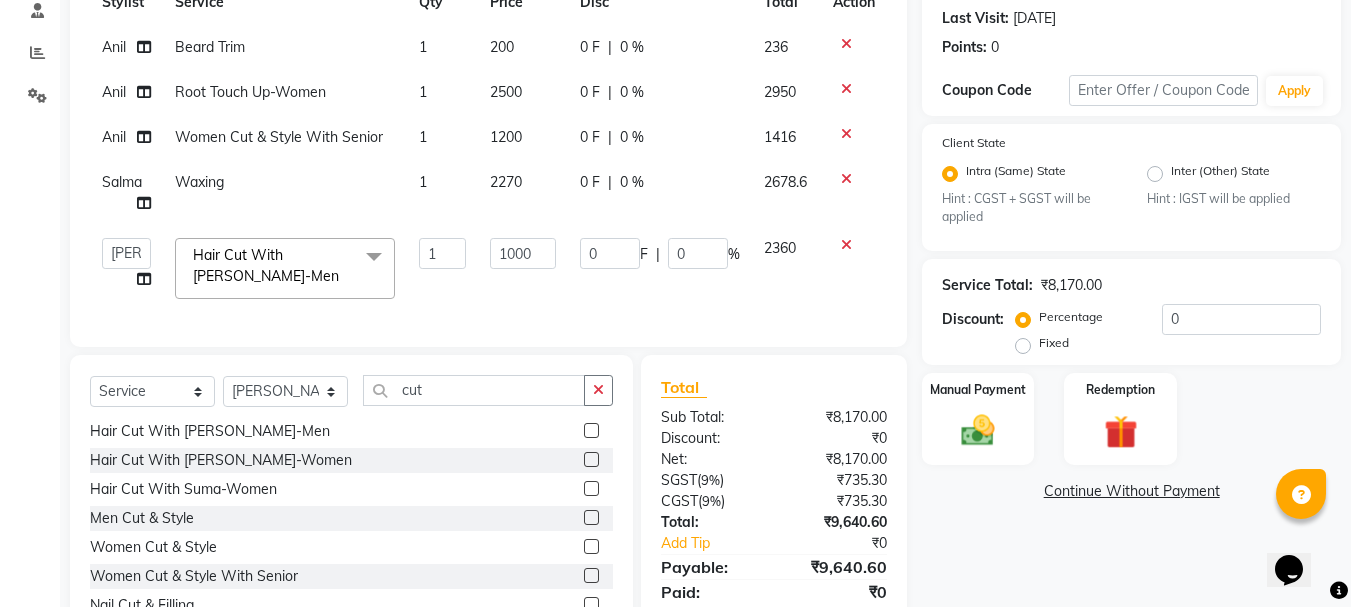 select on "19032" 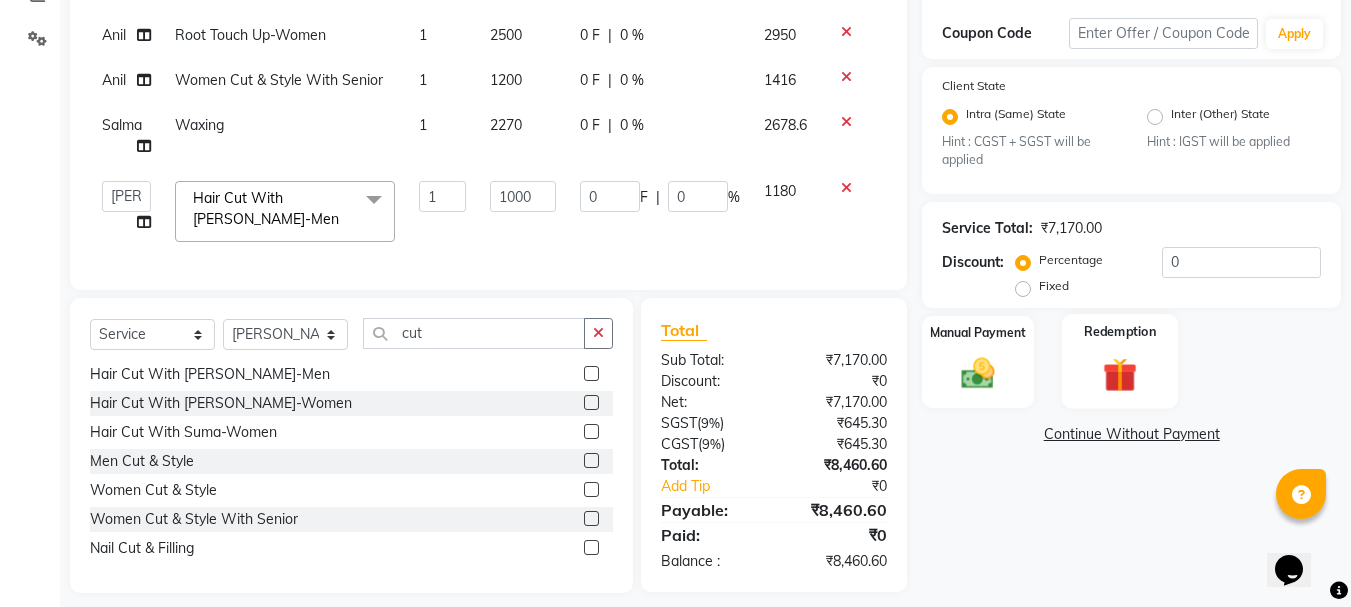 scroll, scrollTop: 393, scrollLeft: 0, axis: vertical 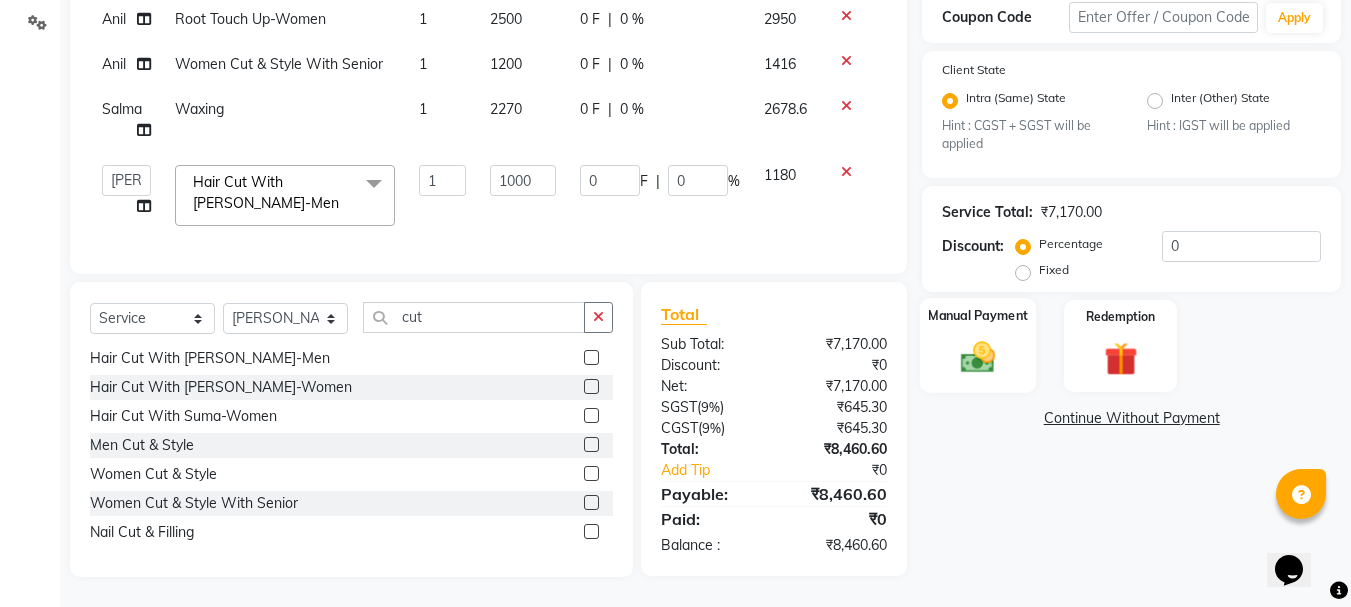click 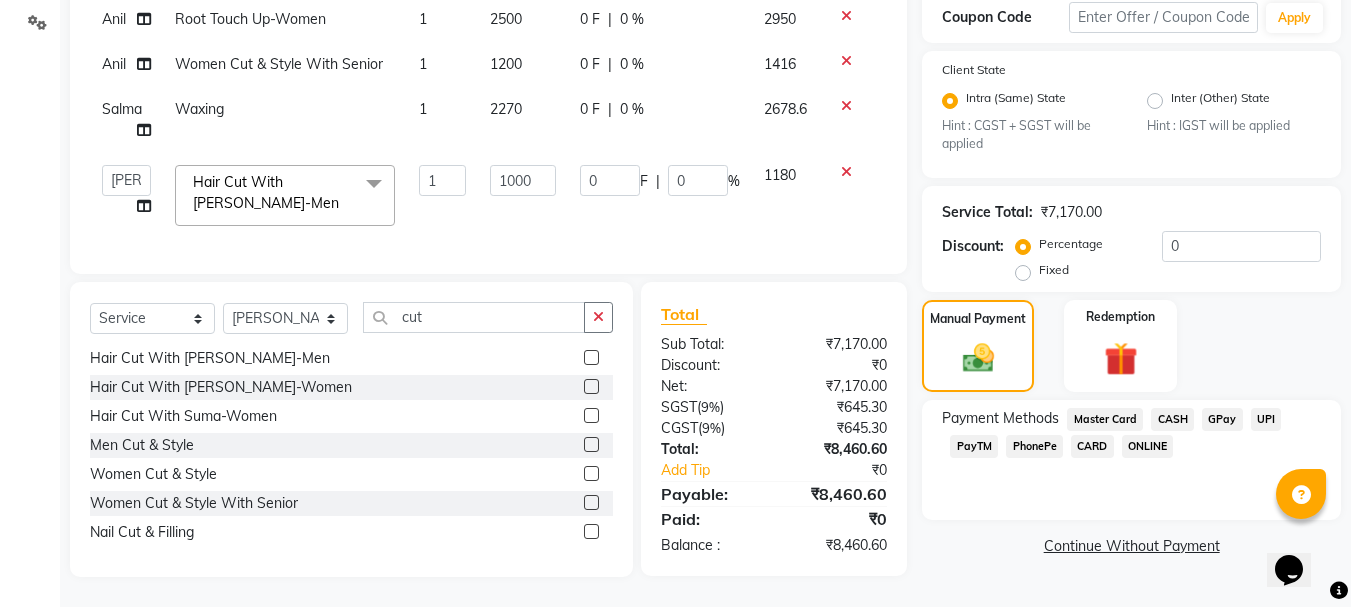 click on "CARD" 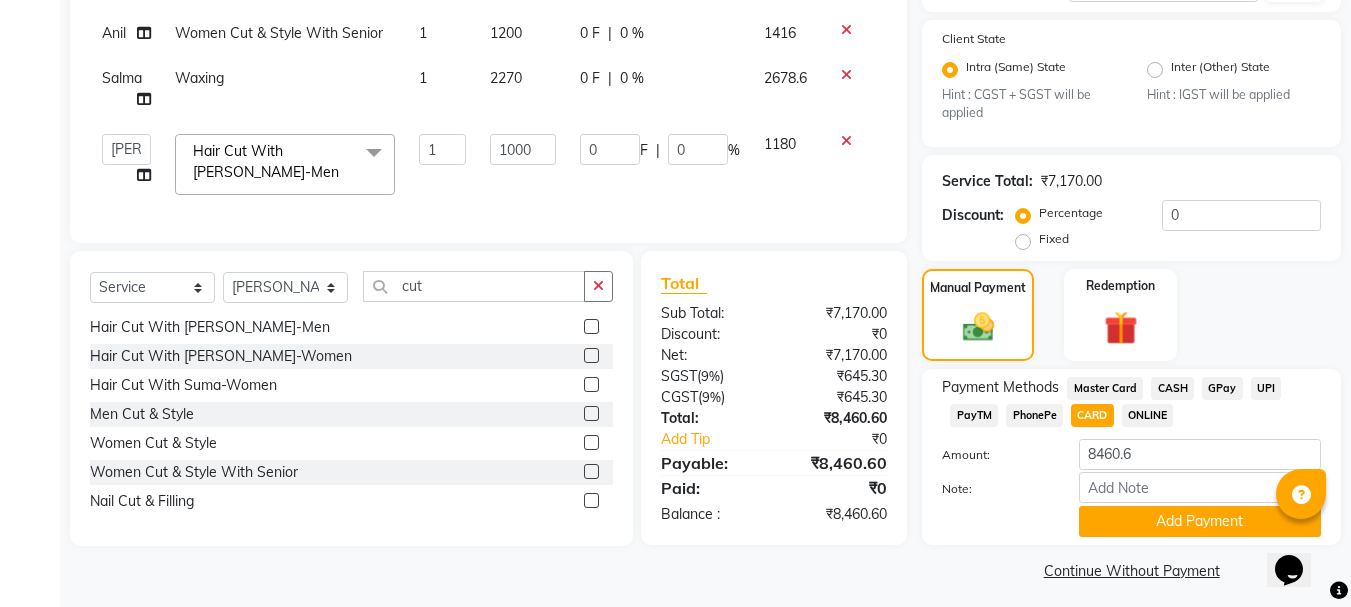 scroll, scrollTop: 418, scrollLeft: 0, axis: vertical 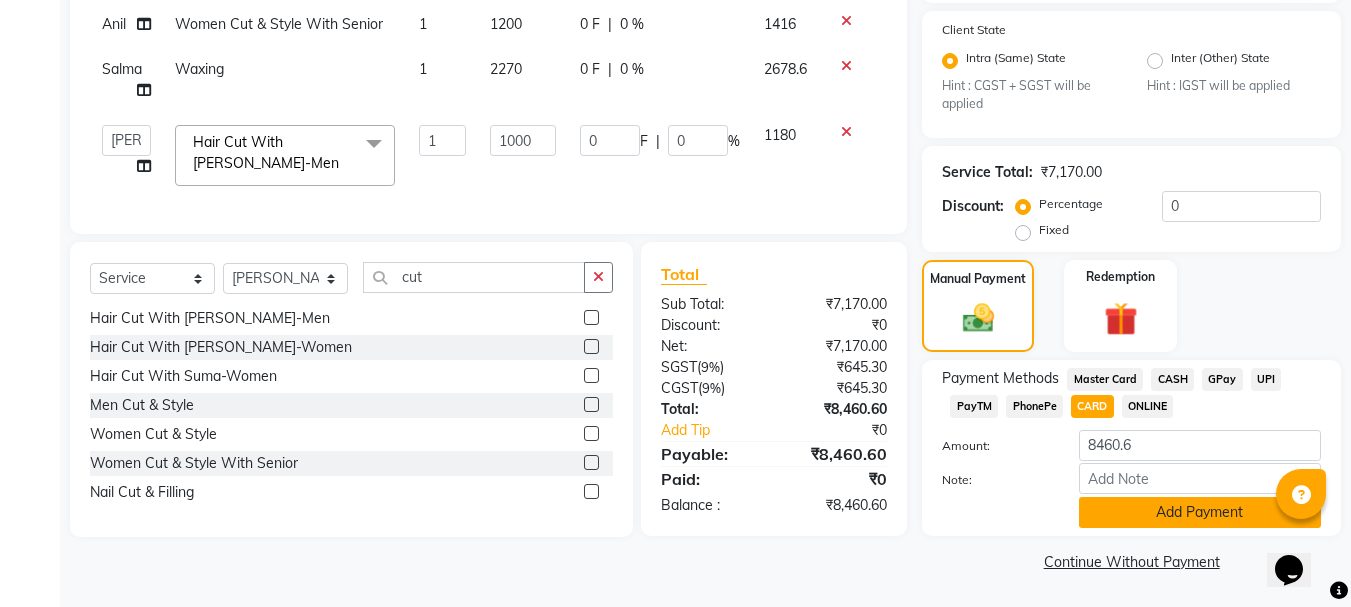 click on "Add Payment" 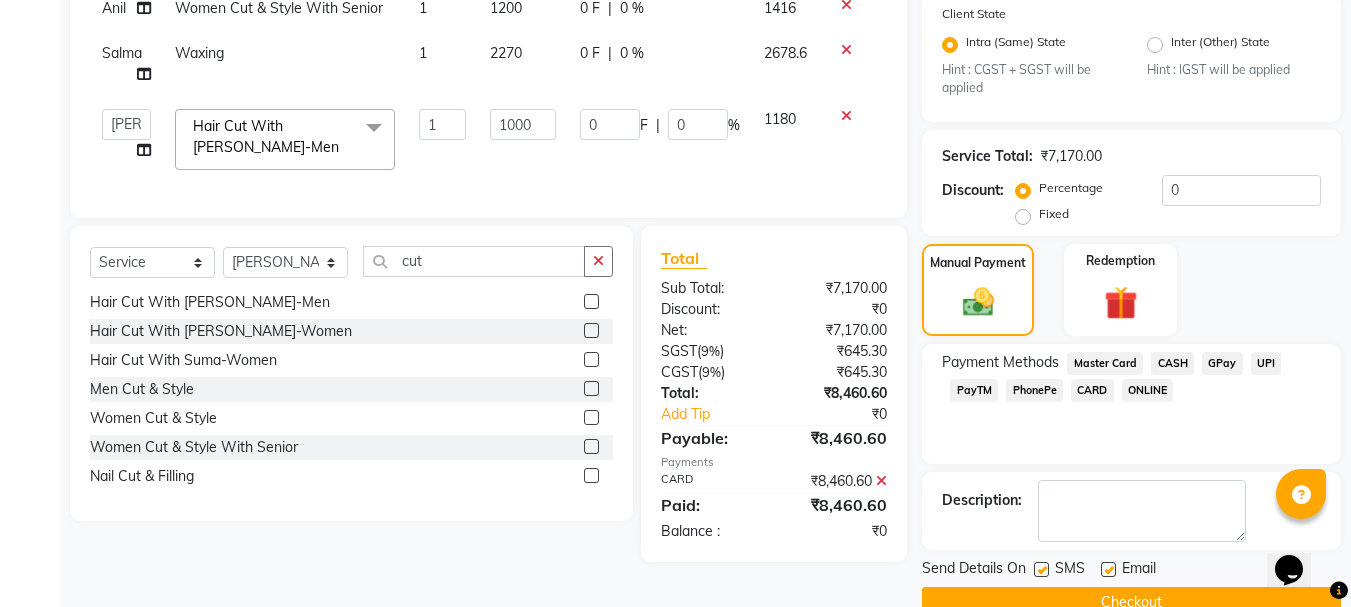 scroll, scrollTop: 475, scrollLeft: 0, axis: vertical 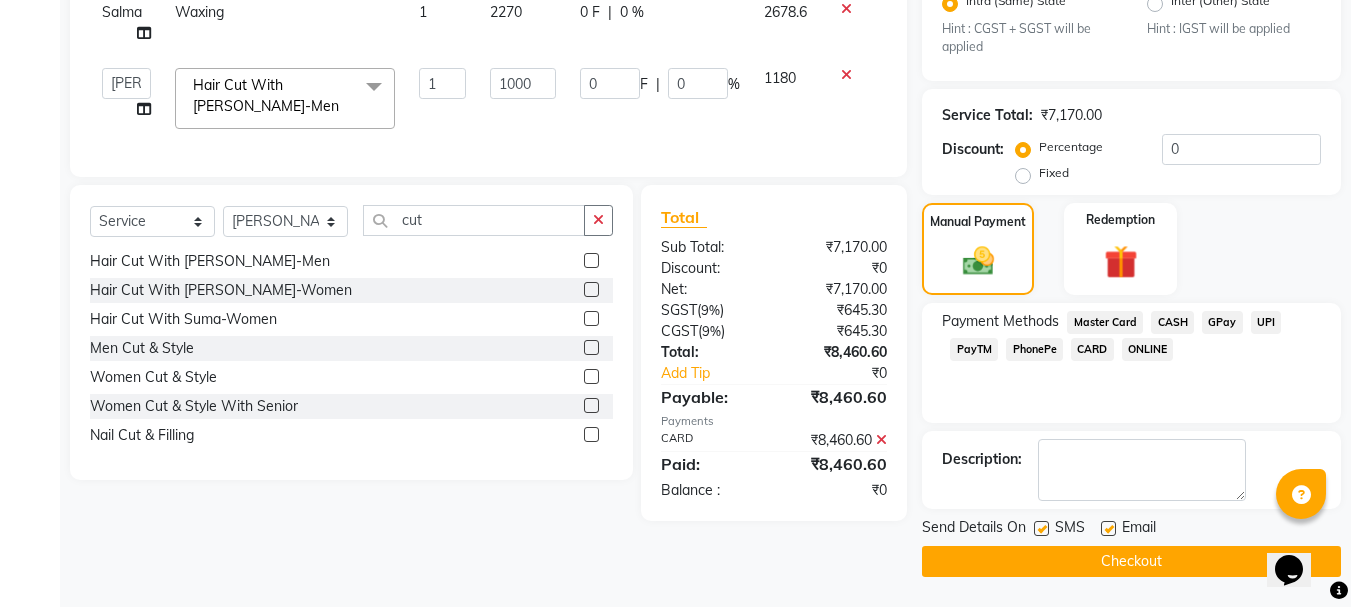 click on "Checkout" 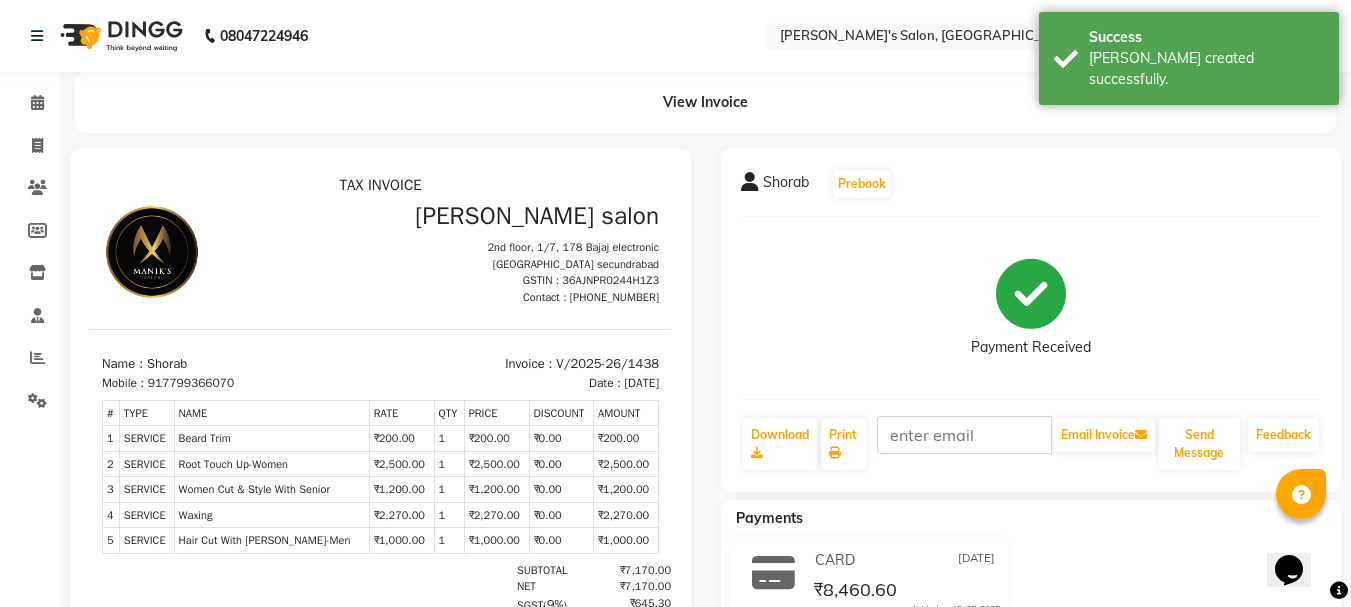 scroll, scrollTop: 0, scrollLeft: 0, axis: both 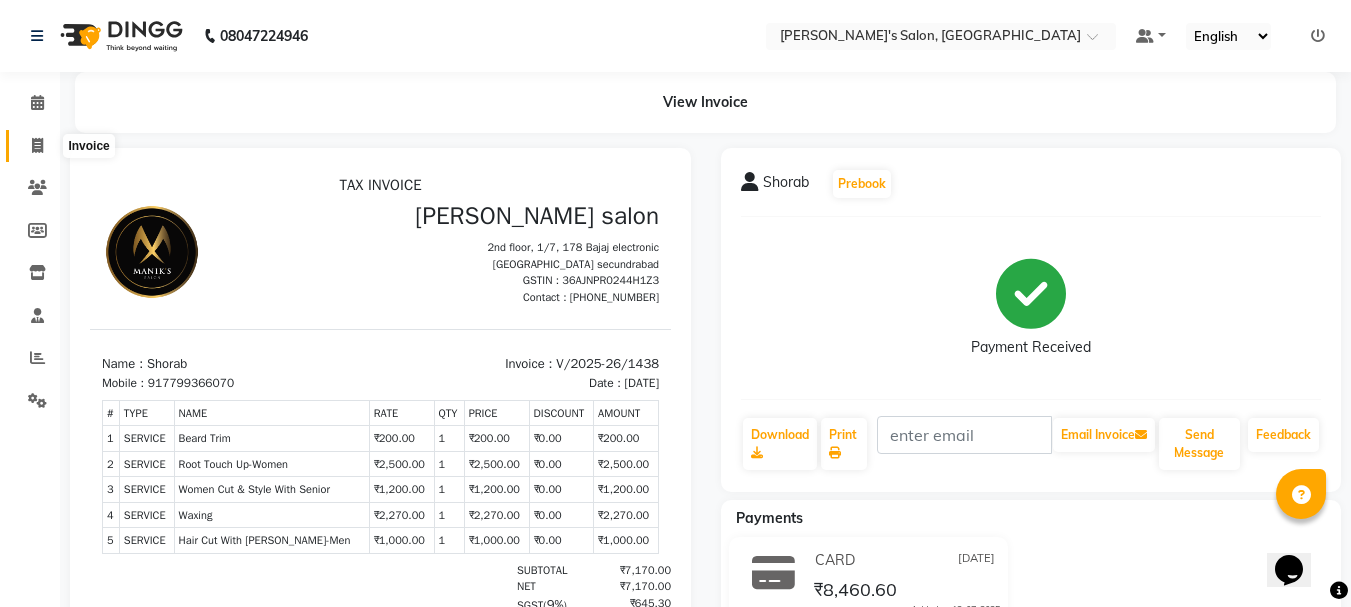 click 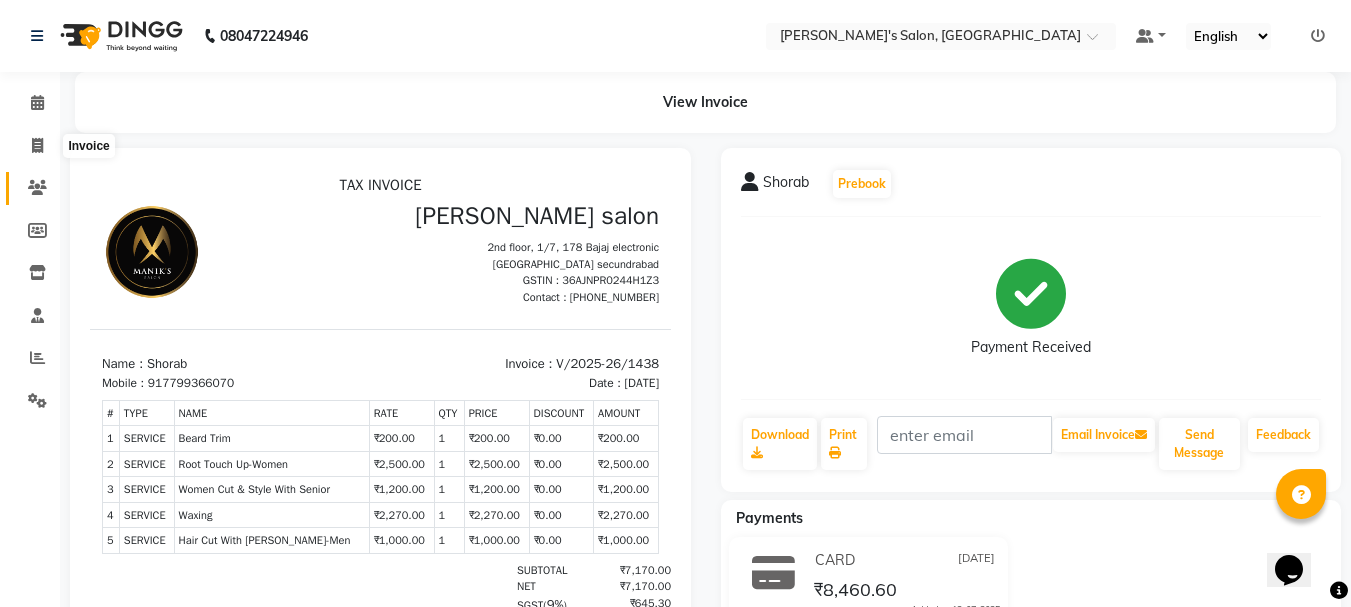 select on "service" 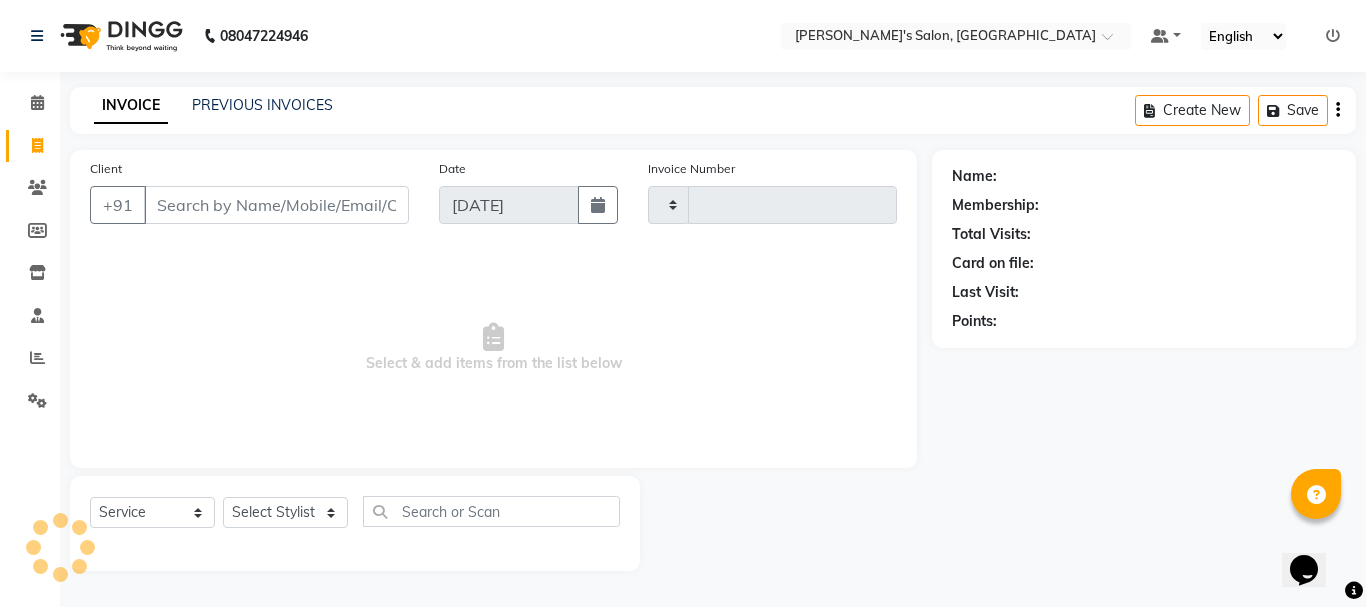 type on "1439" 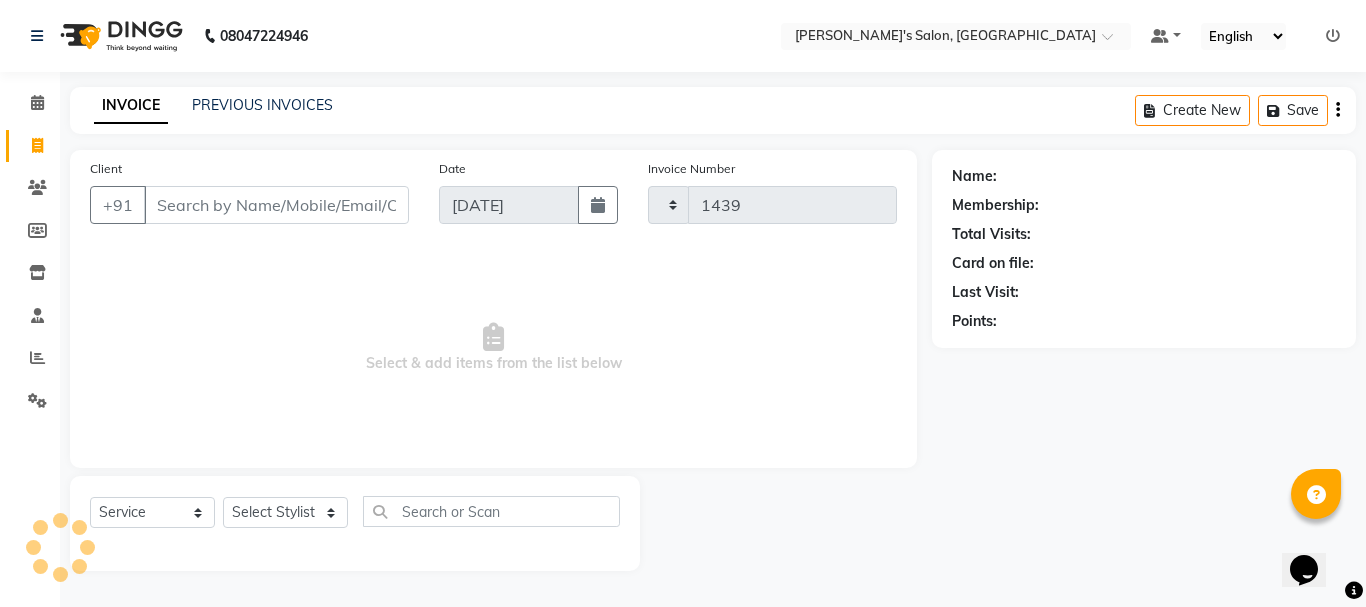 select on "3810" 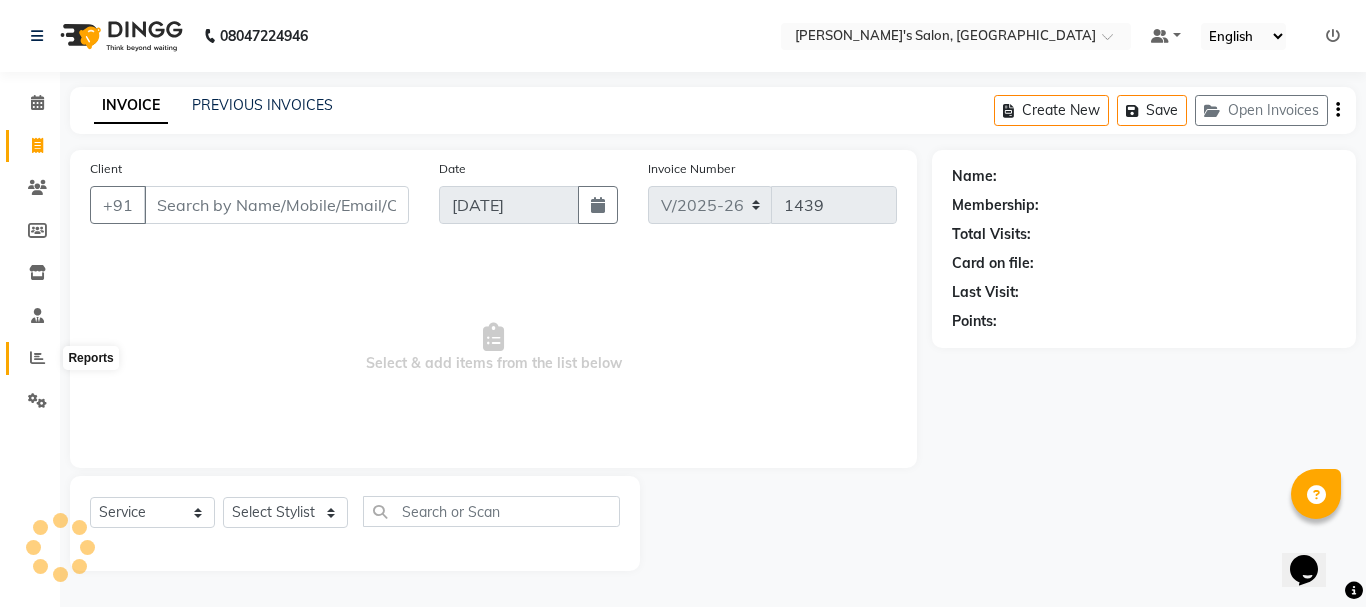 click 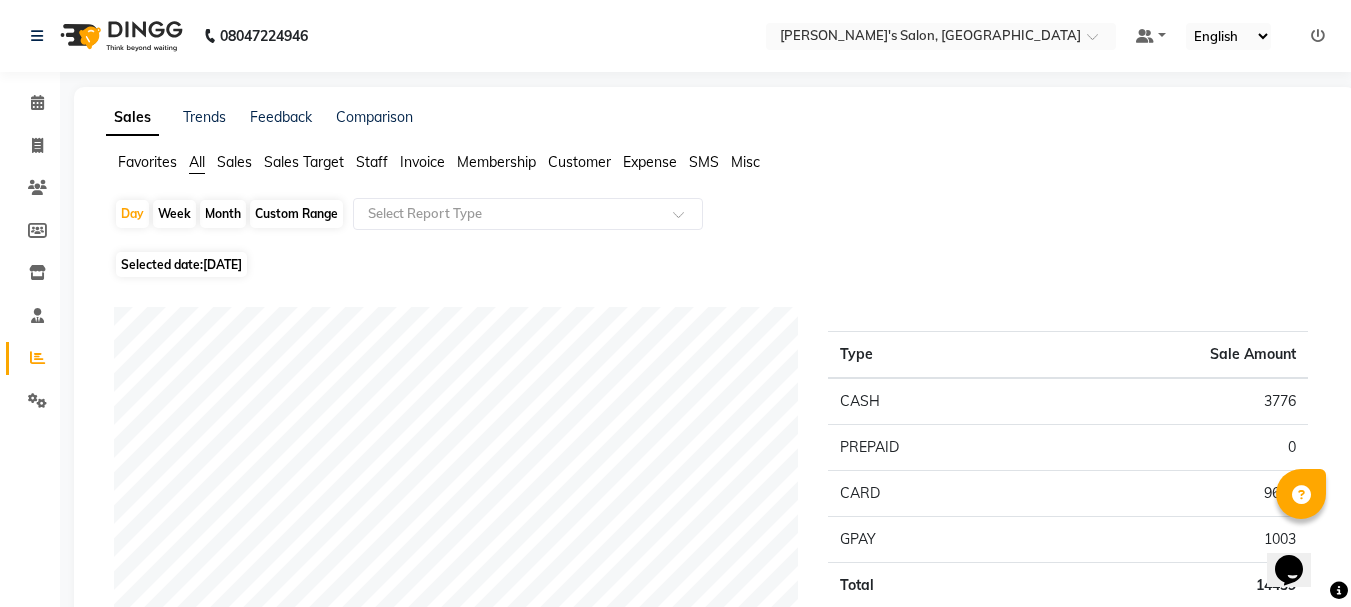 click on "Staff" 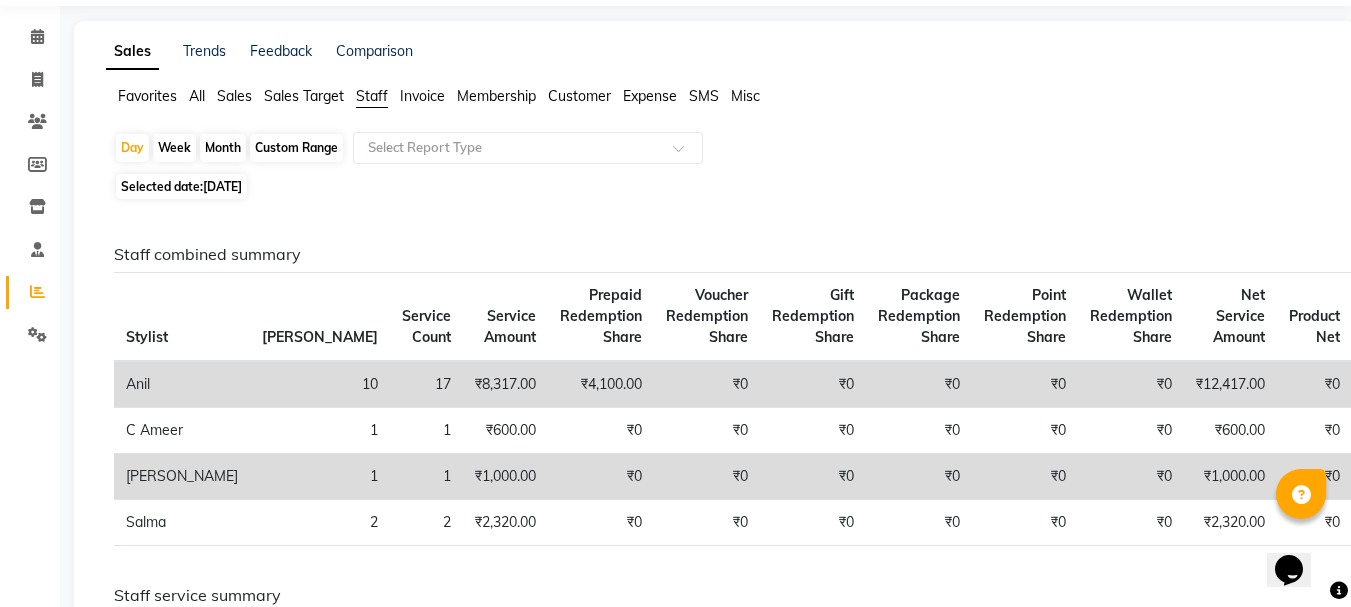 scroll, scrollTop: 100, scrollLeft: 0, axis: vertical 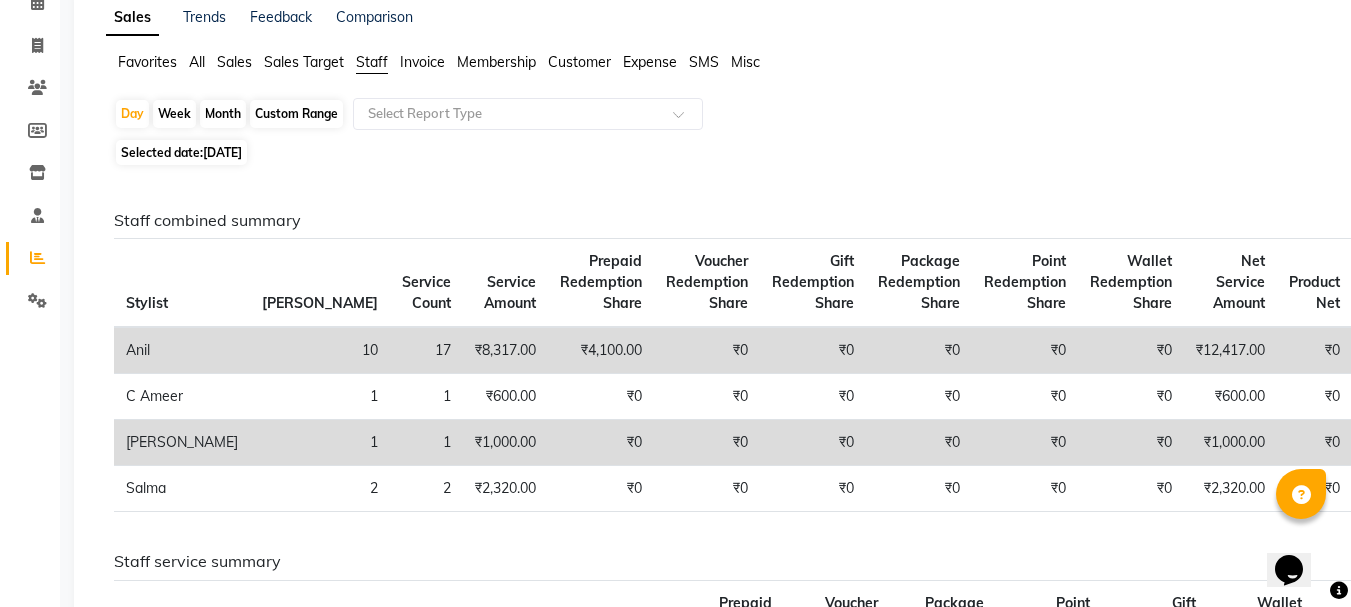click on "All" 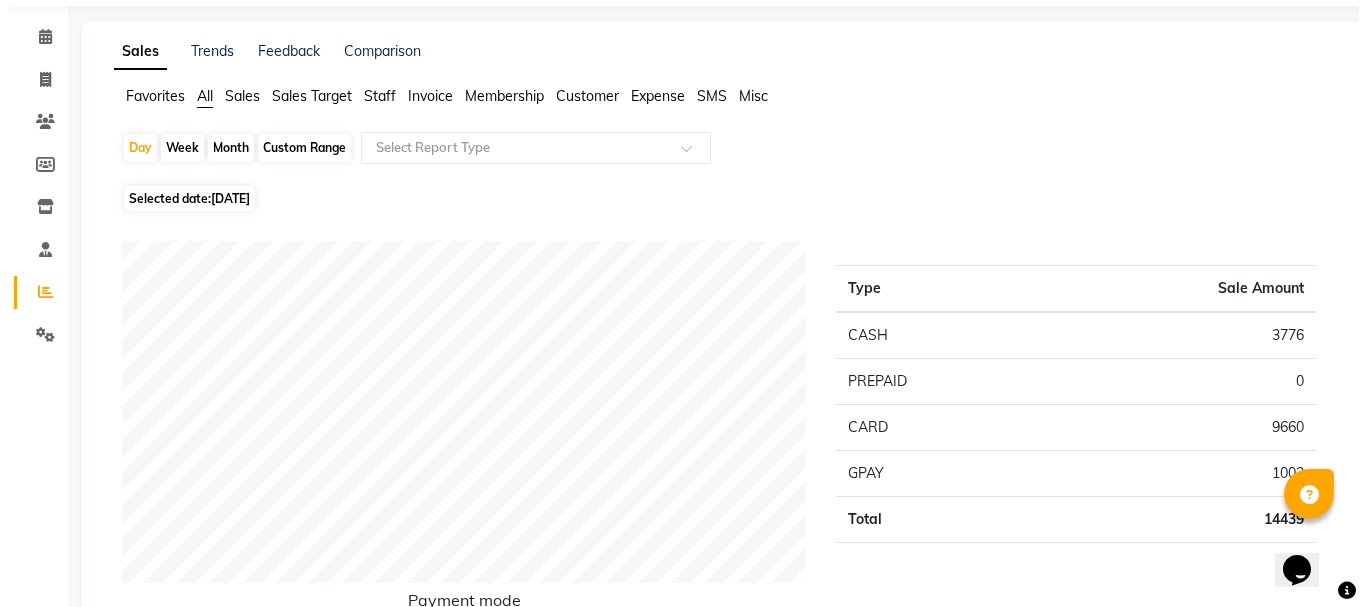 scroll, scrollTop: 0, scrollLeft: 0, axis: both 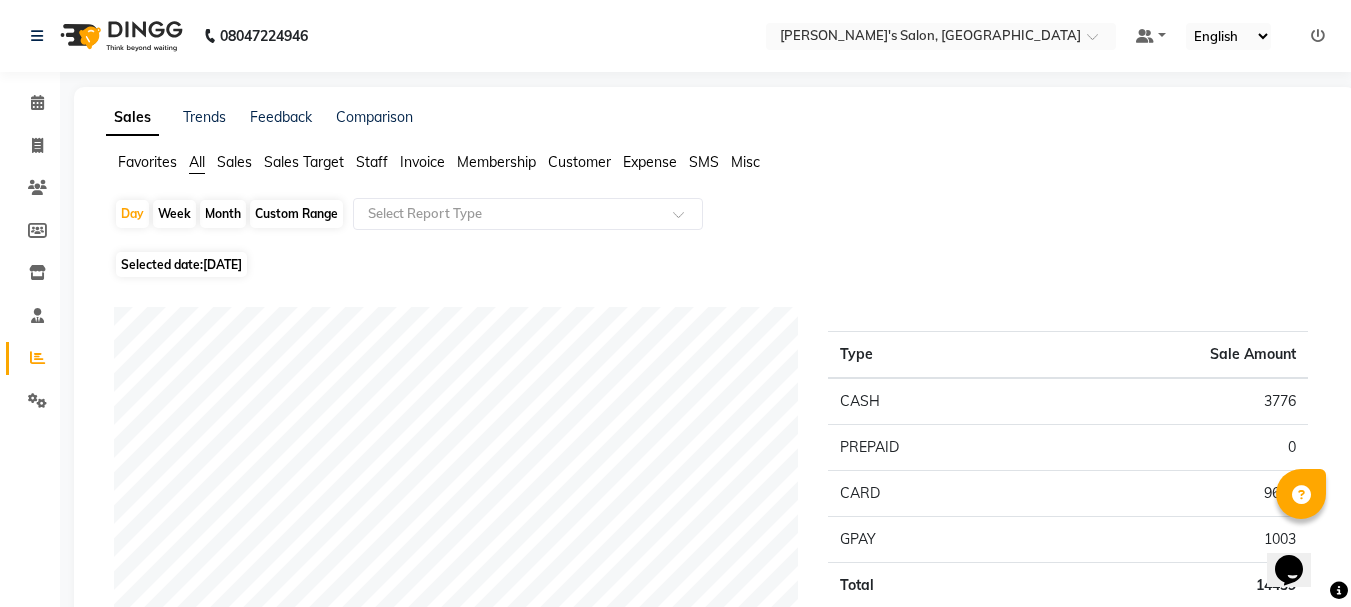 click on "Staff" 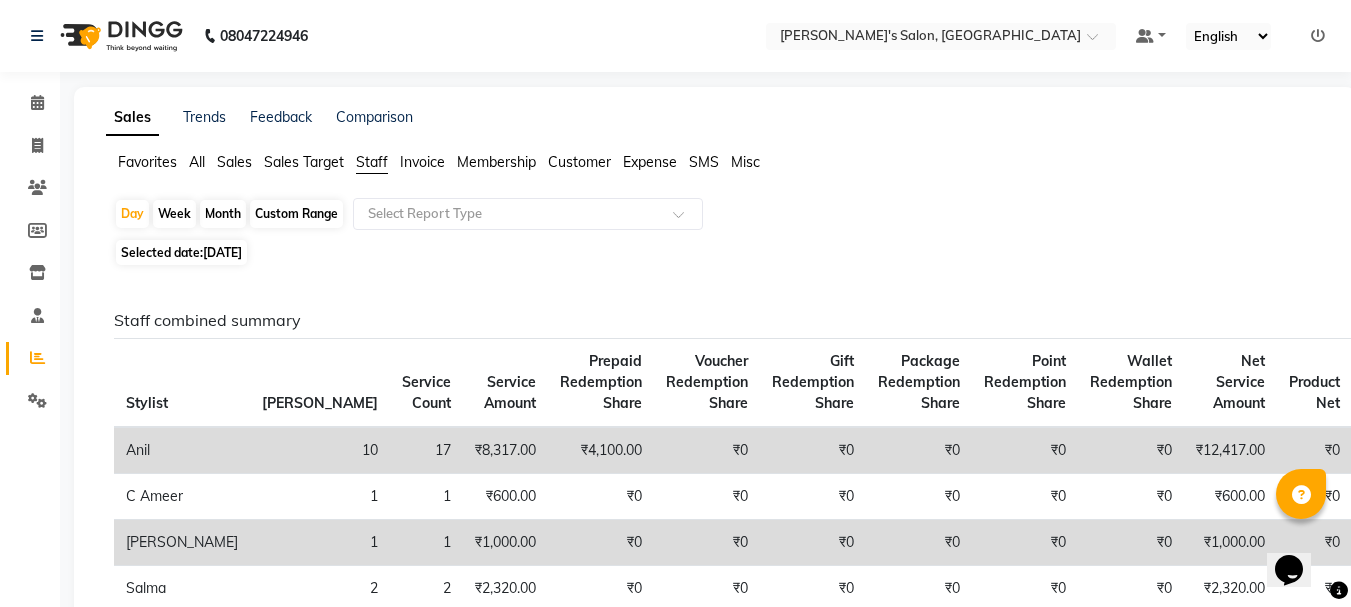 click on "Month" 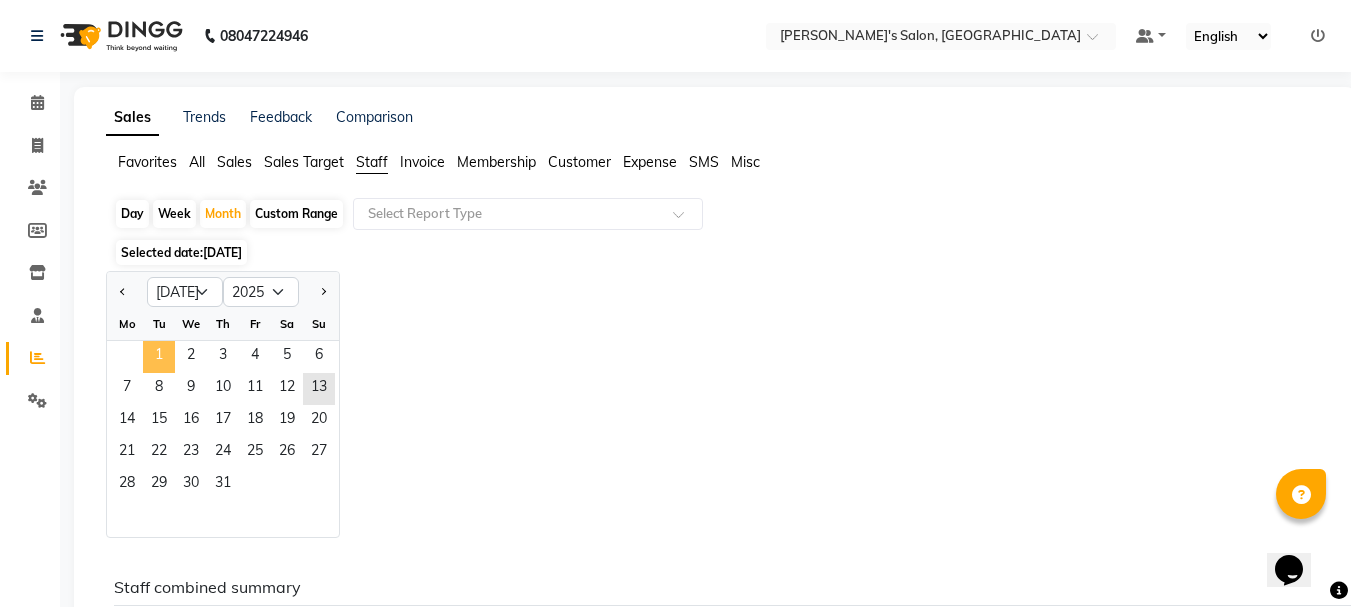 click on "1" 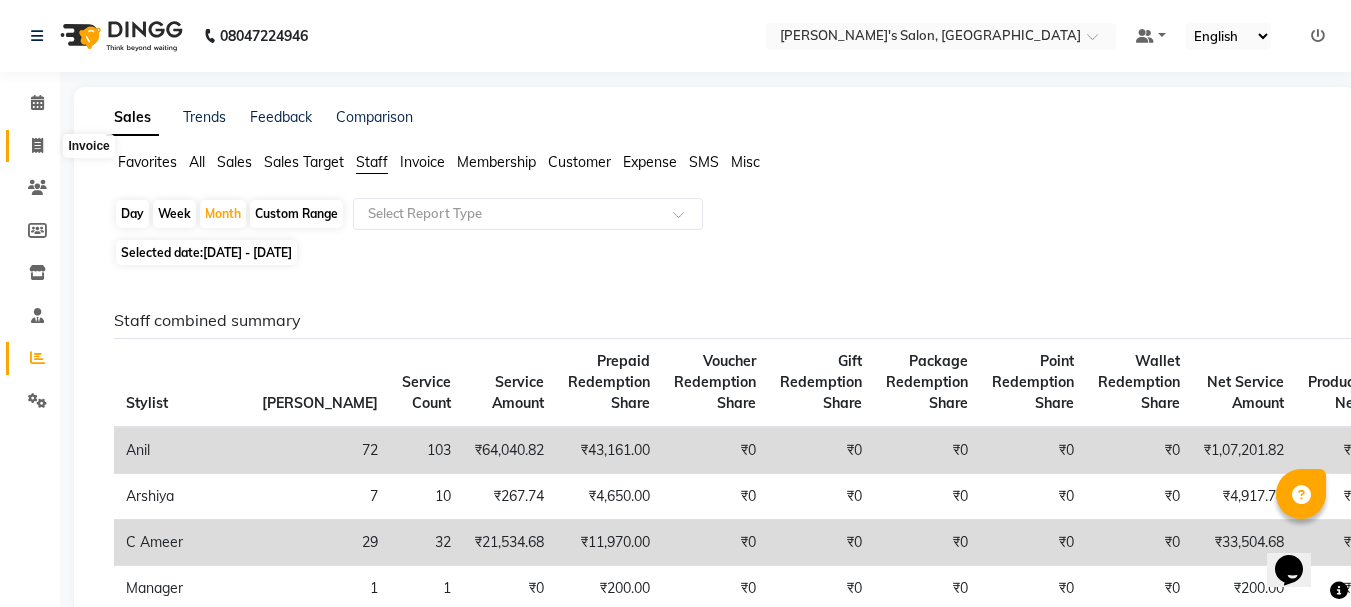 click 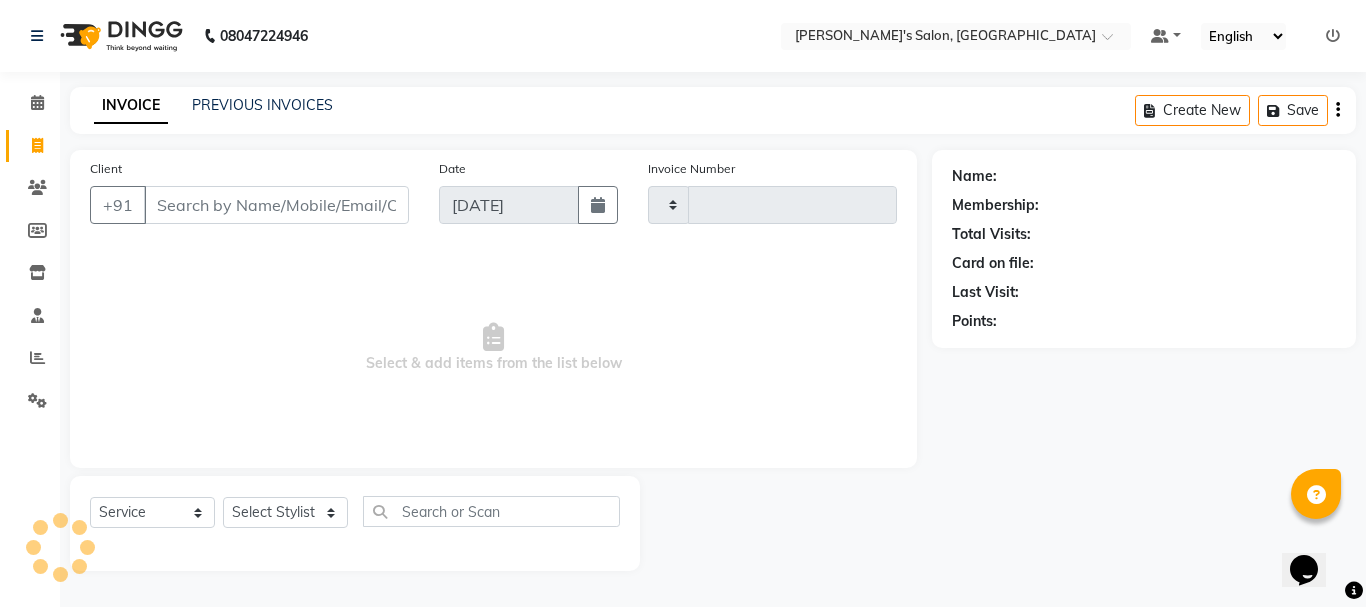 type on "1439" 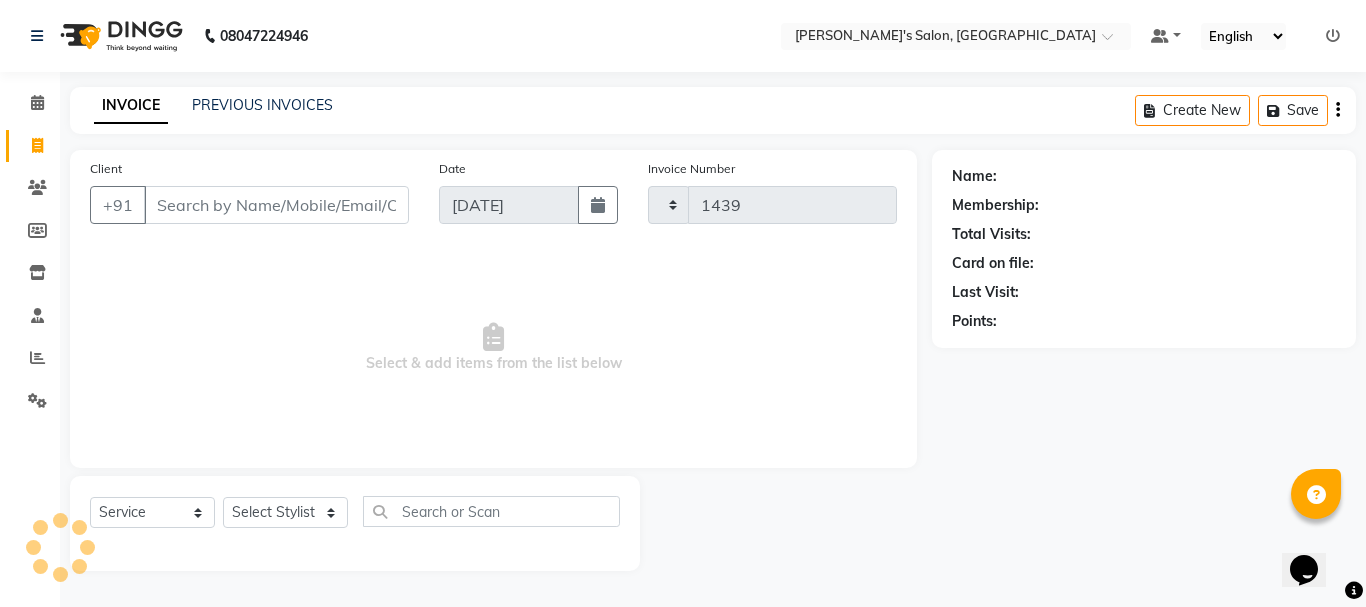 select on "3810" 